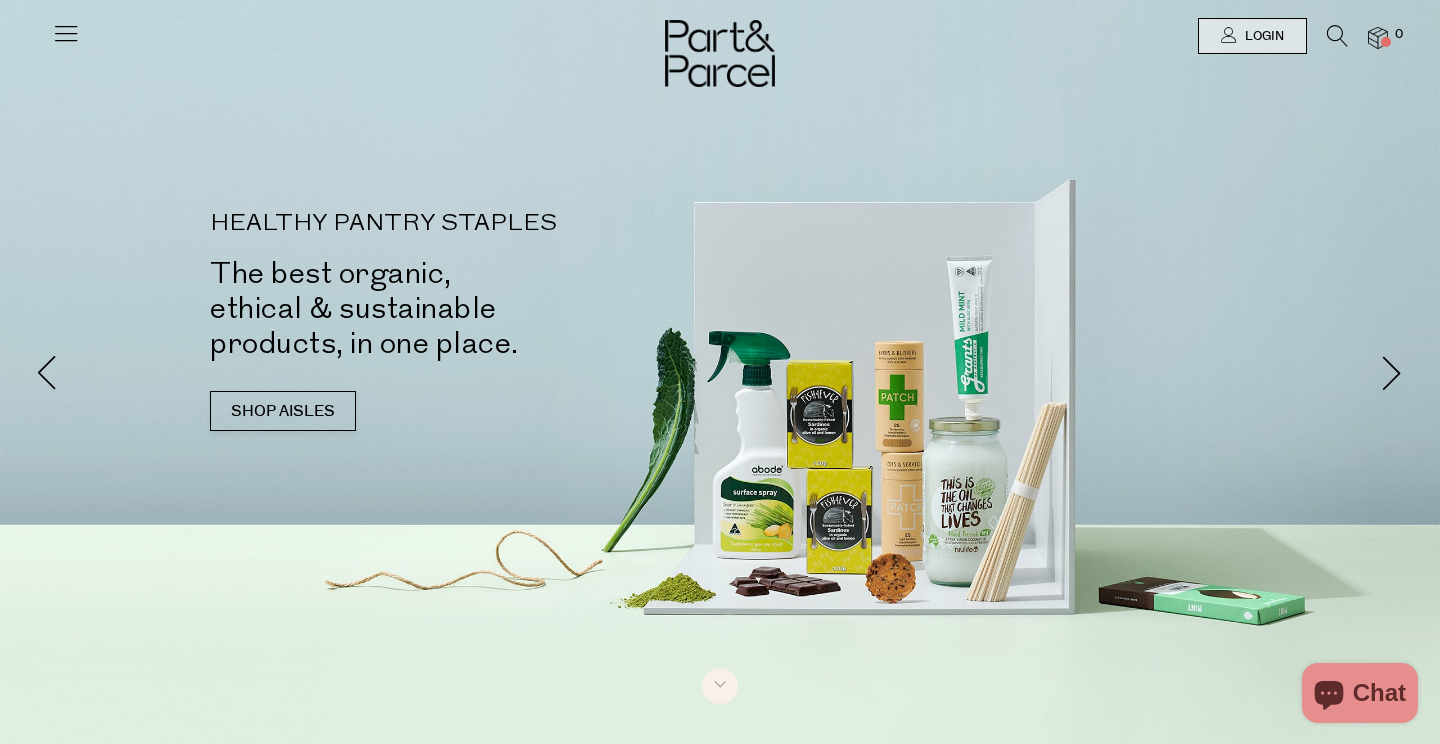 scroll, scrollTop: 0, scrollLeft: 0, axis: both 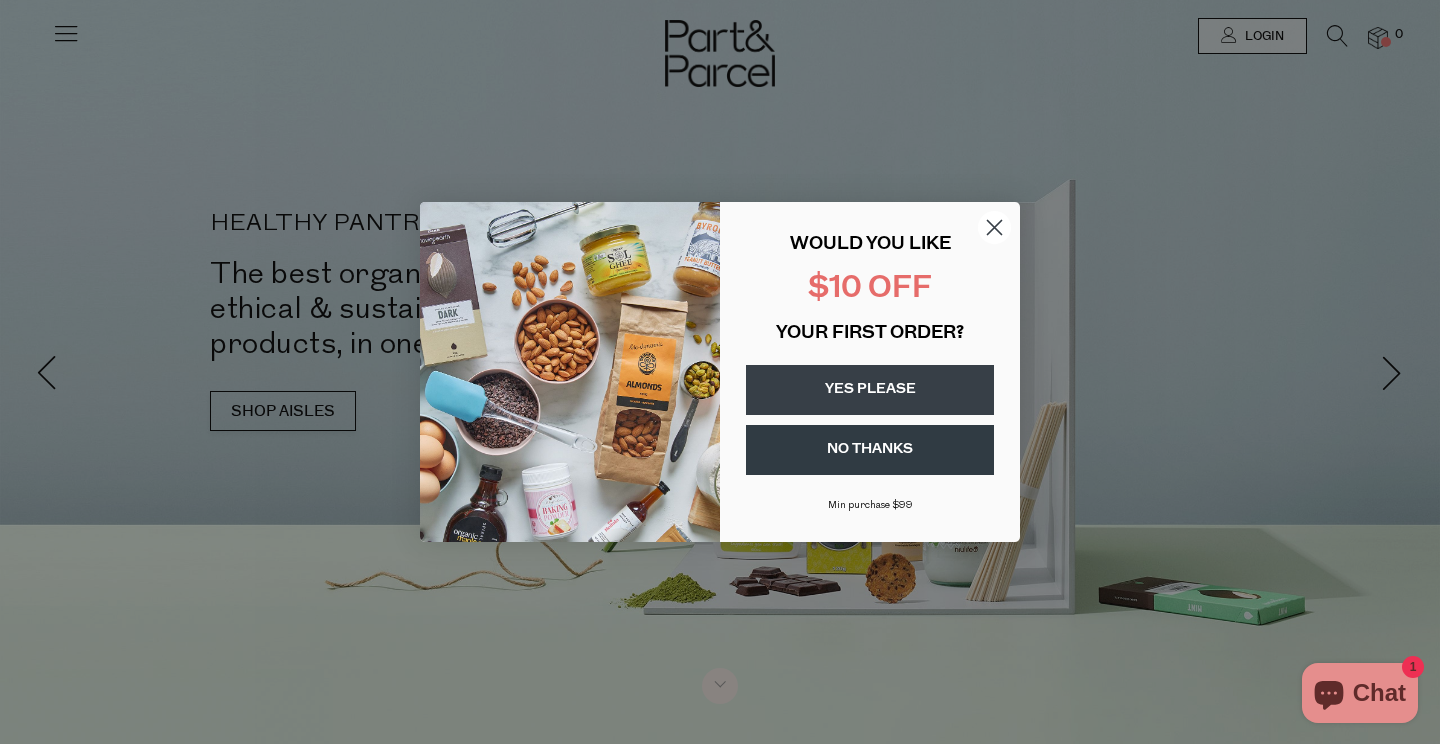click 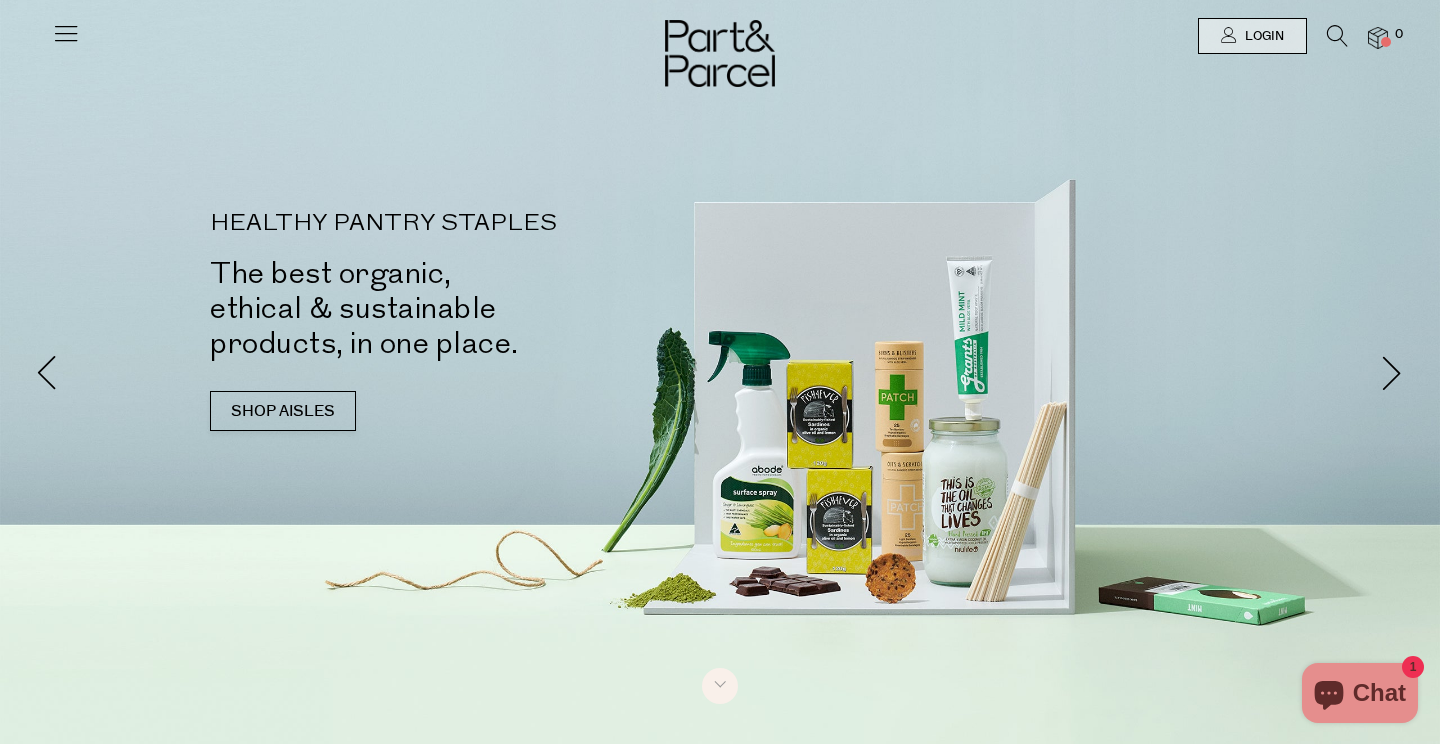 click at bounding box center [1337, 36] 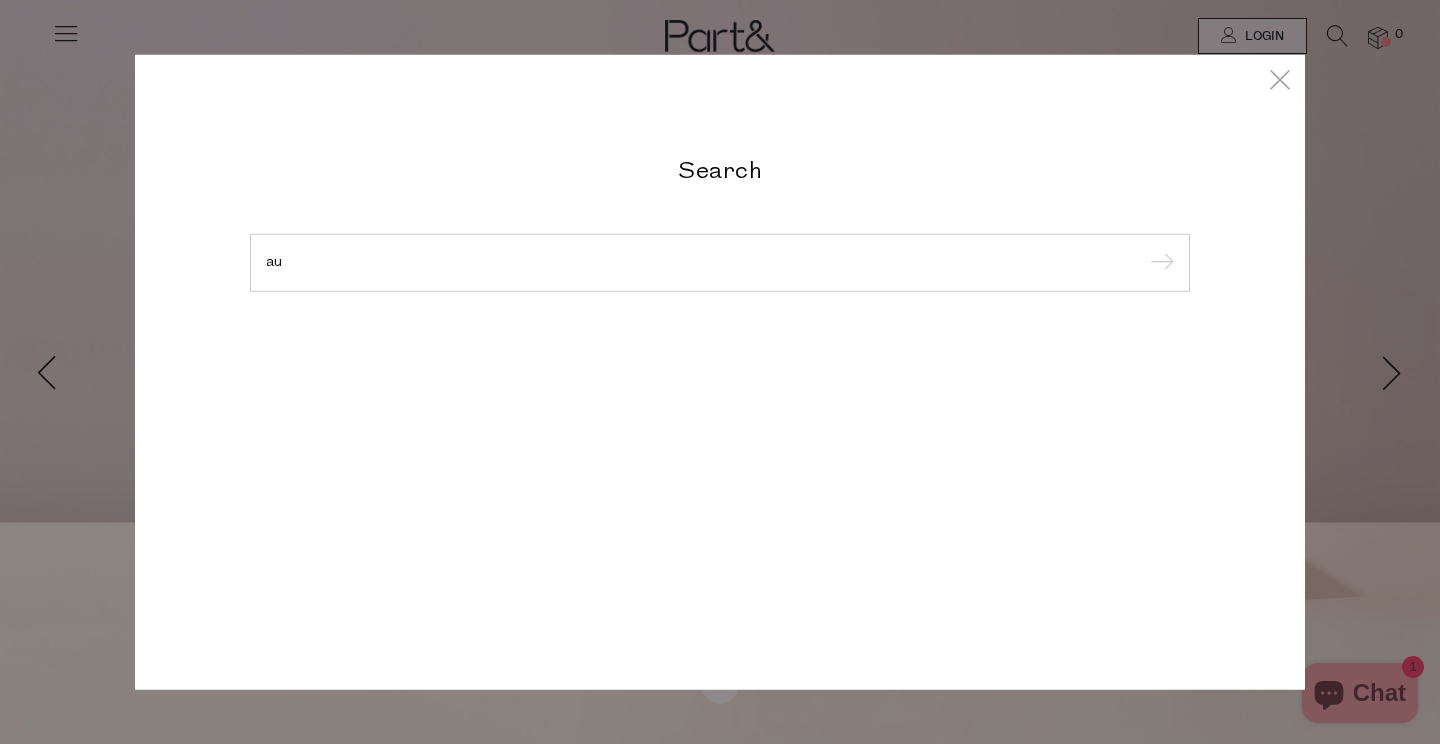 type on "a" 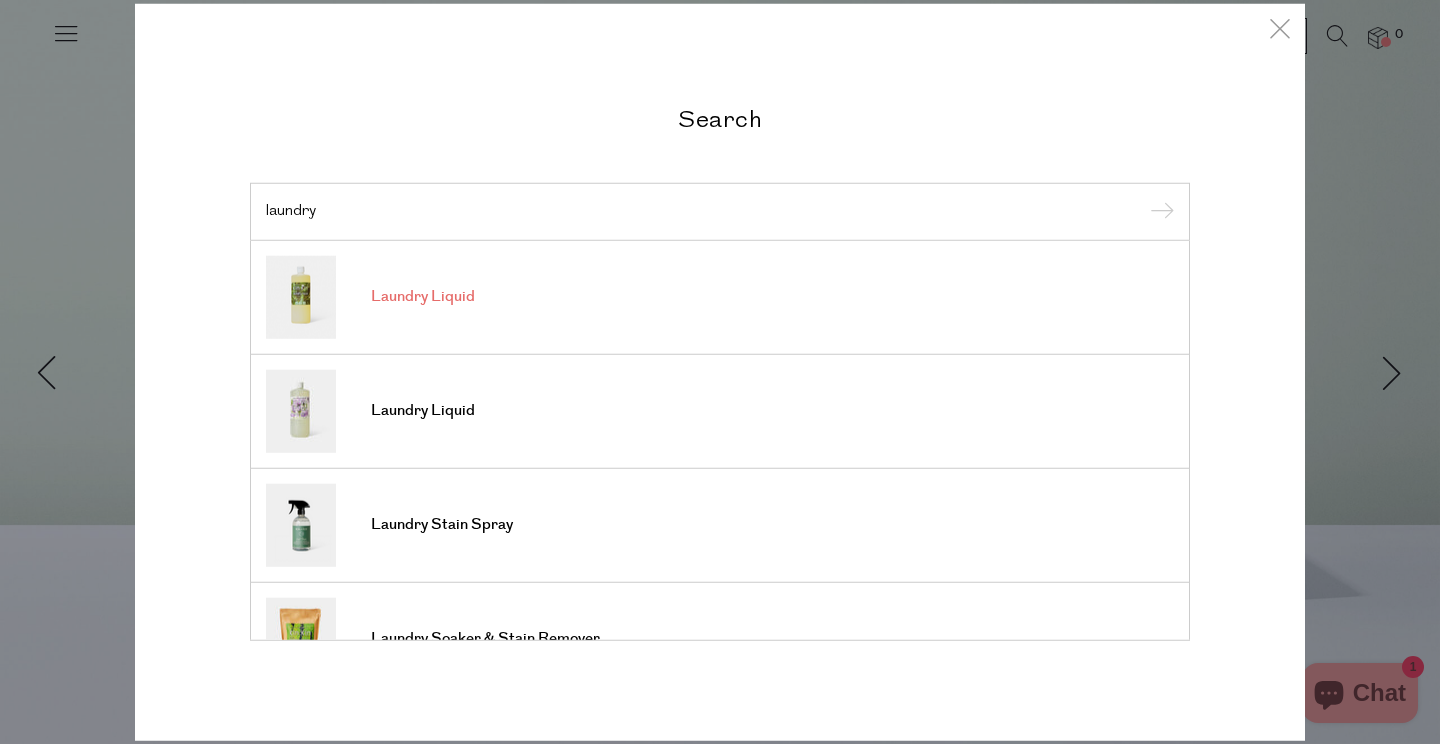 type on "laundry" 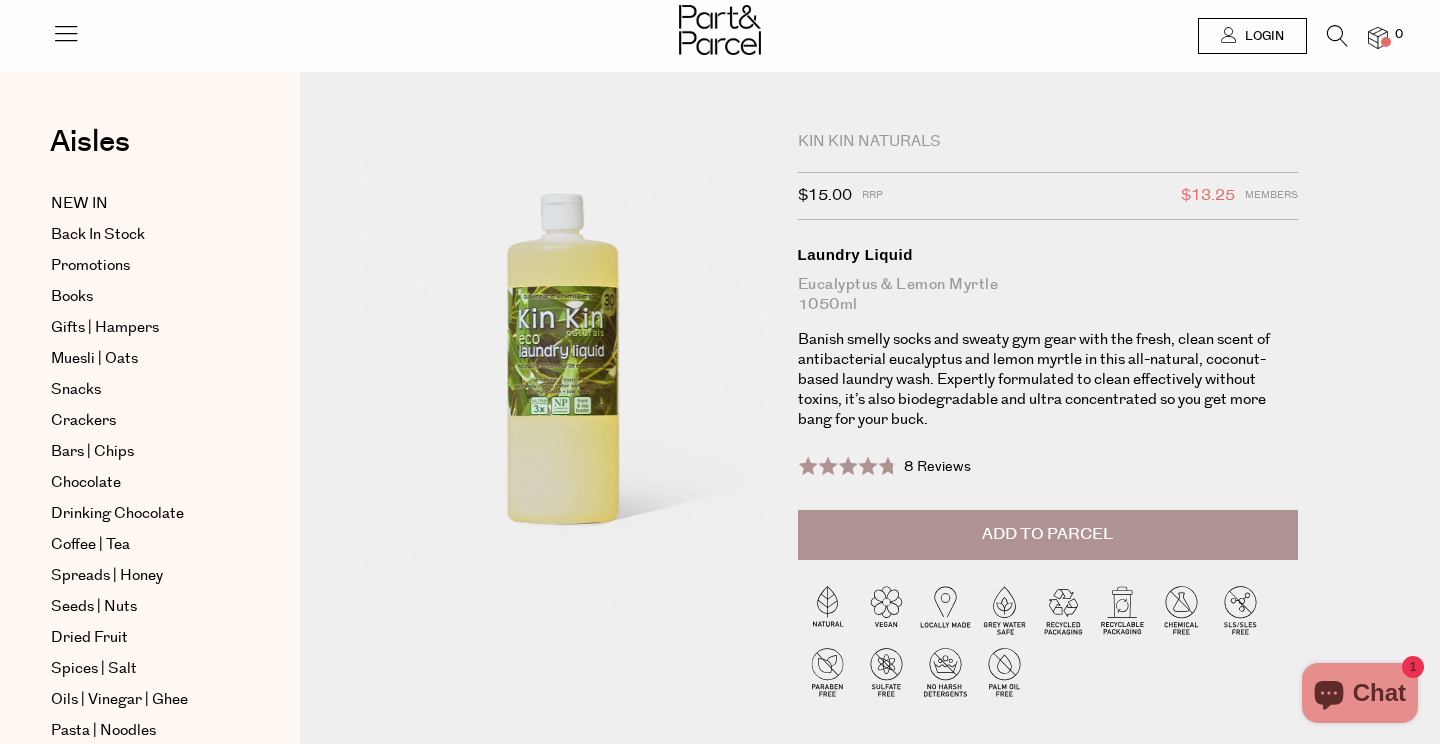 scroll, scrollTop: 0, scrollLeft: 0, axis: both 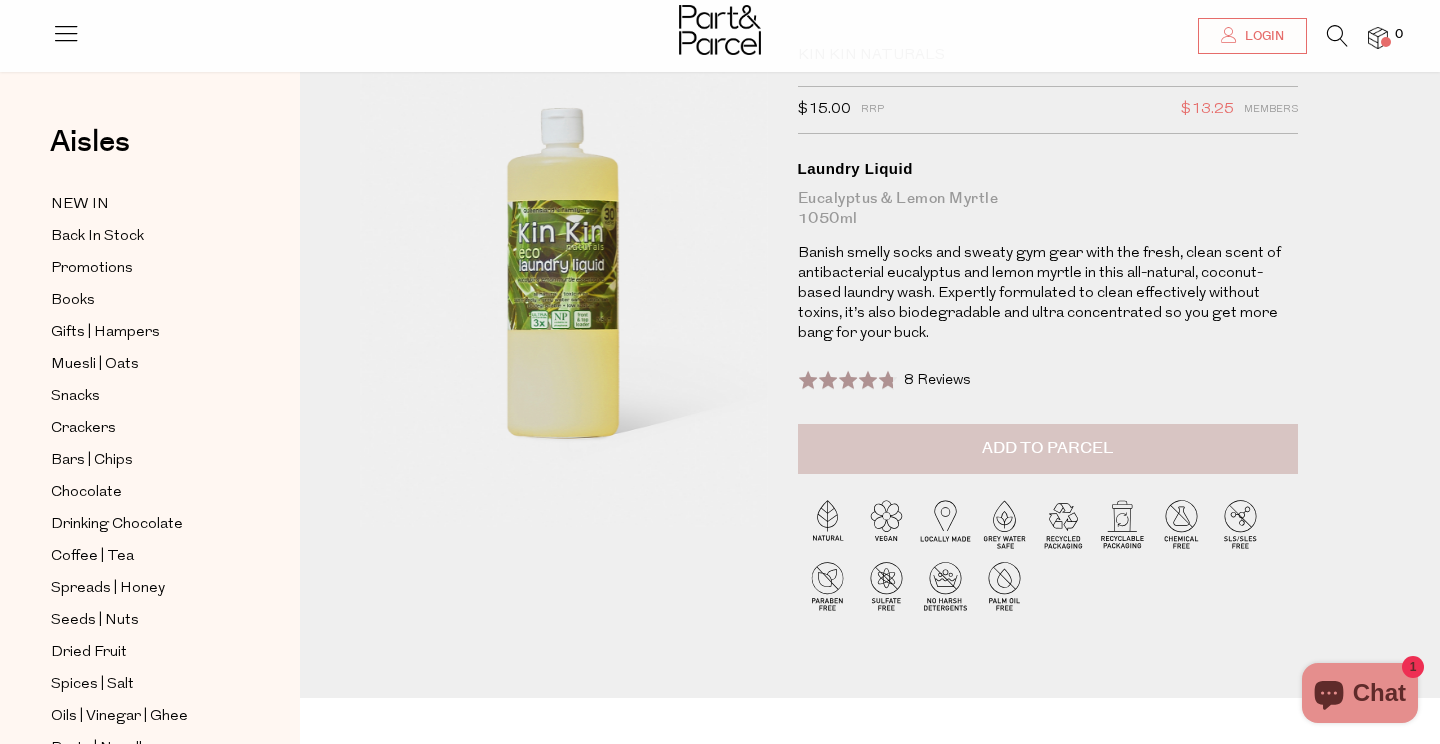 click on "Add to Parcel" at bounding box center (1048, 449) 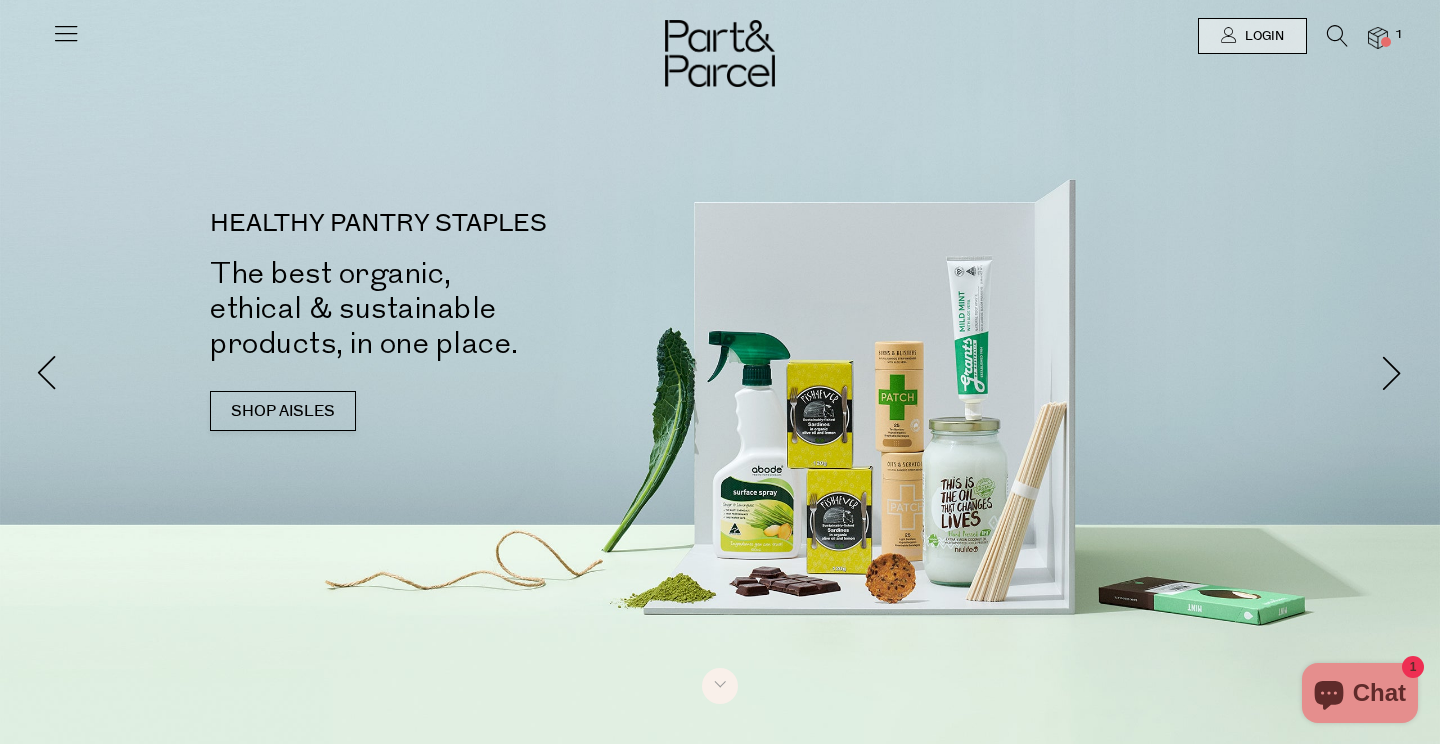 scroll, scrollTop: 0, scrollLeft: 0, axis: both 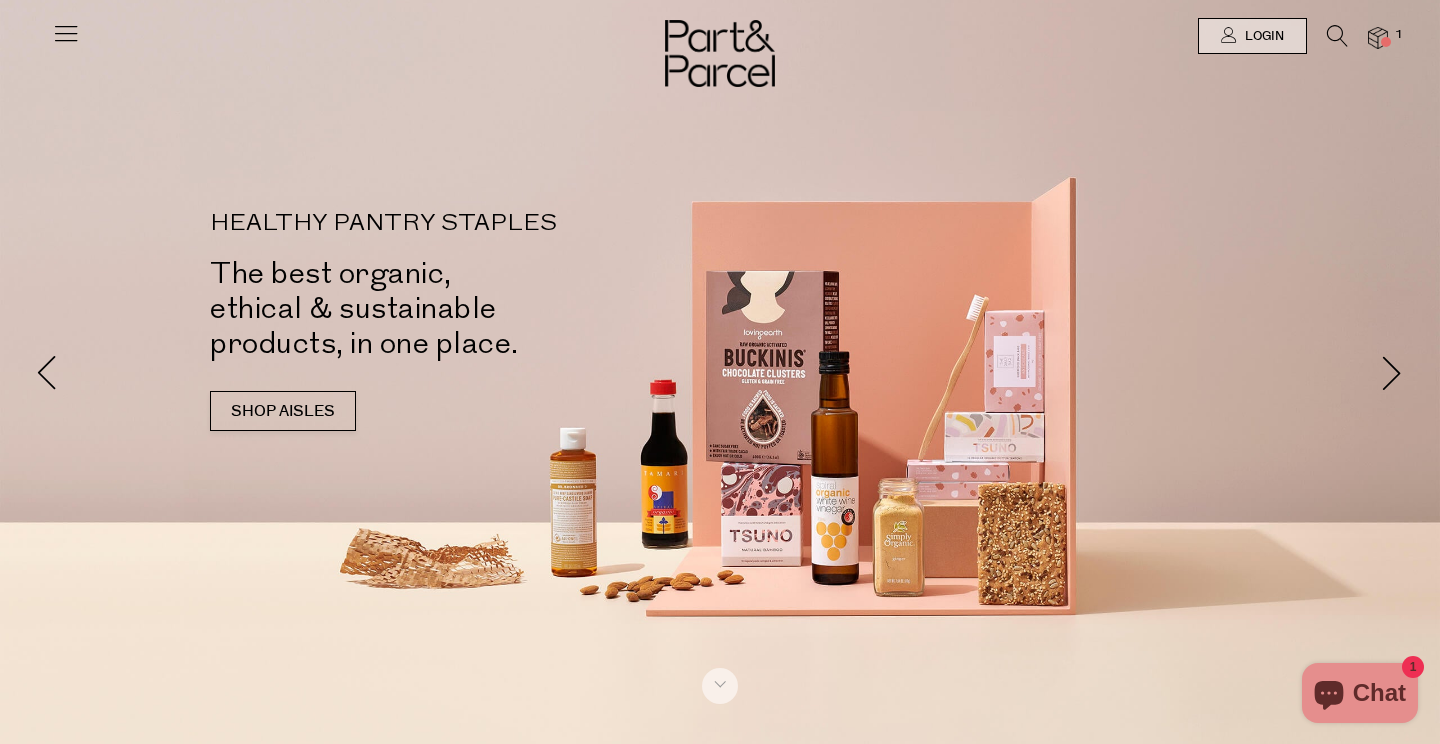 click at bounding box center [1337, 36] 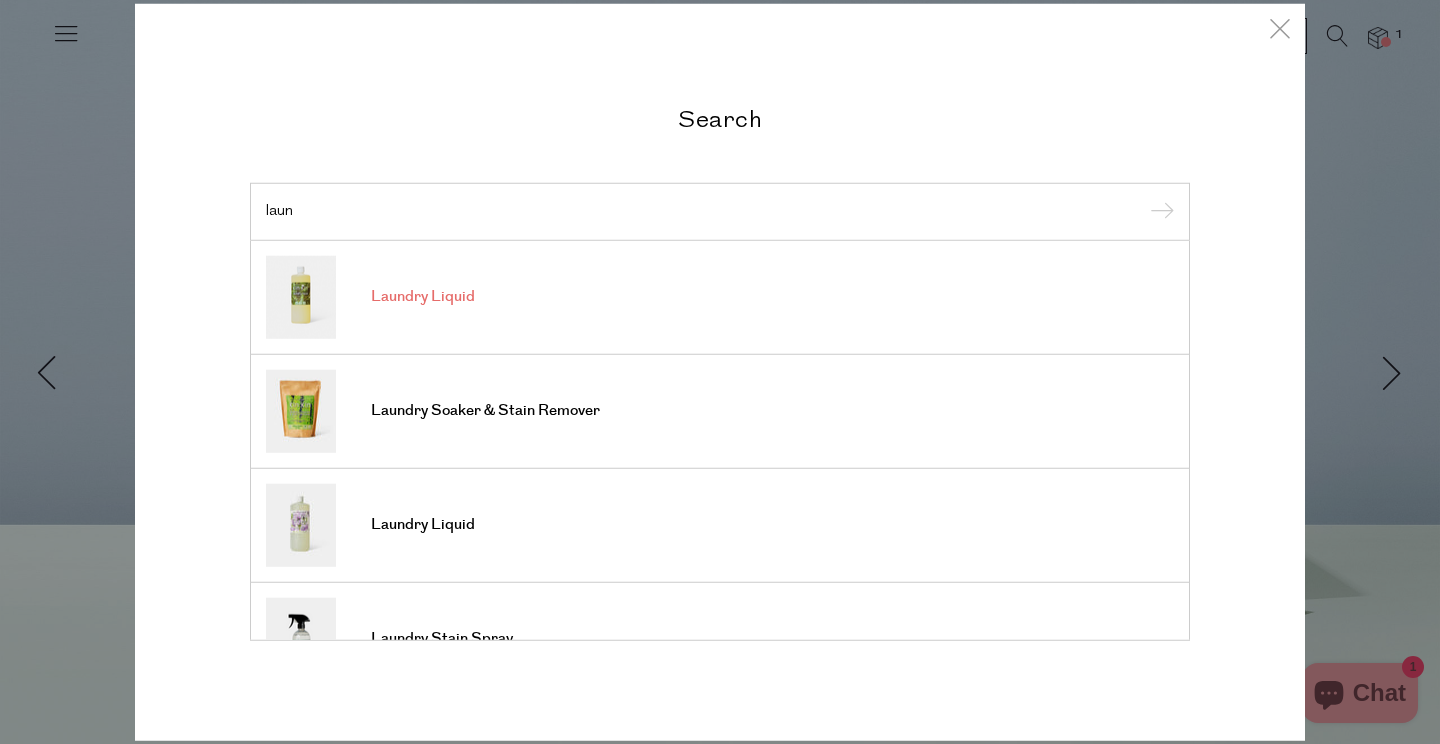 type on "laun" 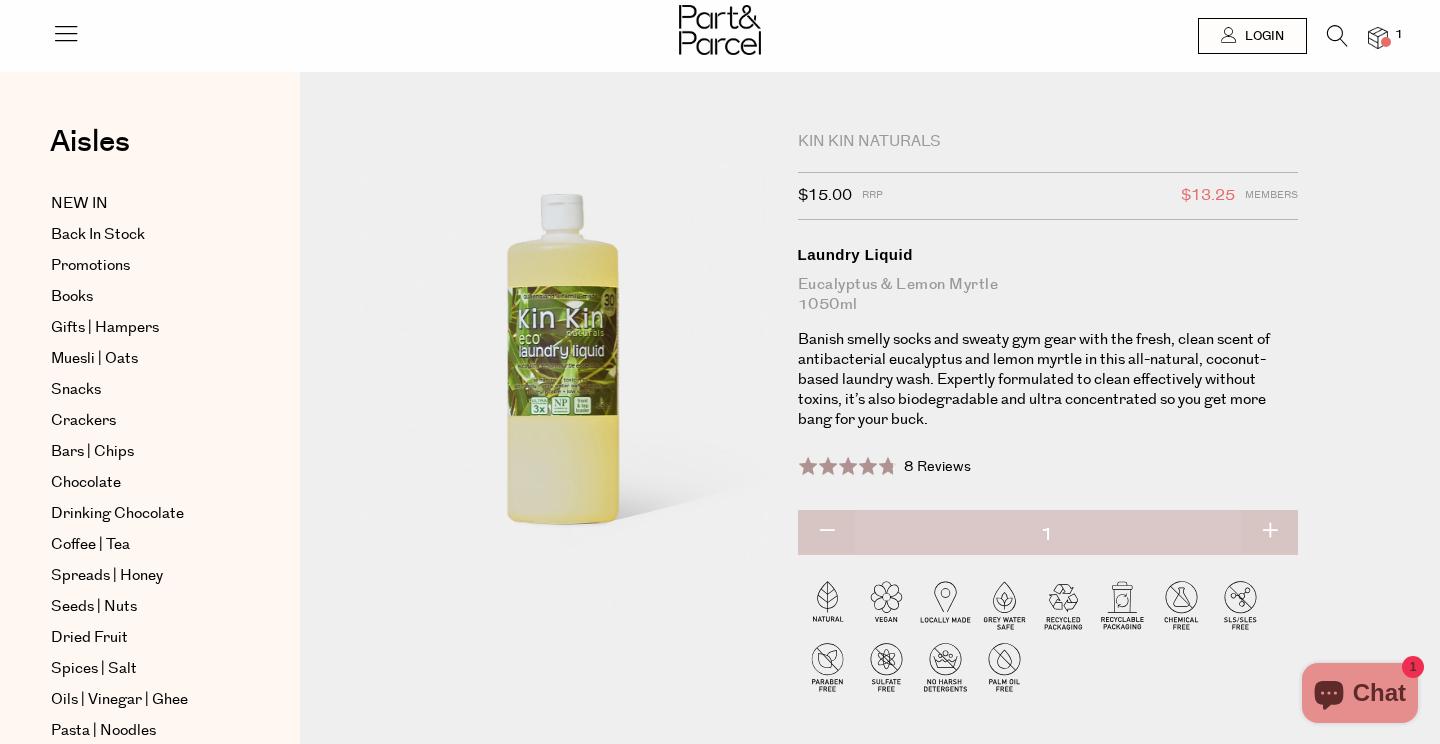 scroll, scrollTop: 0, scrollLeft: 0, axis: both 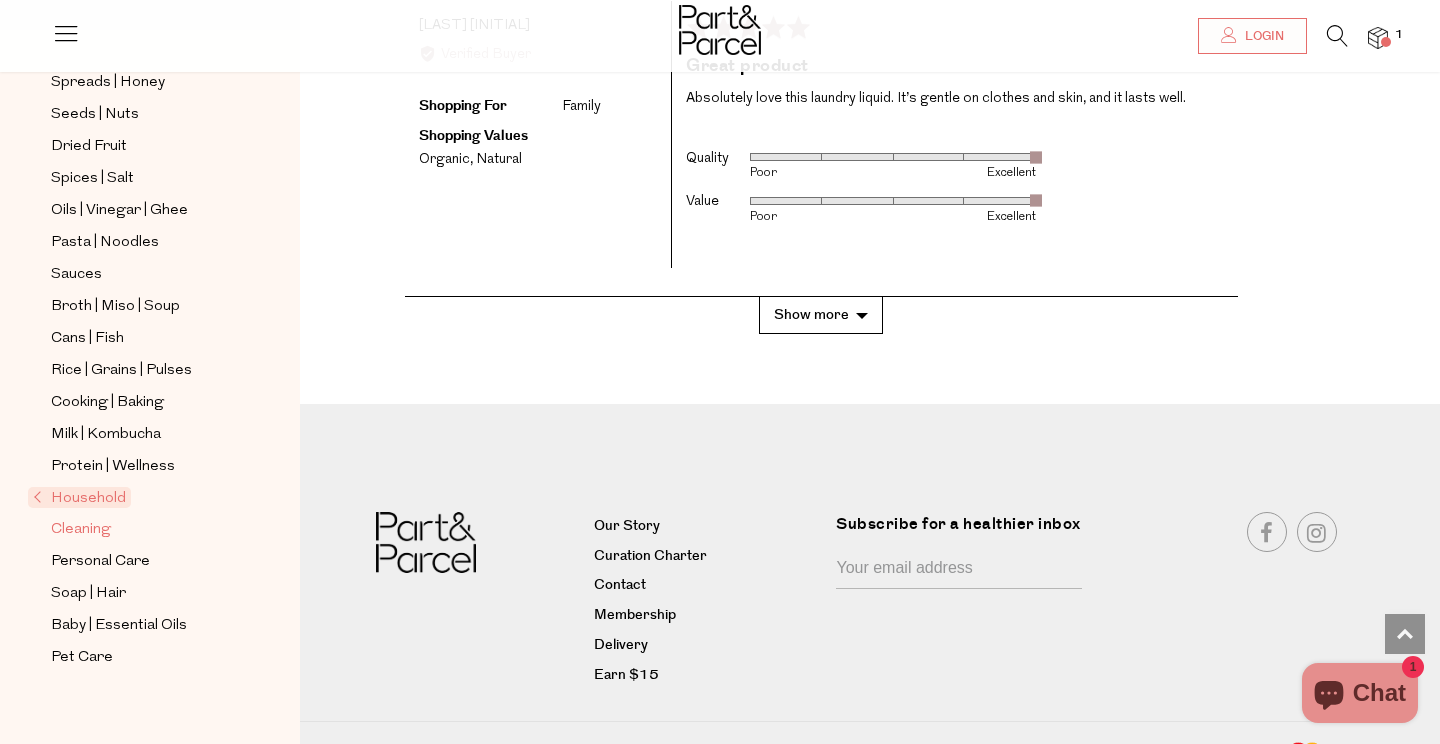 click on "Cleaning" at bounding box center [81, 530] 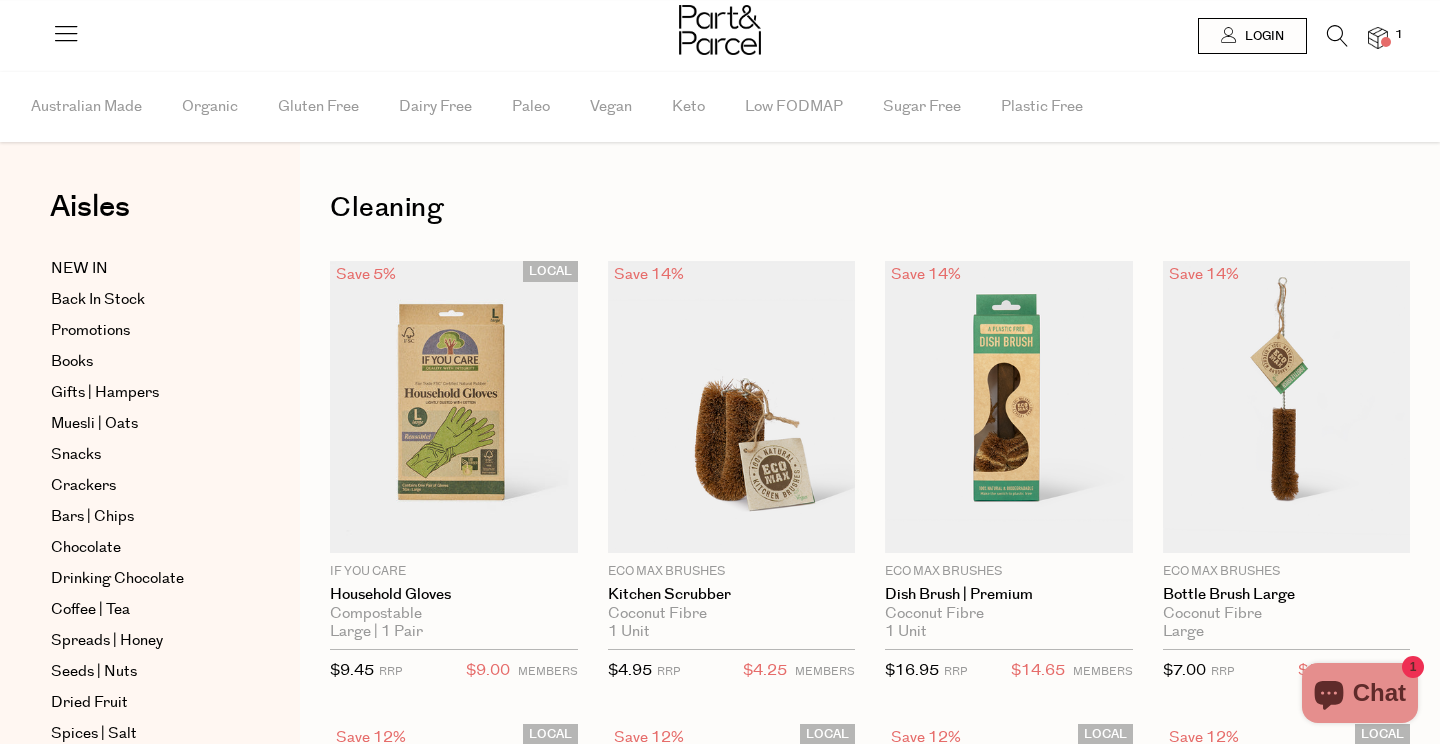 scroll, scrollTop: 0, scrollLeft: 0, axis: both 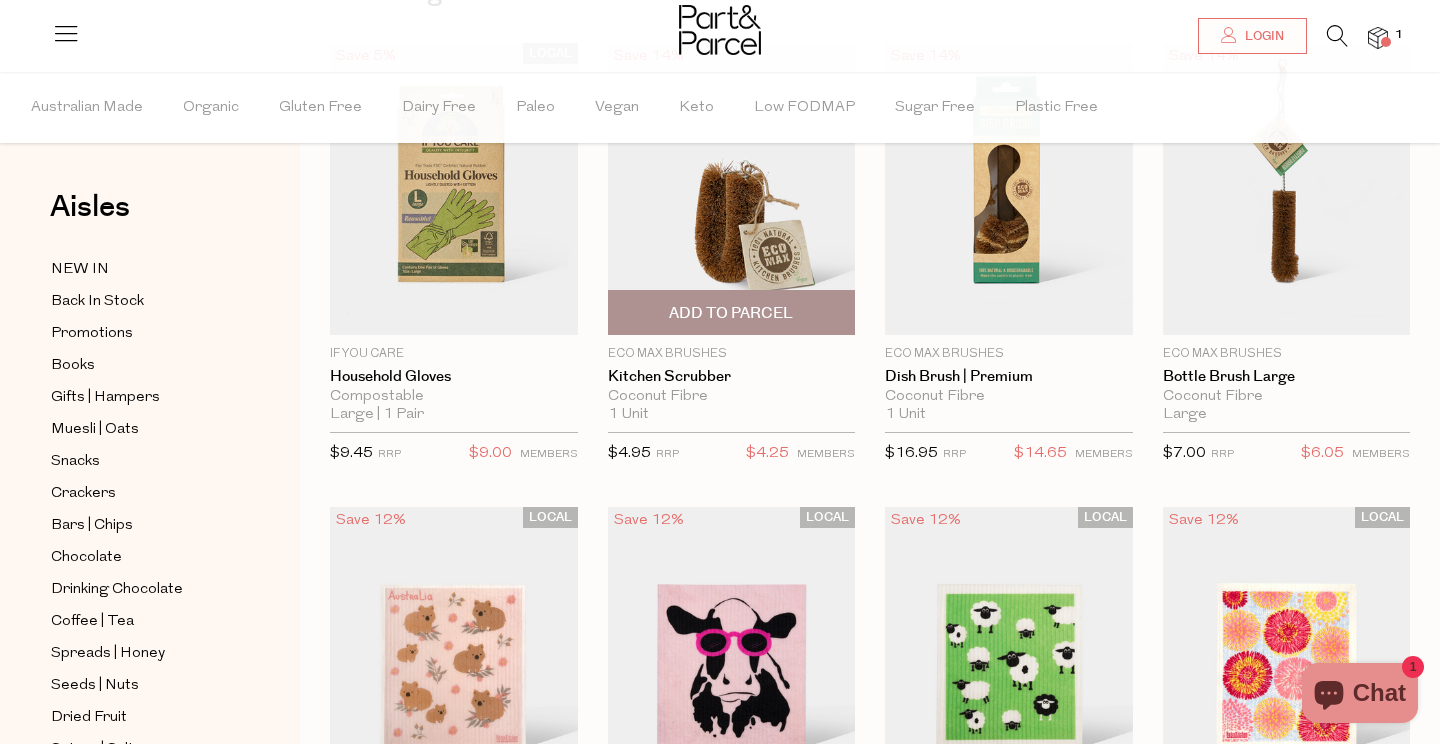 click on "Add To Parcel" at bounding box center [731, 313] 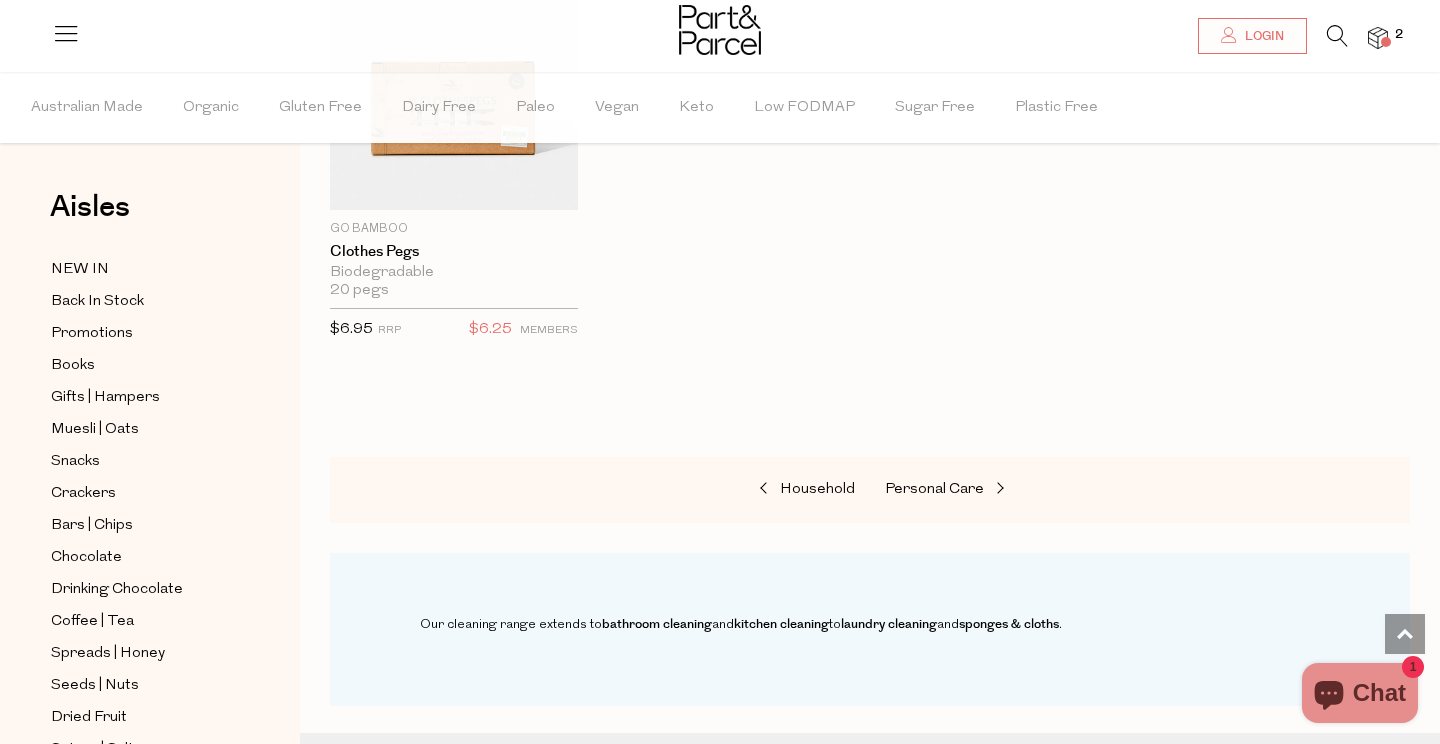 scroll, scrollTop: 1733, scrollLeft: 0, axis: vertical 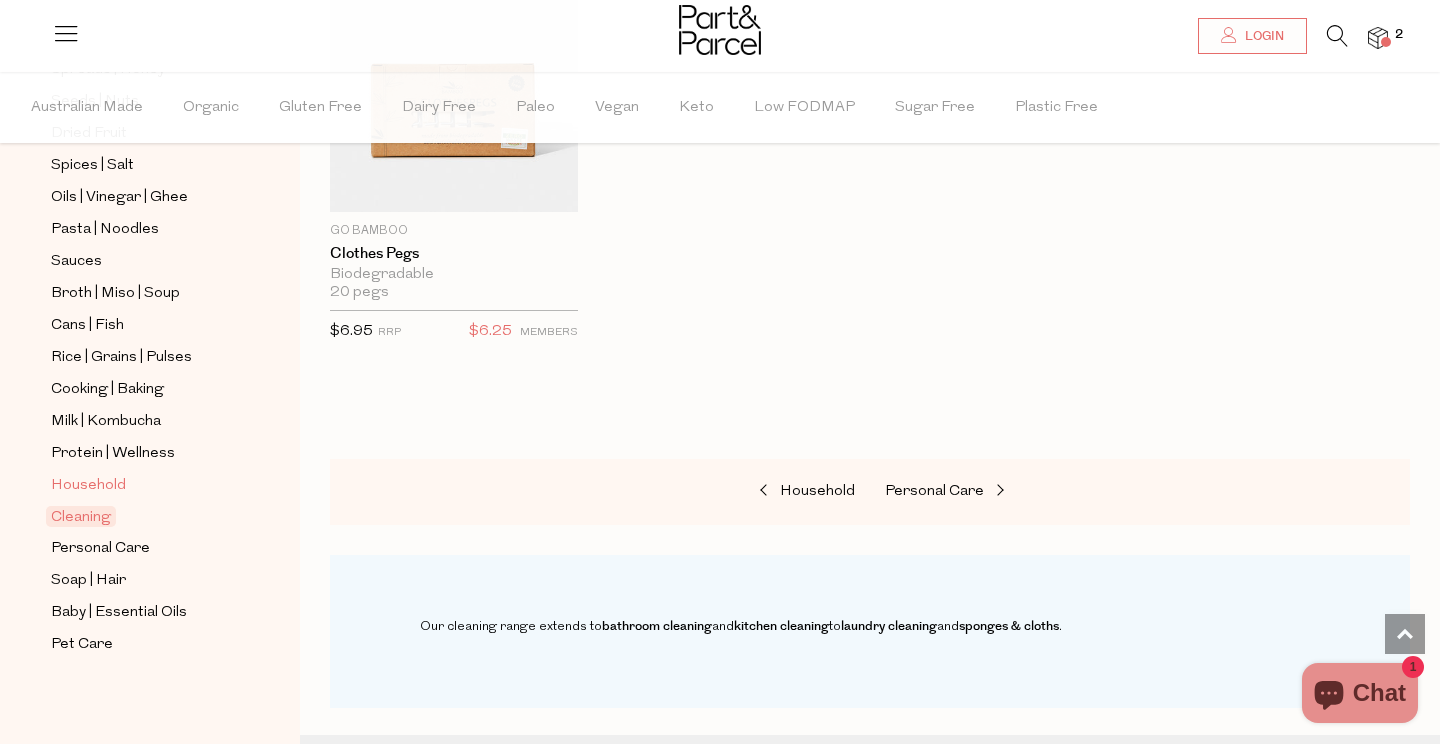 click on "Household" at bounding box center (88, 486) 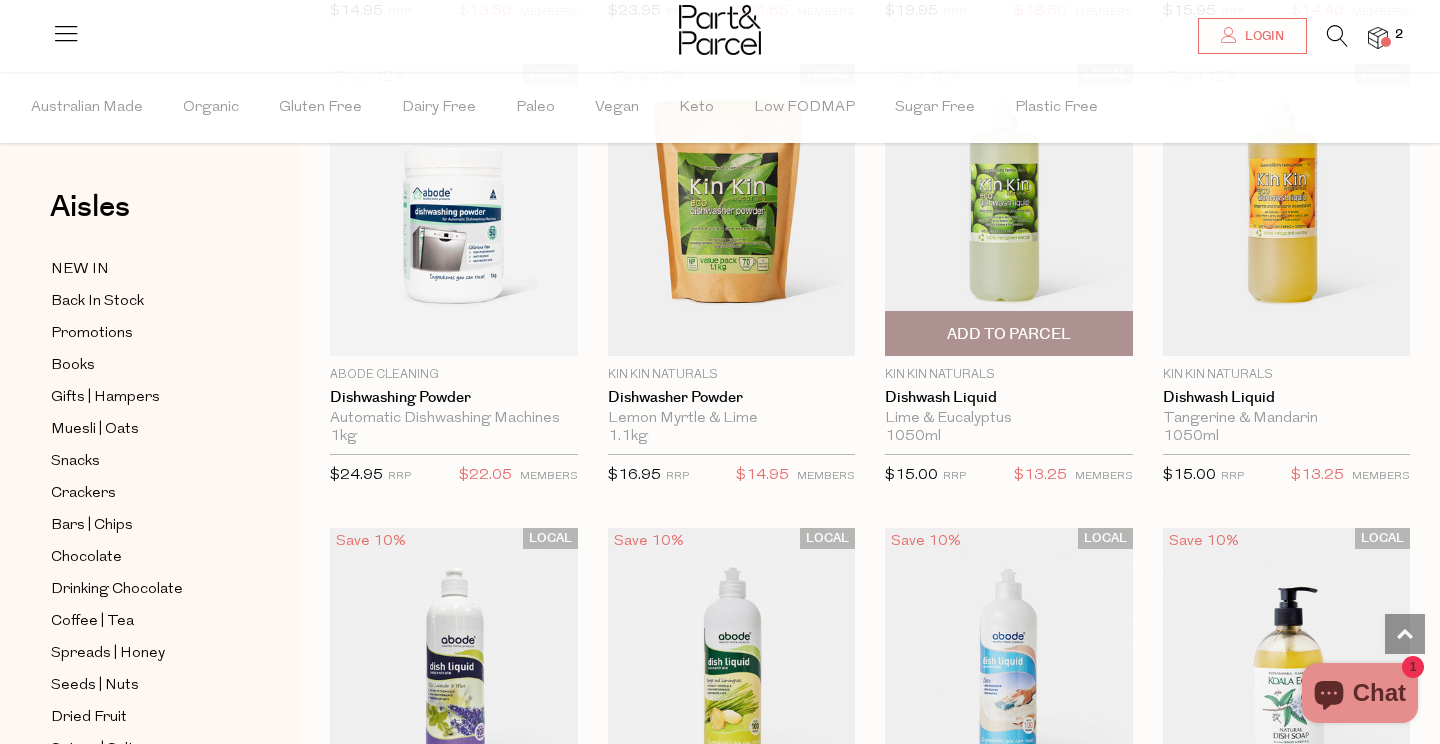 scroll, scrollTop: 3447, scrollLeft: 0, axis: vertical 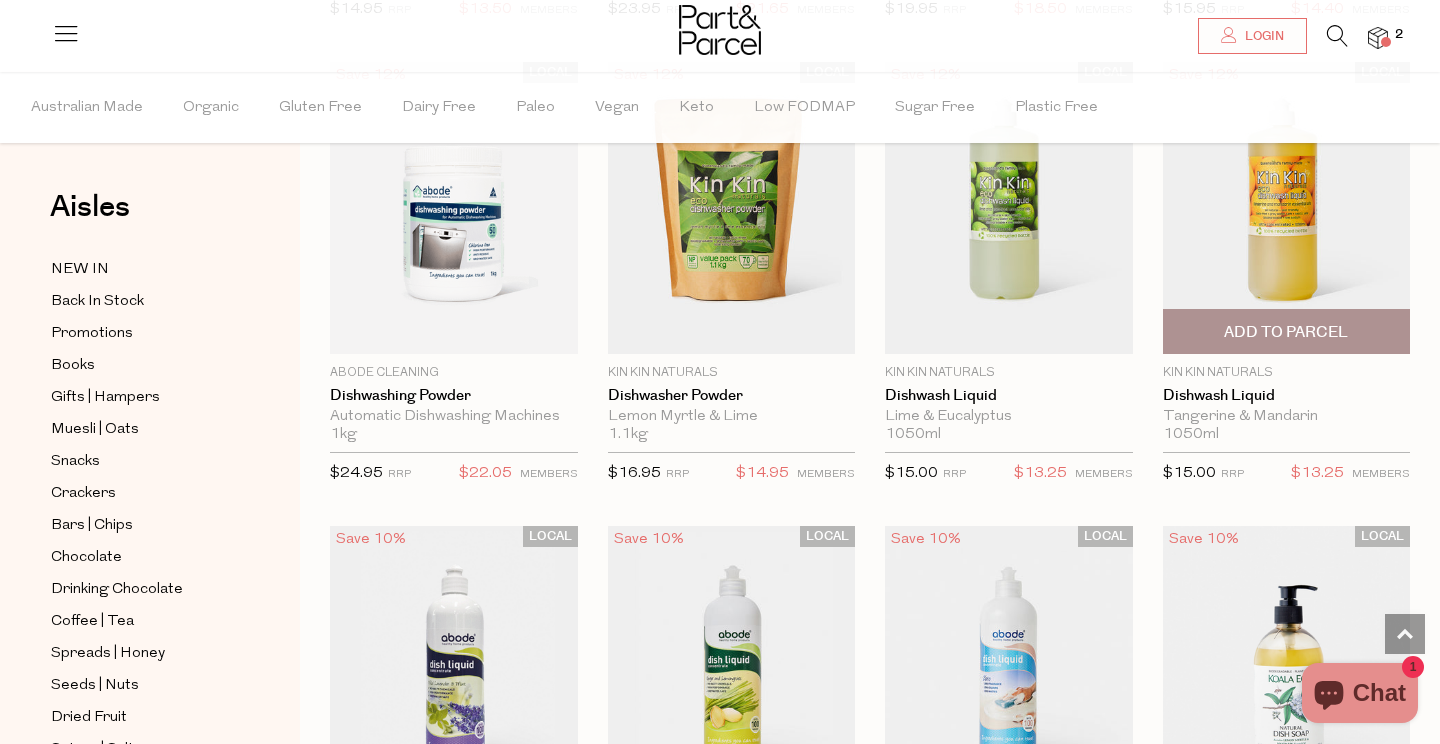 click on "Add To Parcel" at bounding box center (1286, 332) 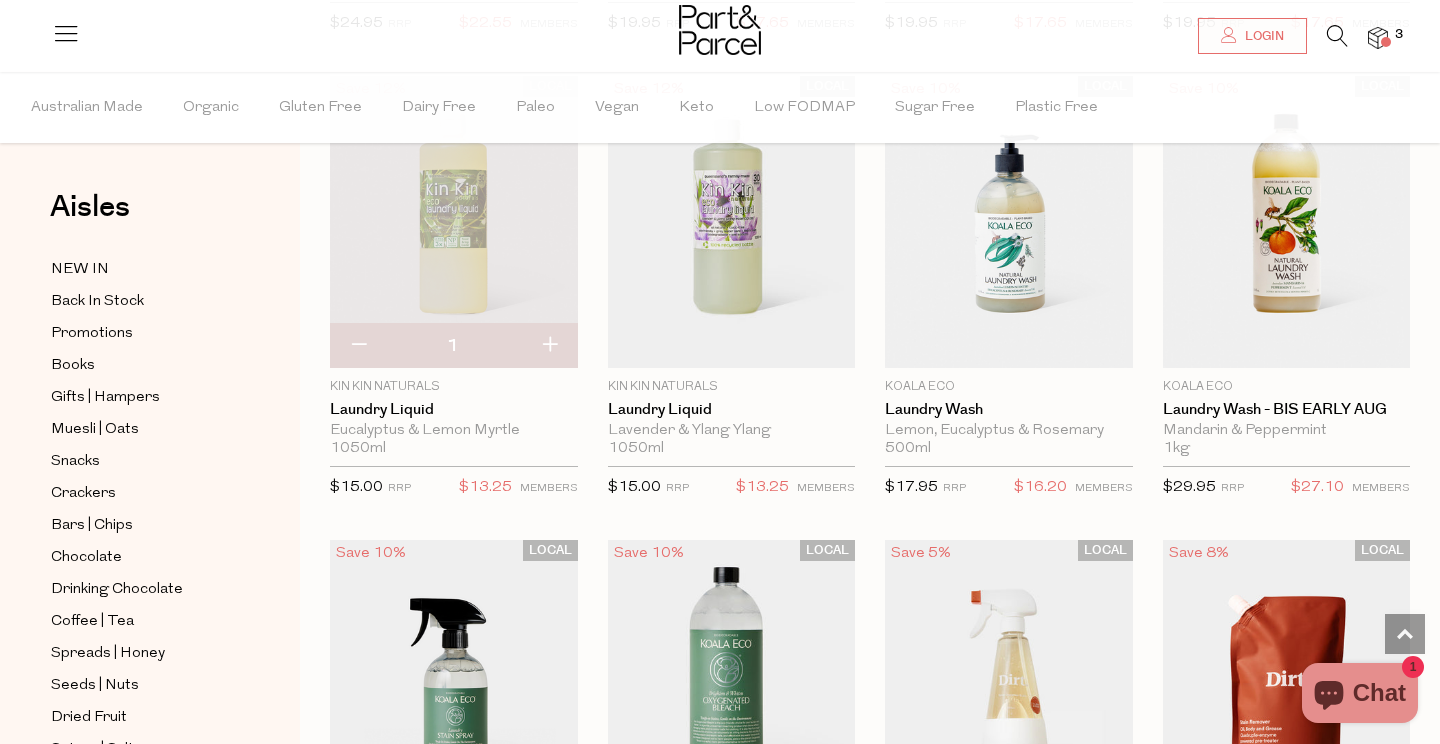scroll, scrollTop: 4810, scrollLeft: 0, axis: vertical 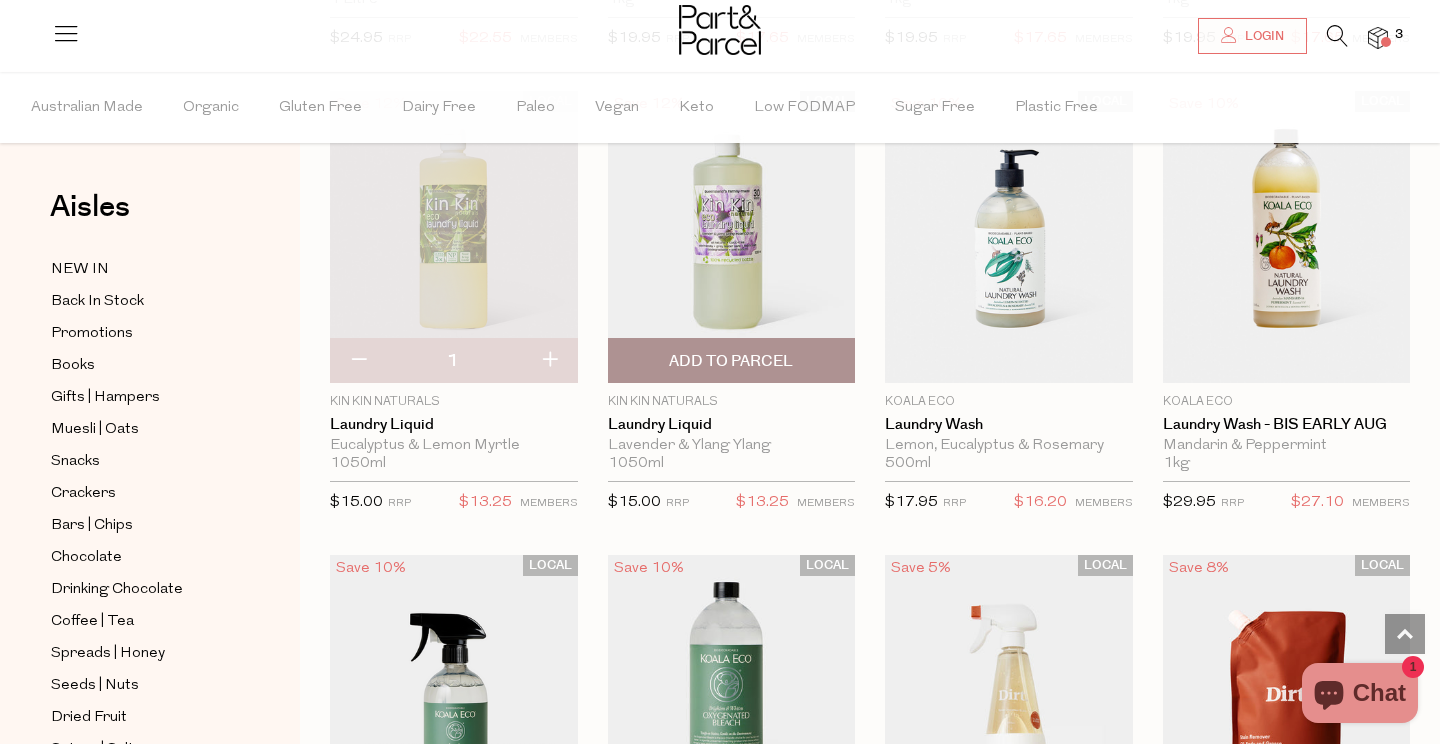 click on "Add To Parcel" at bounding box center [731, 361] 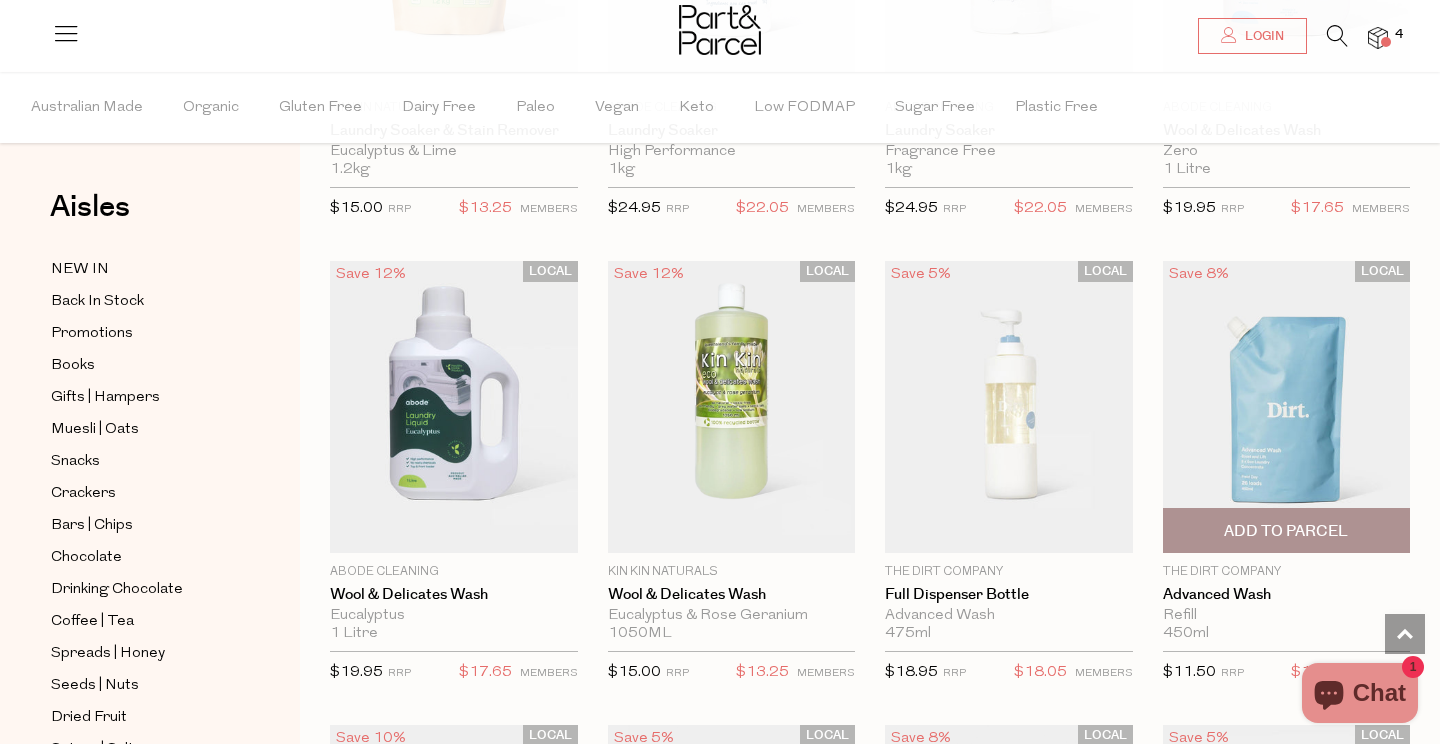 scroll, scrollTop: 6111, scrollLeft: 0, axis: vertical 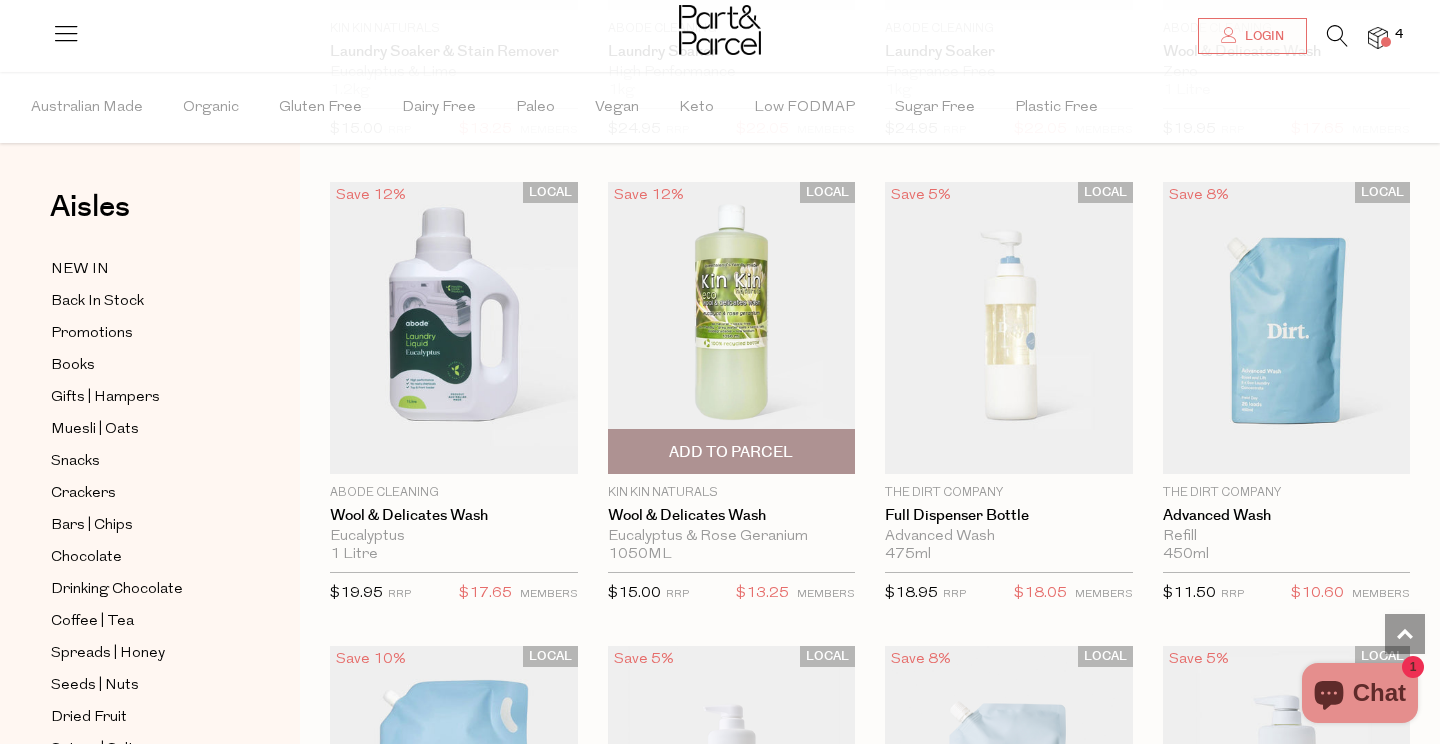 click on "Add To Parcel" at bounding box center [731, 452] 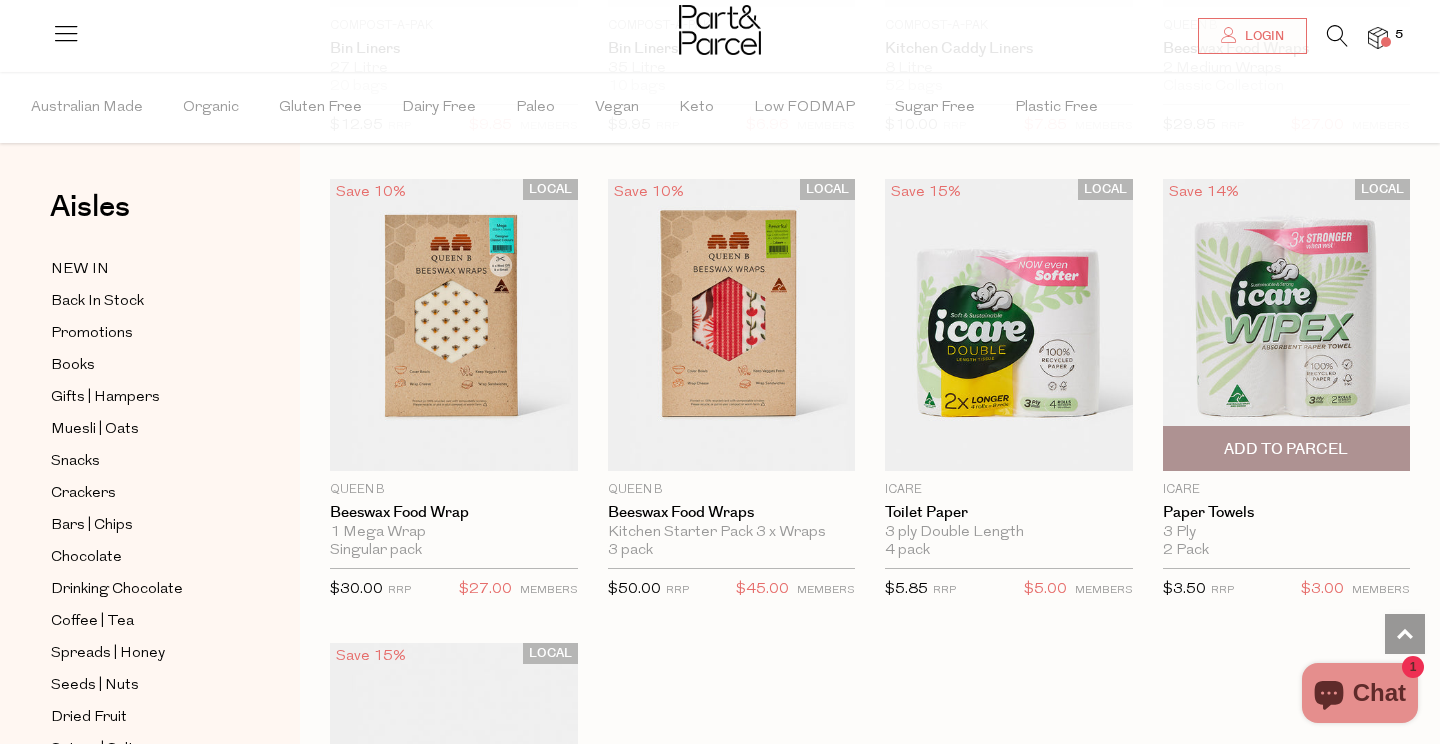 scroll, scrollTop: 8900, scrollLeft: 0, axis: vertical 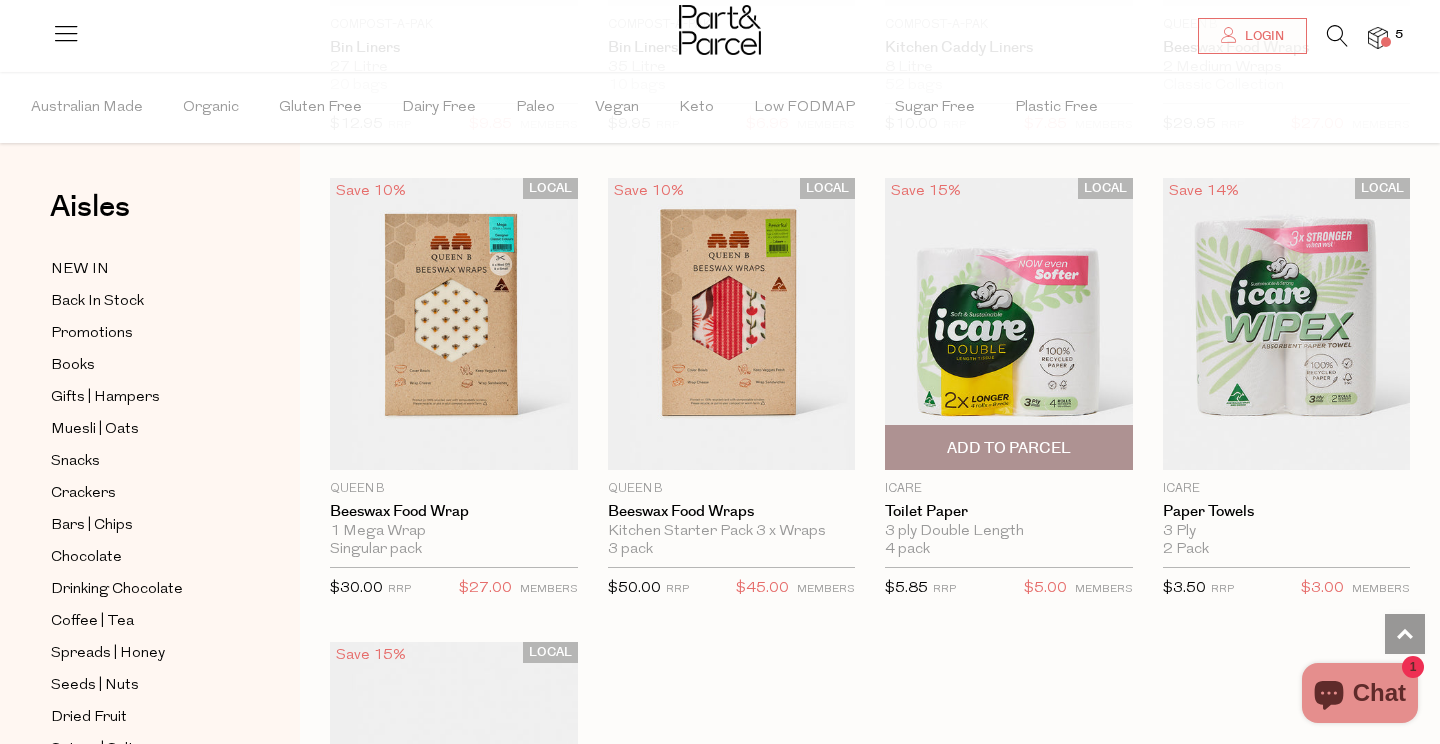 click on "Add To Parcel" at bounding box center [1009, 448] 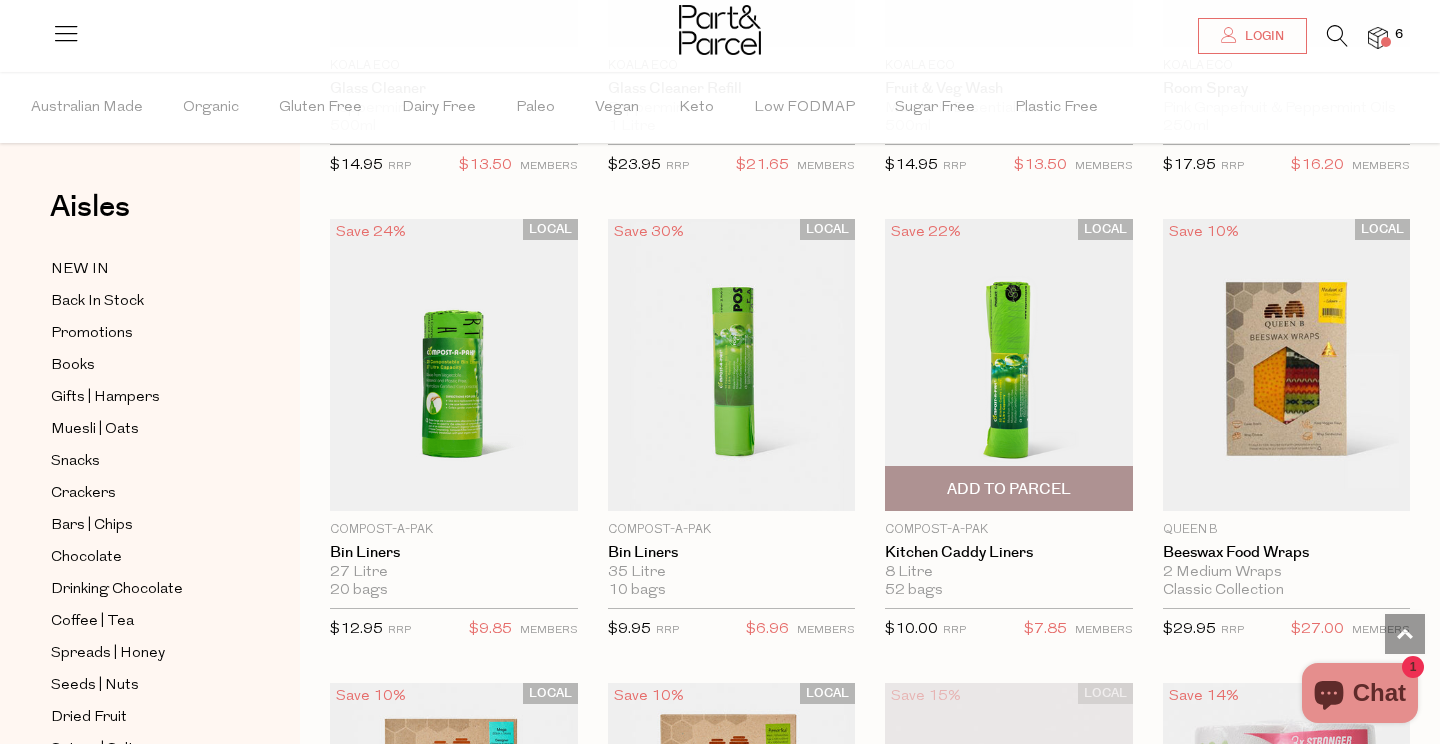scroll, scrollTop: 8397, scrollLeft: 0, axis: vertical 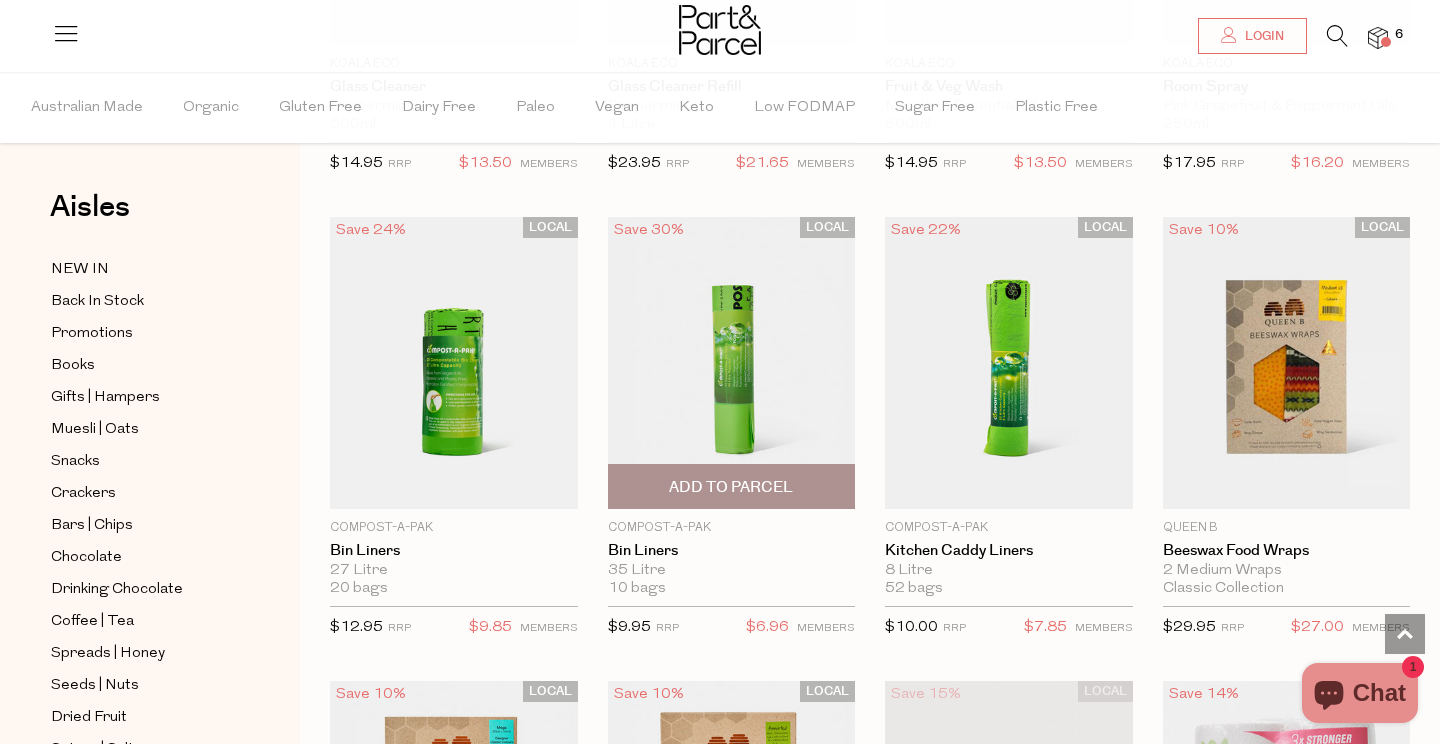 click on "Add To Parcel" at bounding box center [731, 487] 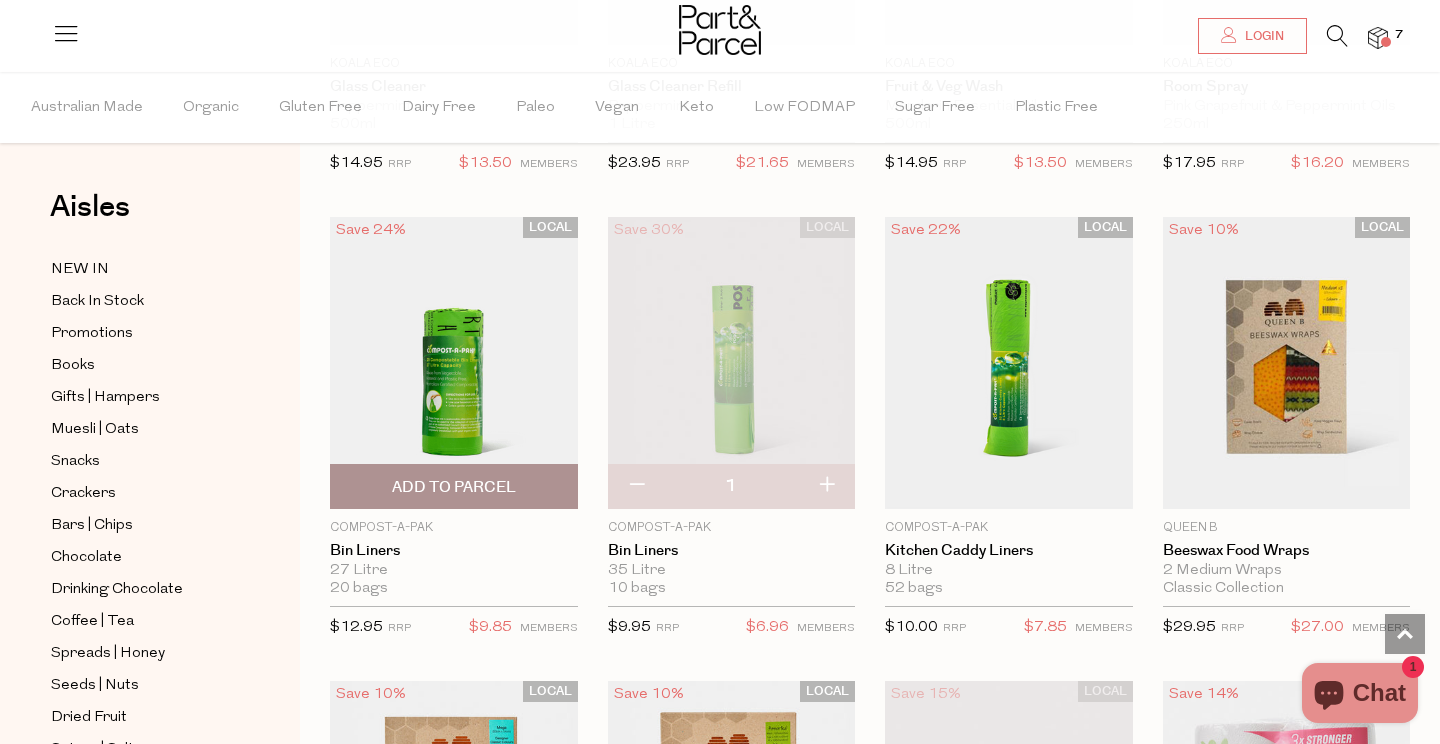 click on "Add To Parcel" at bounding box center [454, 486] 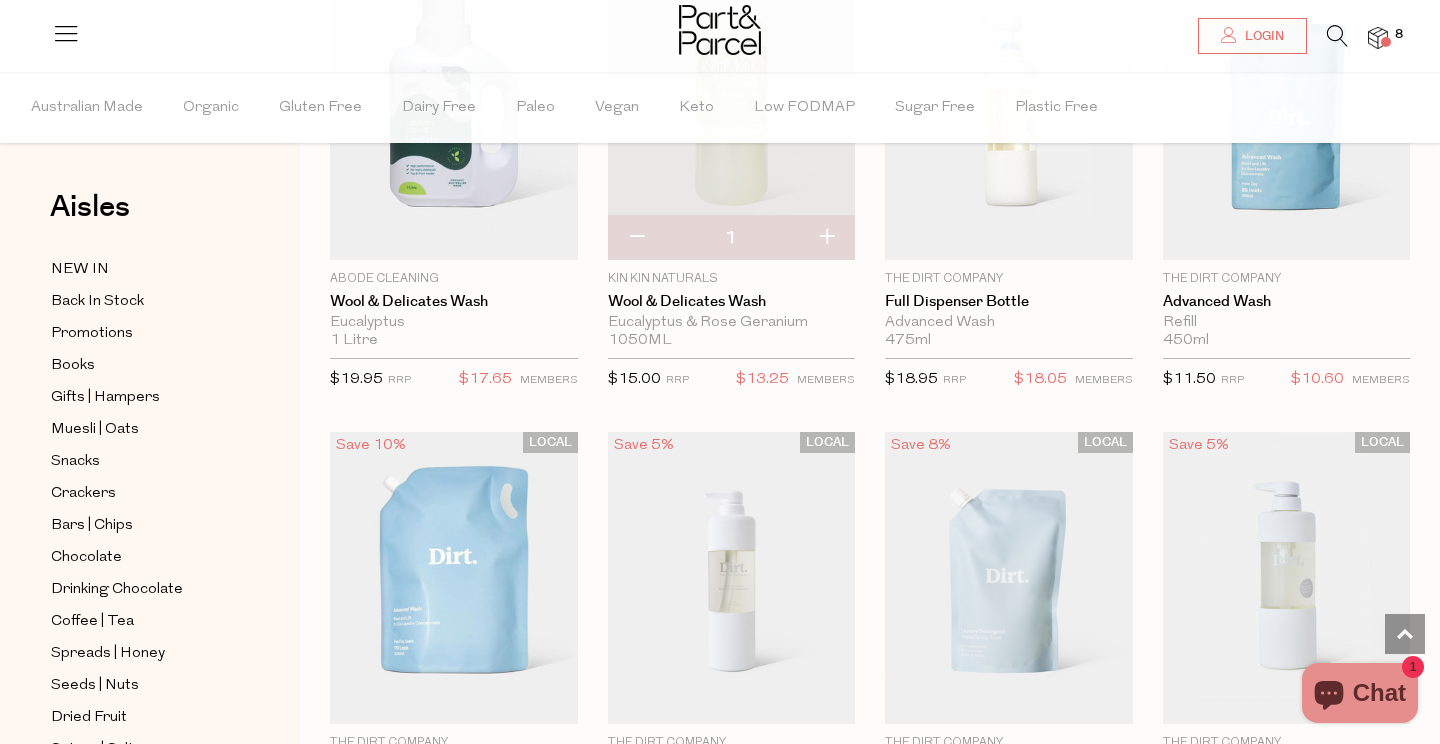 scroll, scrollTop: 6271, scrollLeft: 0, axis: vertical 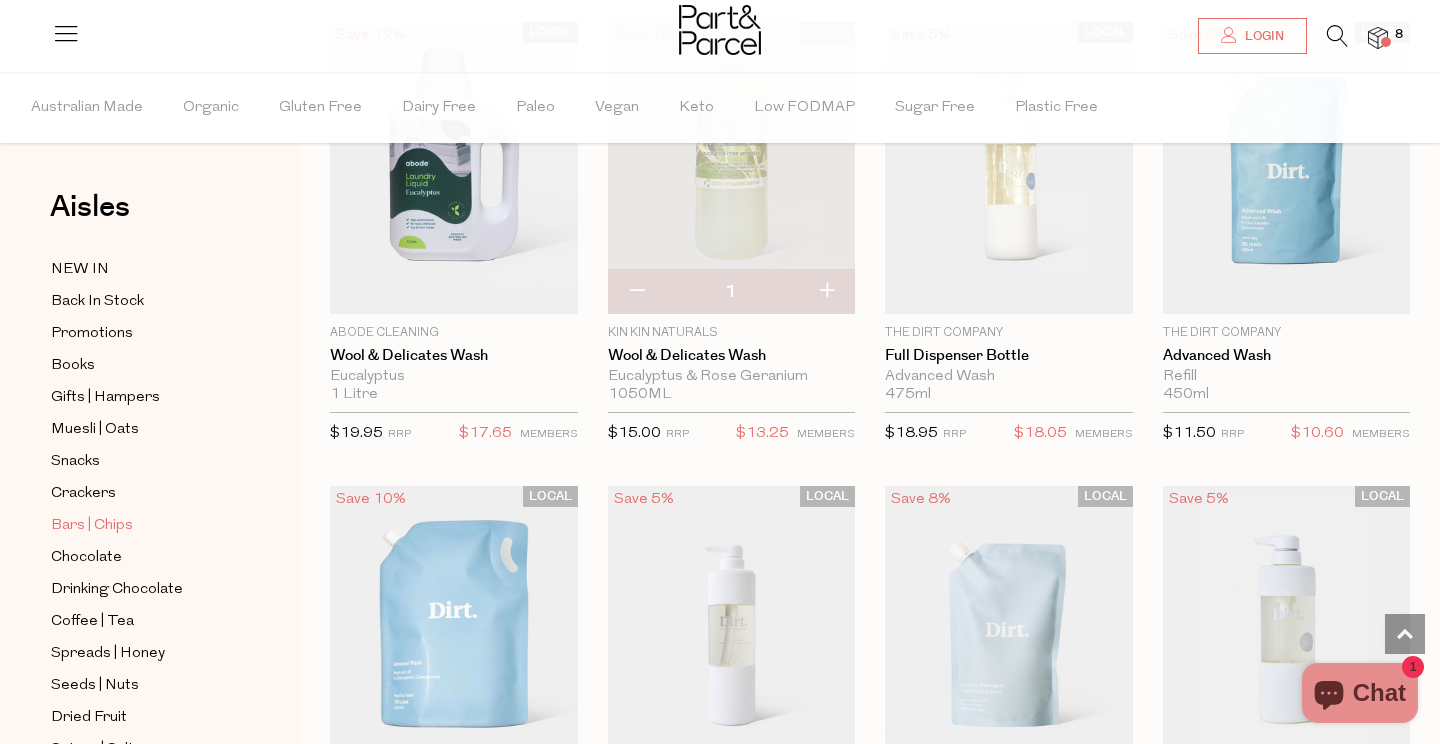 click on "Bars | Chips" at bounding box center [92, 526] 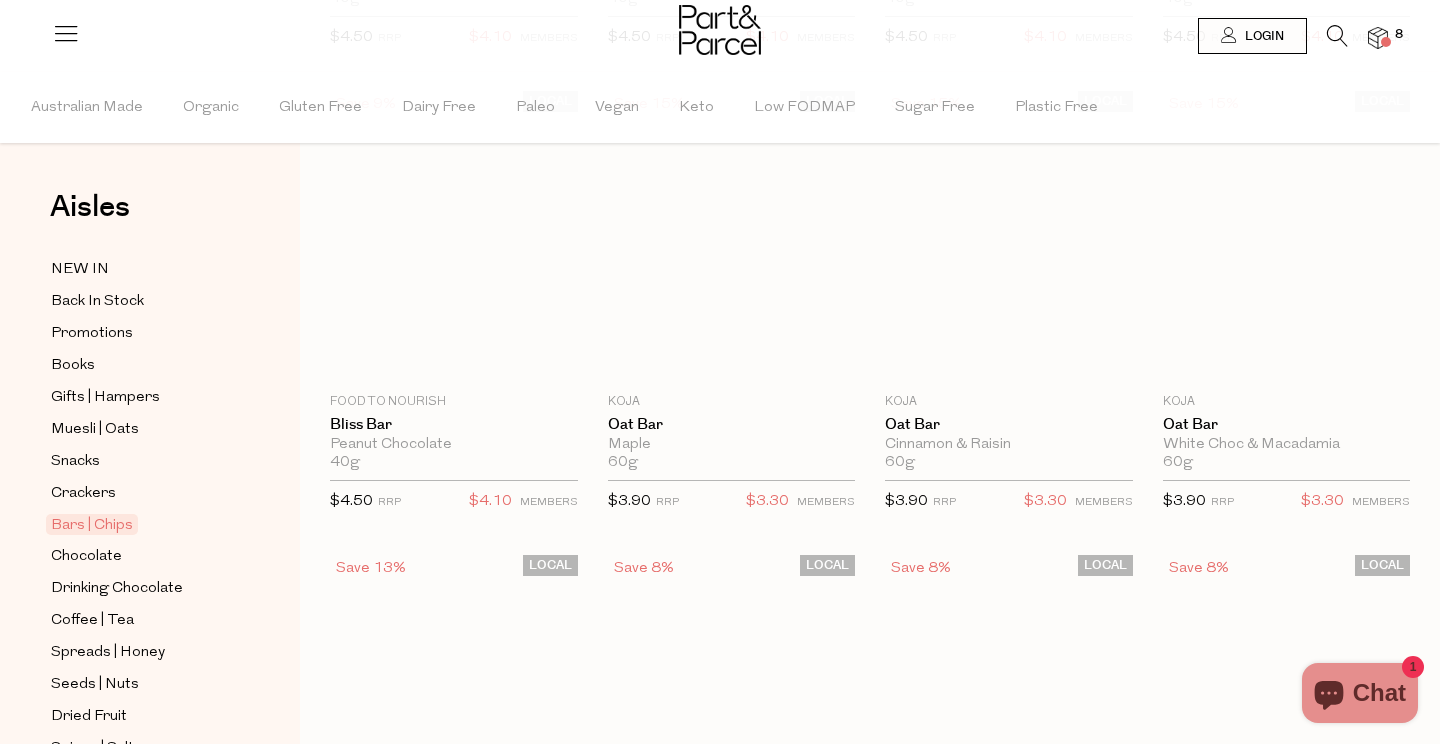 scroll, scrollTop: 0, scrollLeft: 0, axis: both 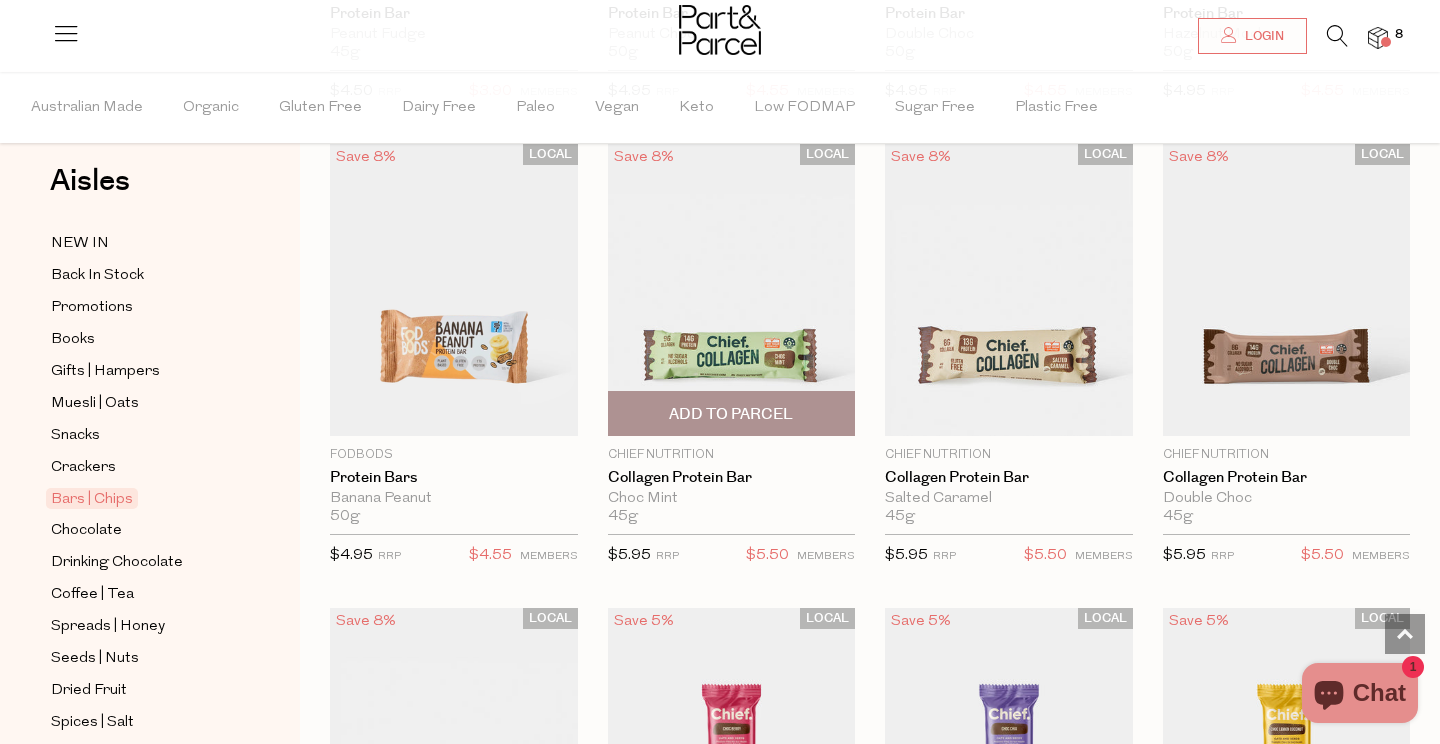 click on "Add To Parcel" at bounding box center (732, 413) 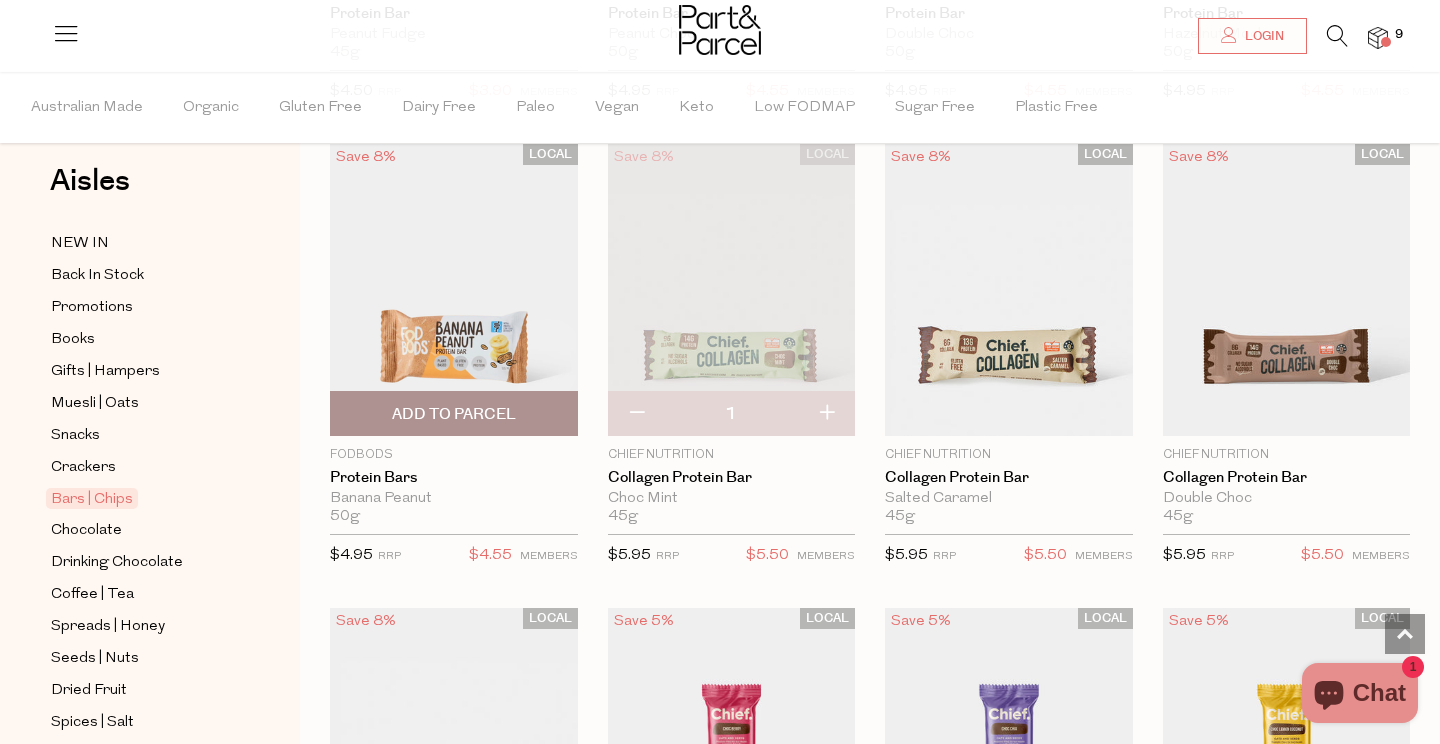 click on "Add To Parcel" at bounding box center [454, 414] 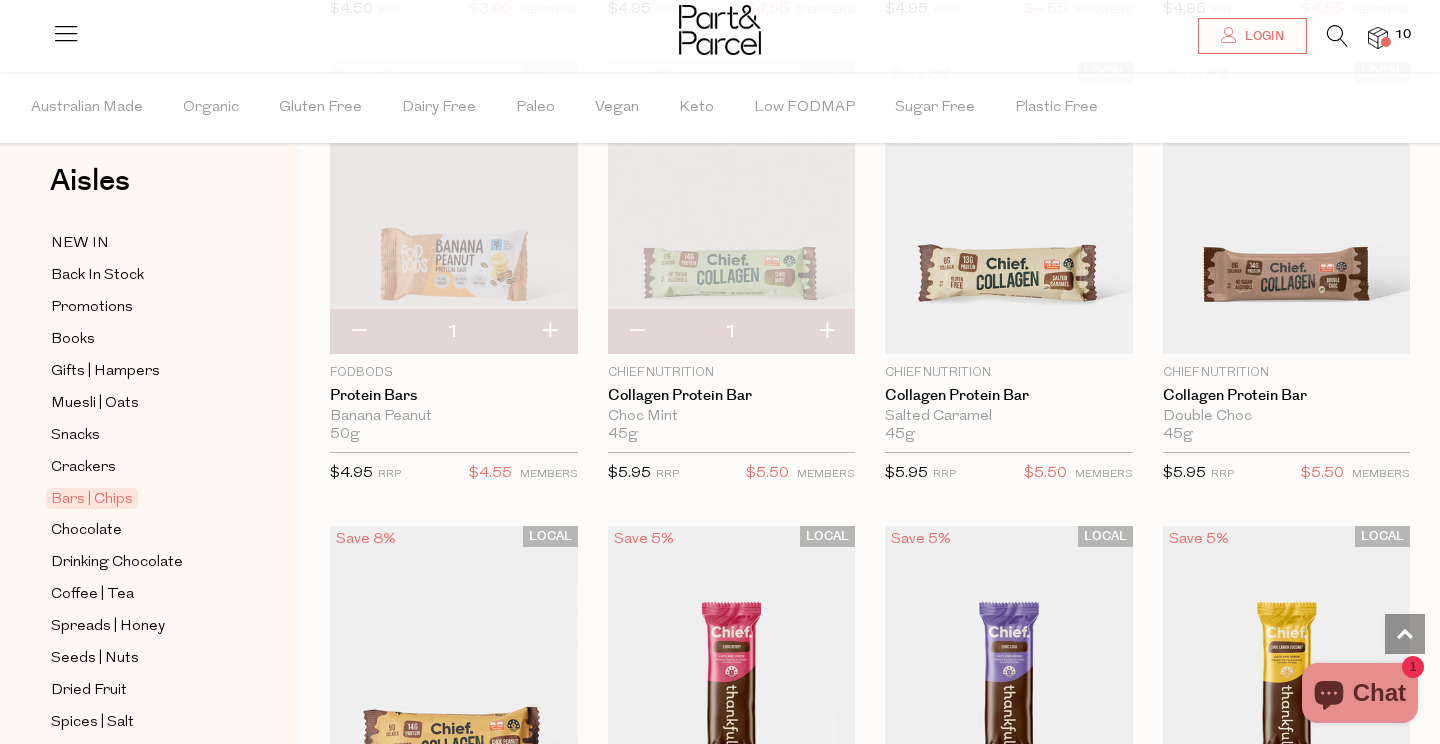 scroll, scrollTop: 1591, scrollLeft: 0, axis: vertical 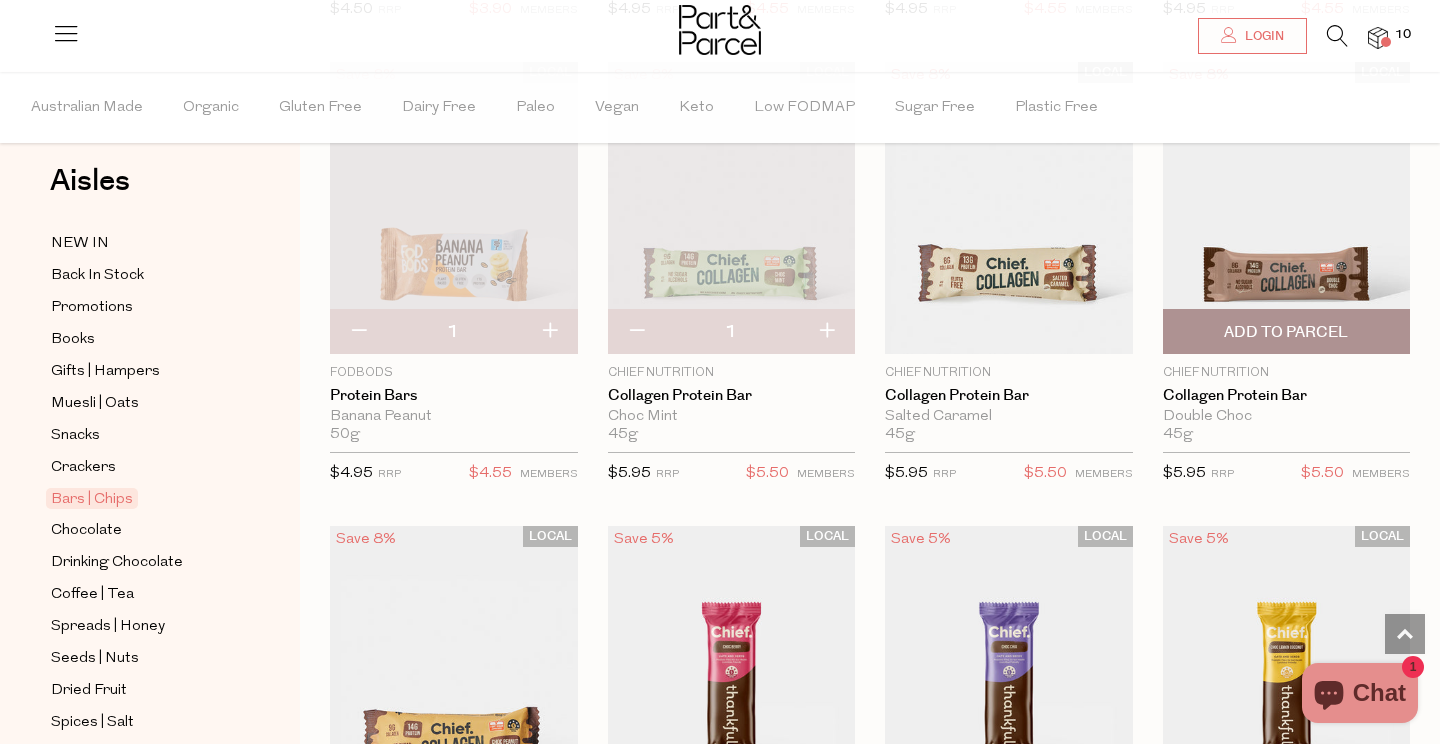 click on "Add To Parcel" at bounding box center (1286, 332) 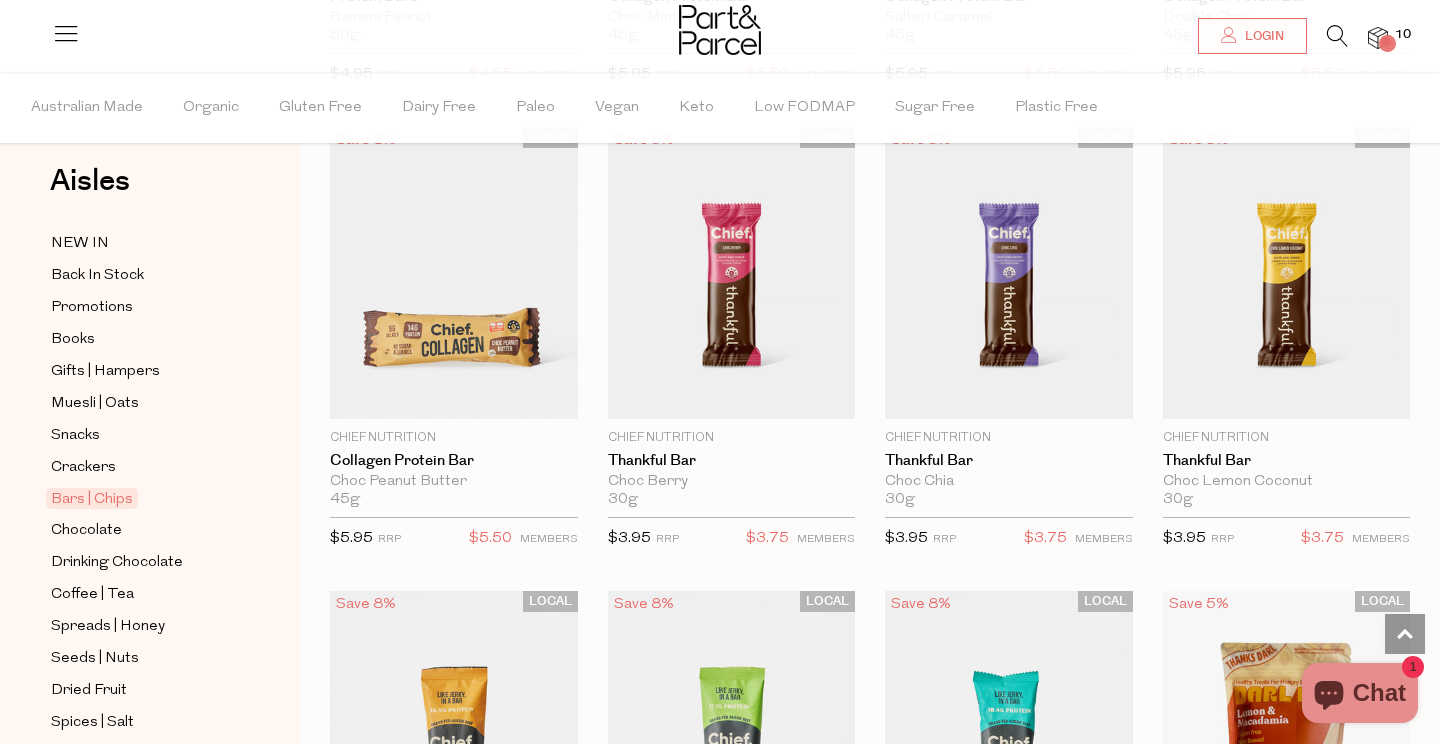 scroll, scrollTop: 2005, scrollLeft: 0, axis: vertical 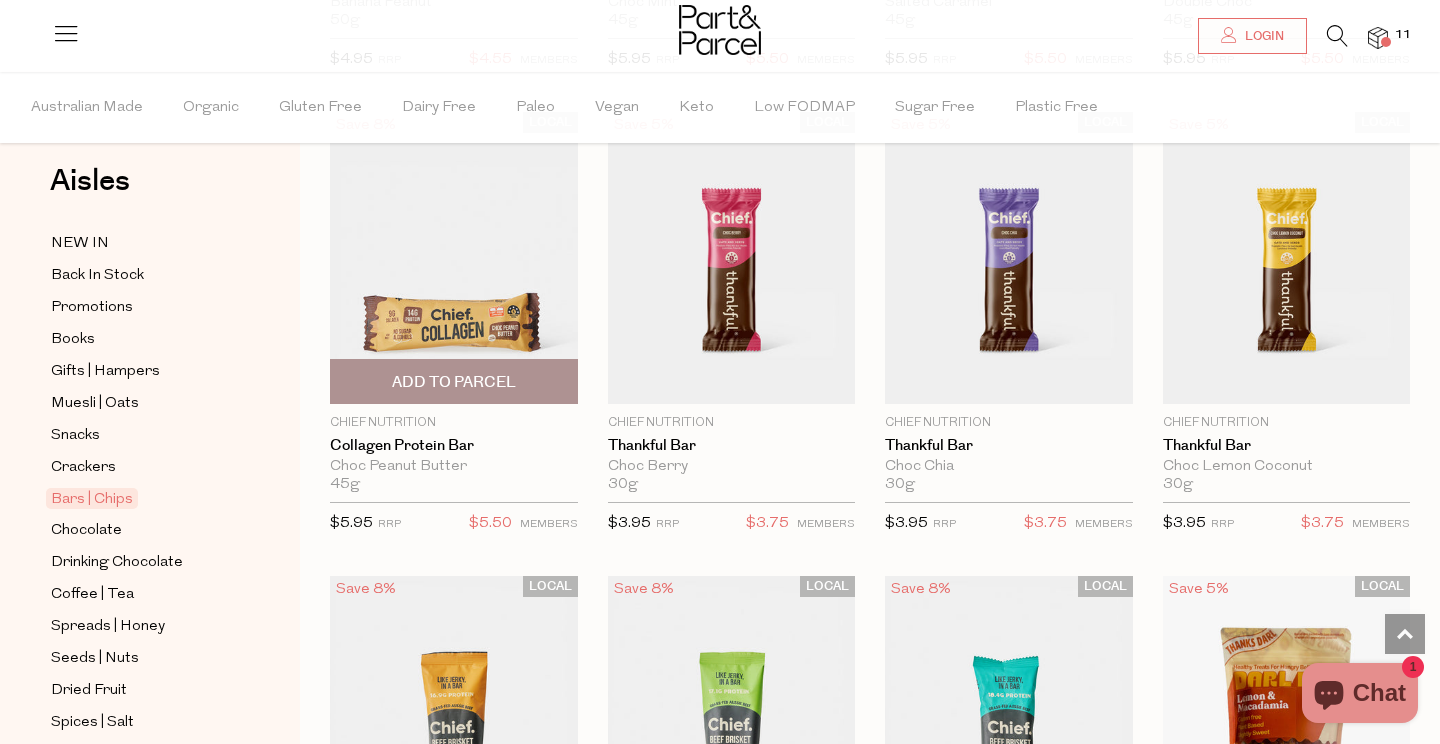 click on "Add To Parcel" at bounding box center (454, 382) 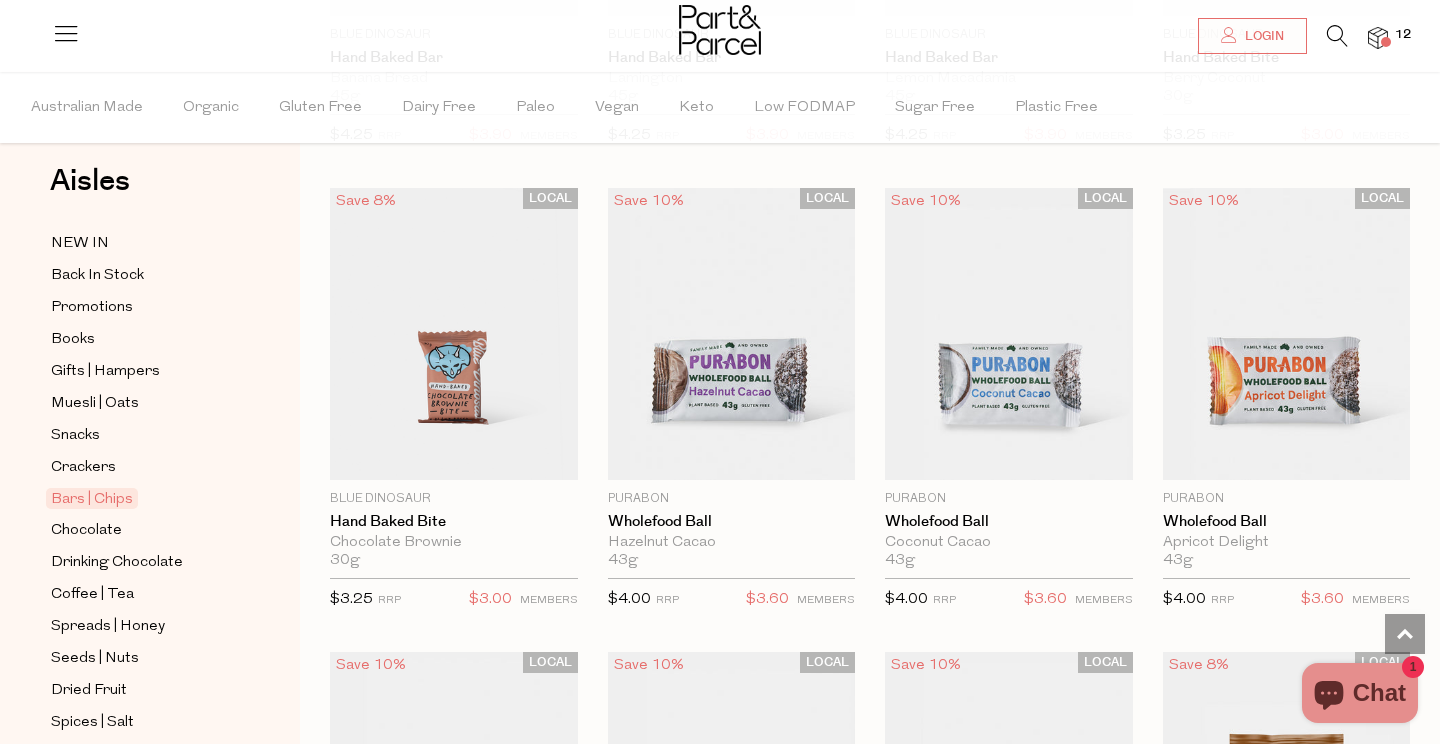 scroll, scrollTop: 4249, scrollLeft: 0, axis: vertical 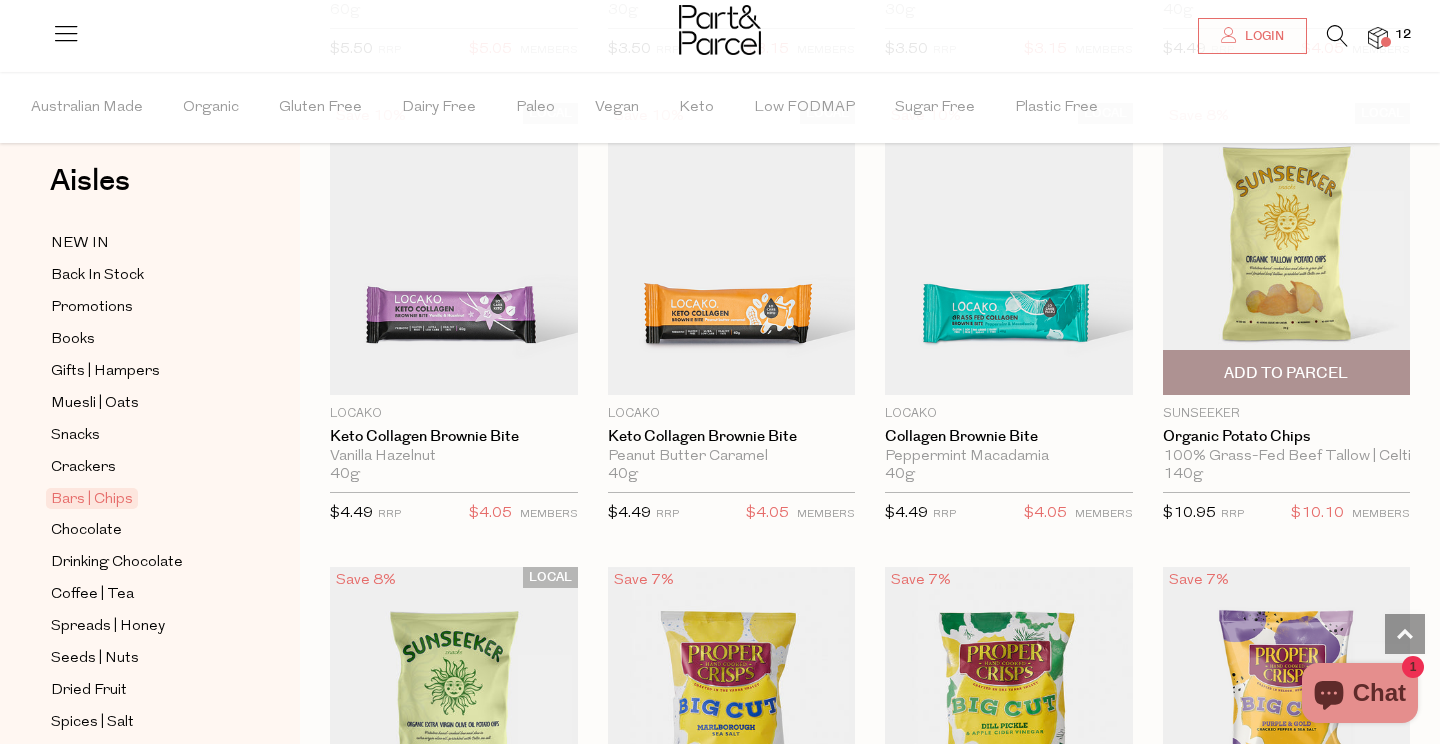 click on "Add To Parcel" at bounding box center [1287, 372] 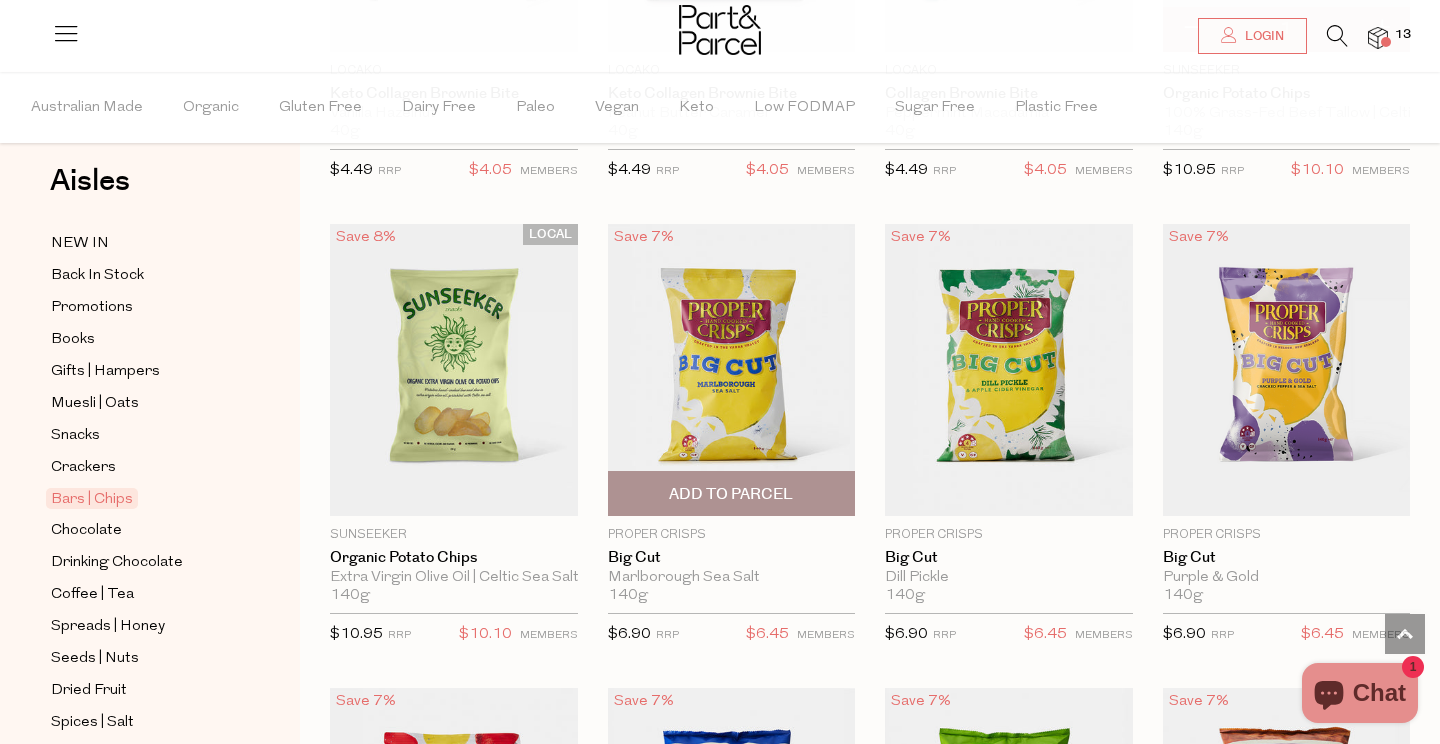 scroll, scrollTop: 6535, scrollLeft: 0, axis: vertical 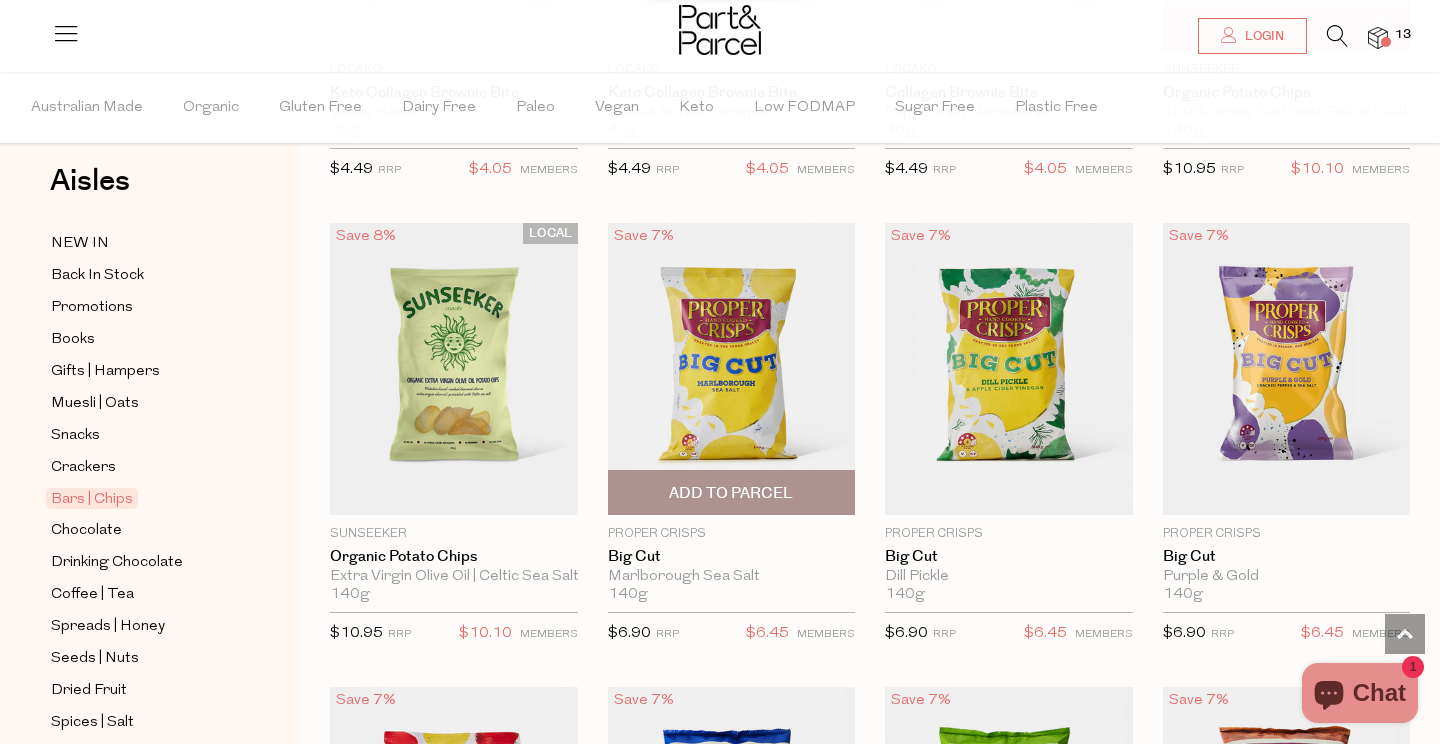 click on "Add To Parcel" at bounding box center [731, 493] 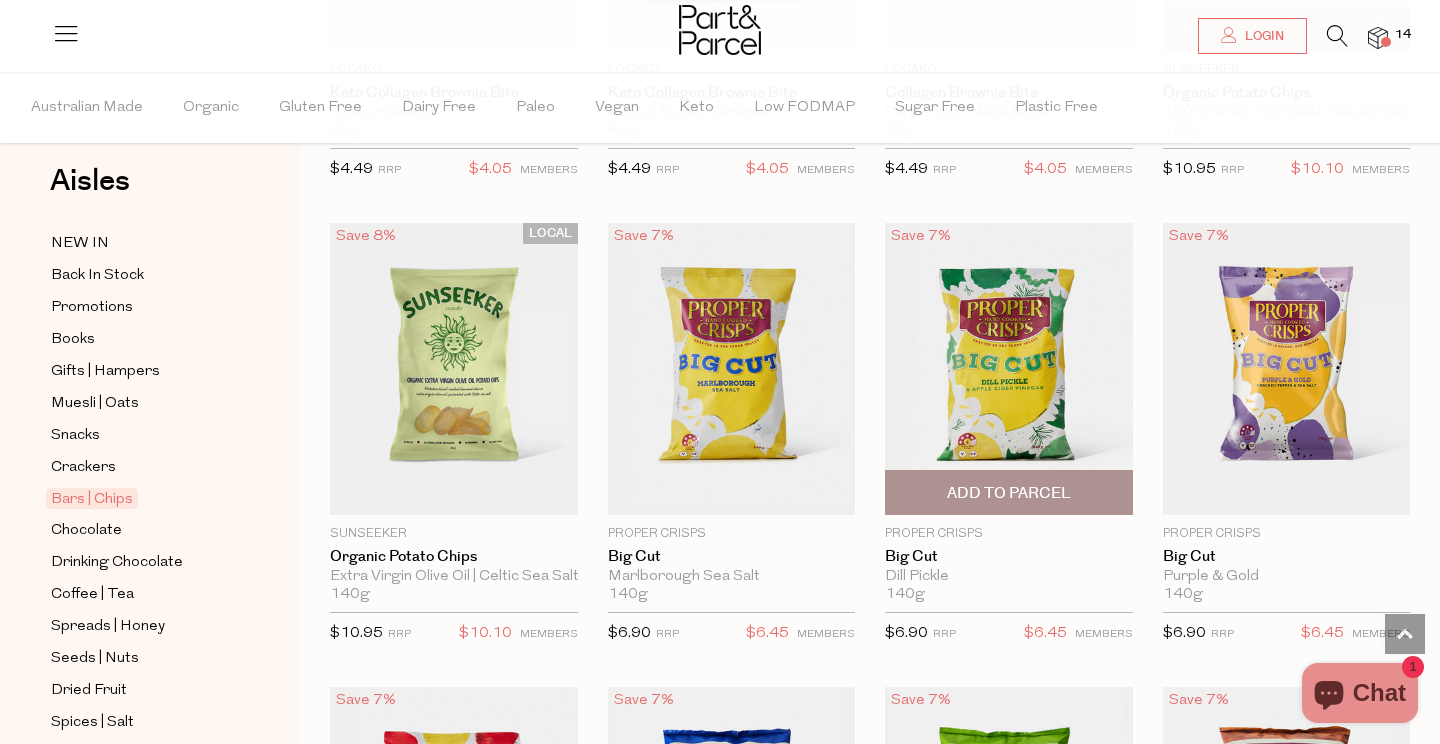 click on "Add To Parcel" at bounding box center [1009, 492] 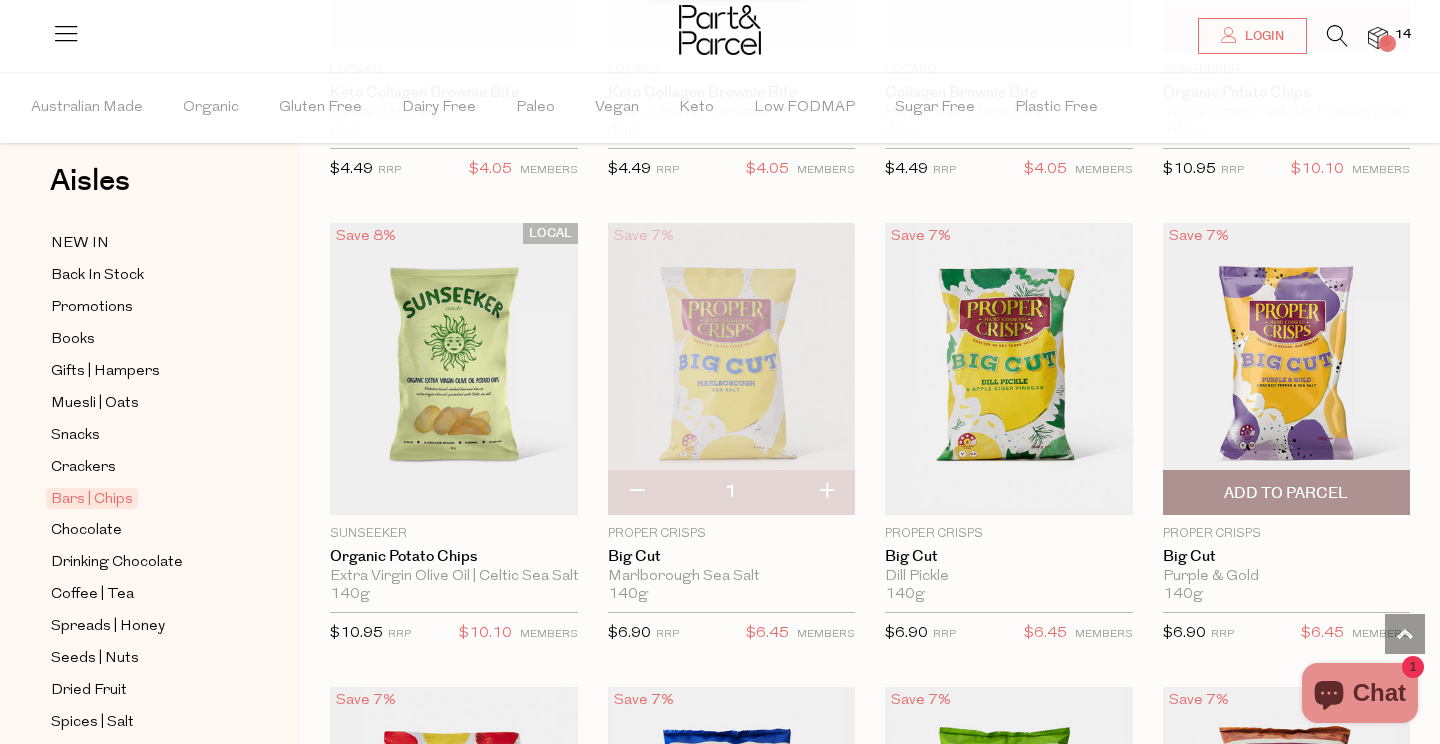 click on "Add To Parcel" at bounding box center (1286, 493) 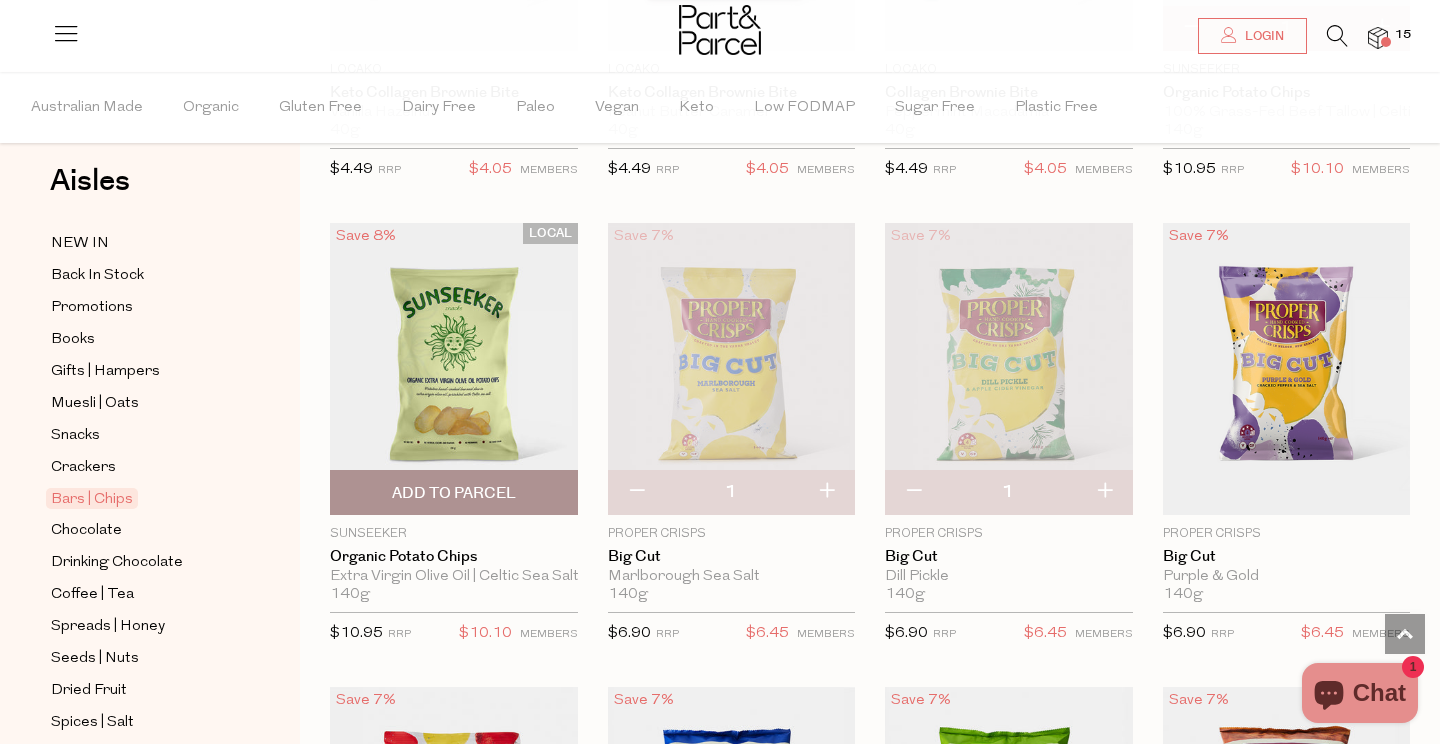 click on "Add To Parcel" at bounding box center [454, 492] 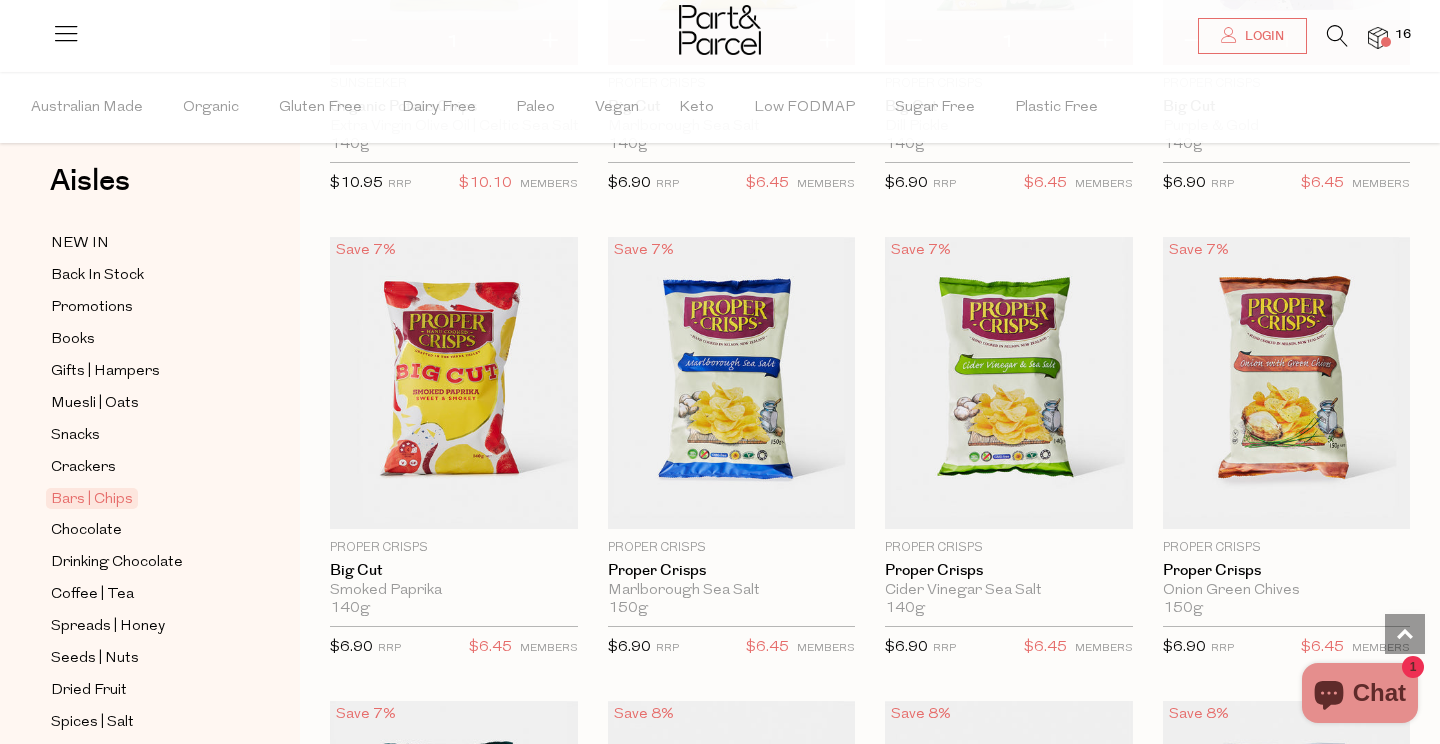 scroll, scrollTop: 6990, scrollLeft: 0, axis: vertical 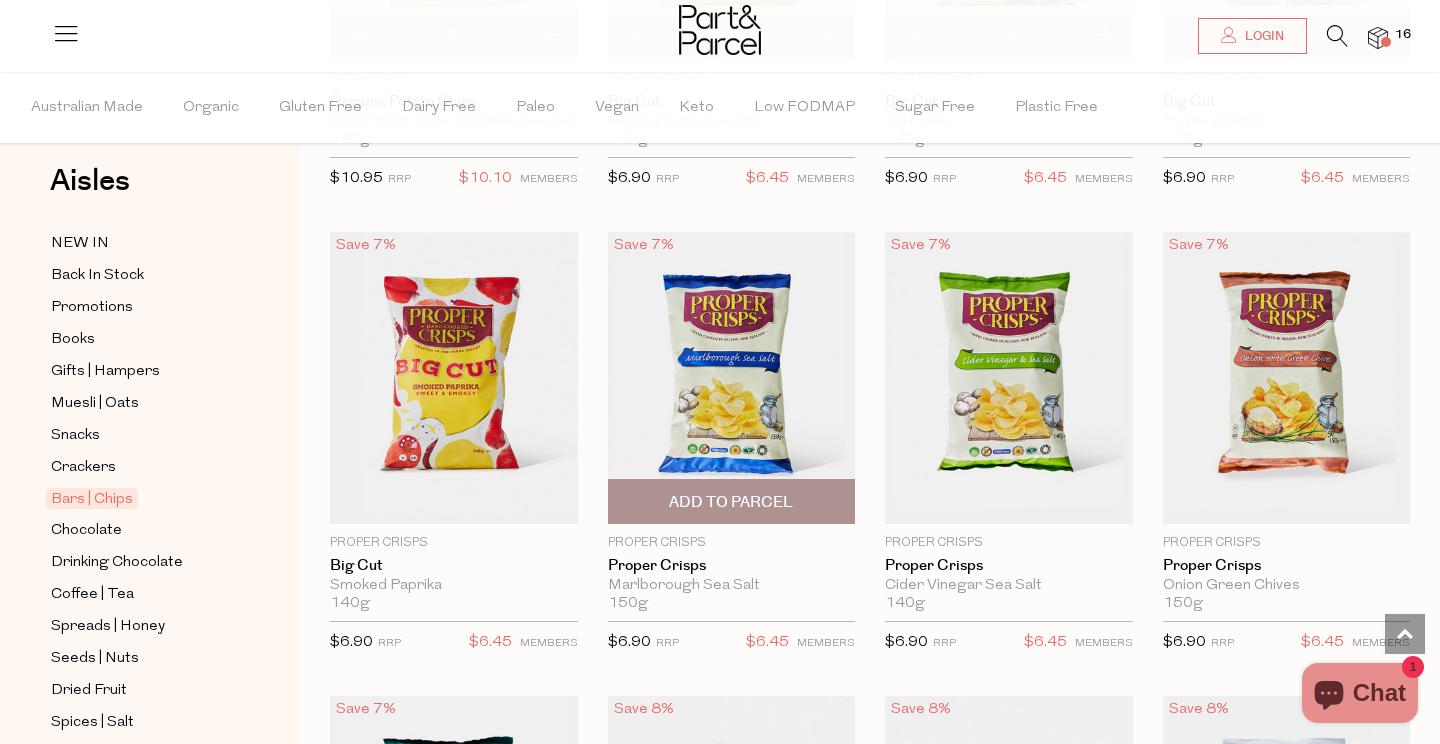 click on "Add To Parcel" at bounding box center (731, 502) 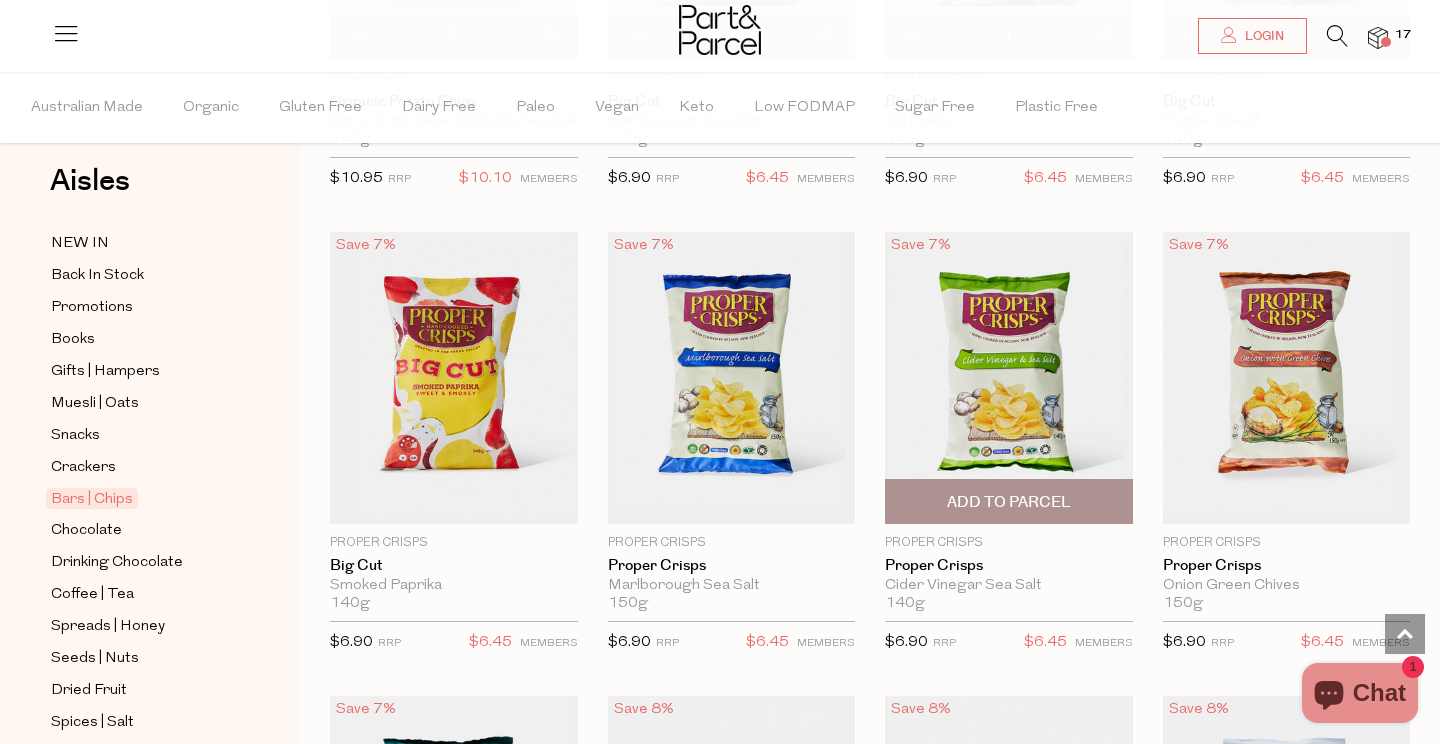 click on "Add To Parcel" at bounding box center [1009, 502] 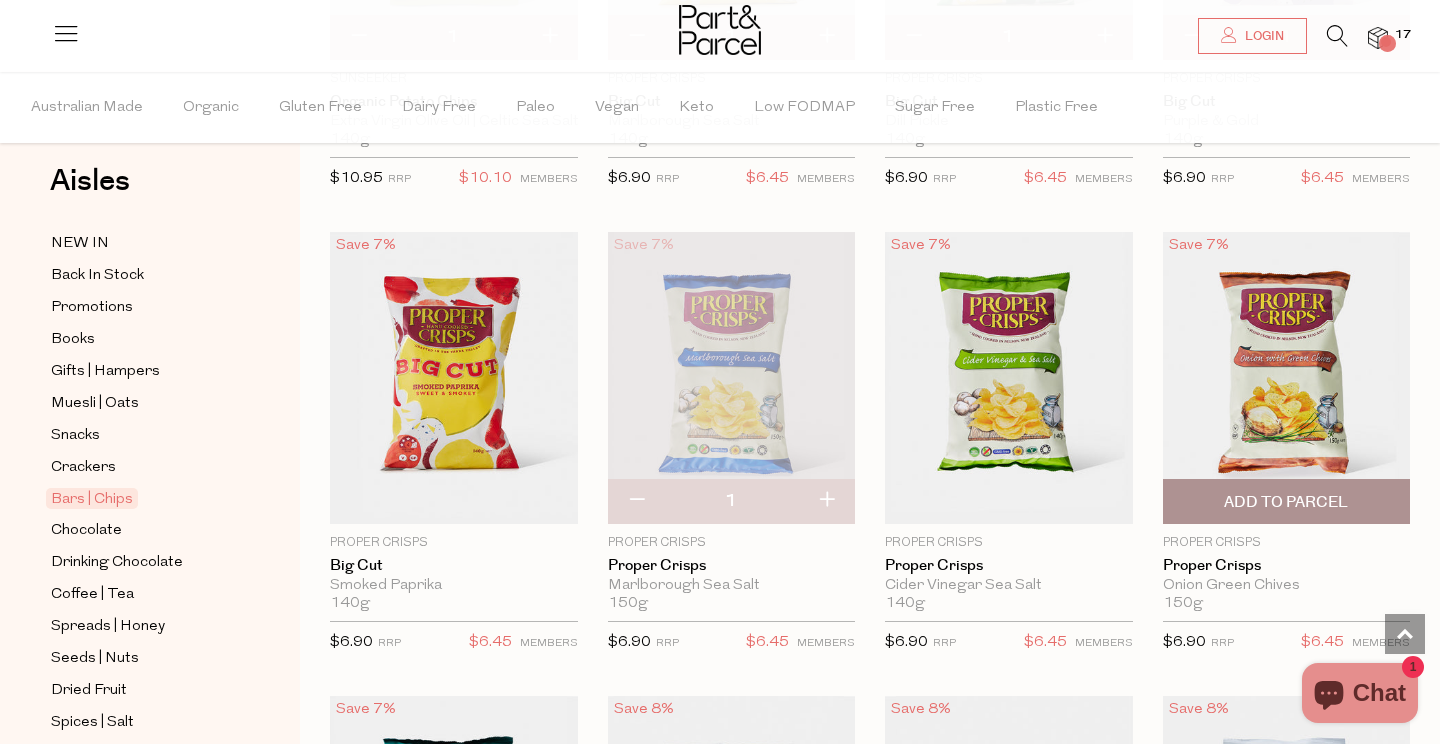 click on "Add To Parcel" at bounding box center (1286, 502) 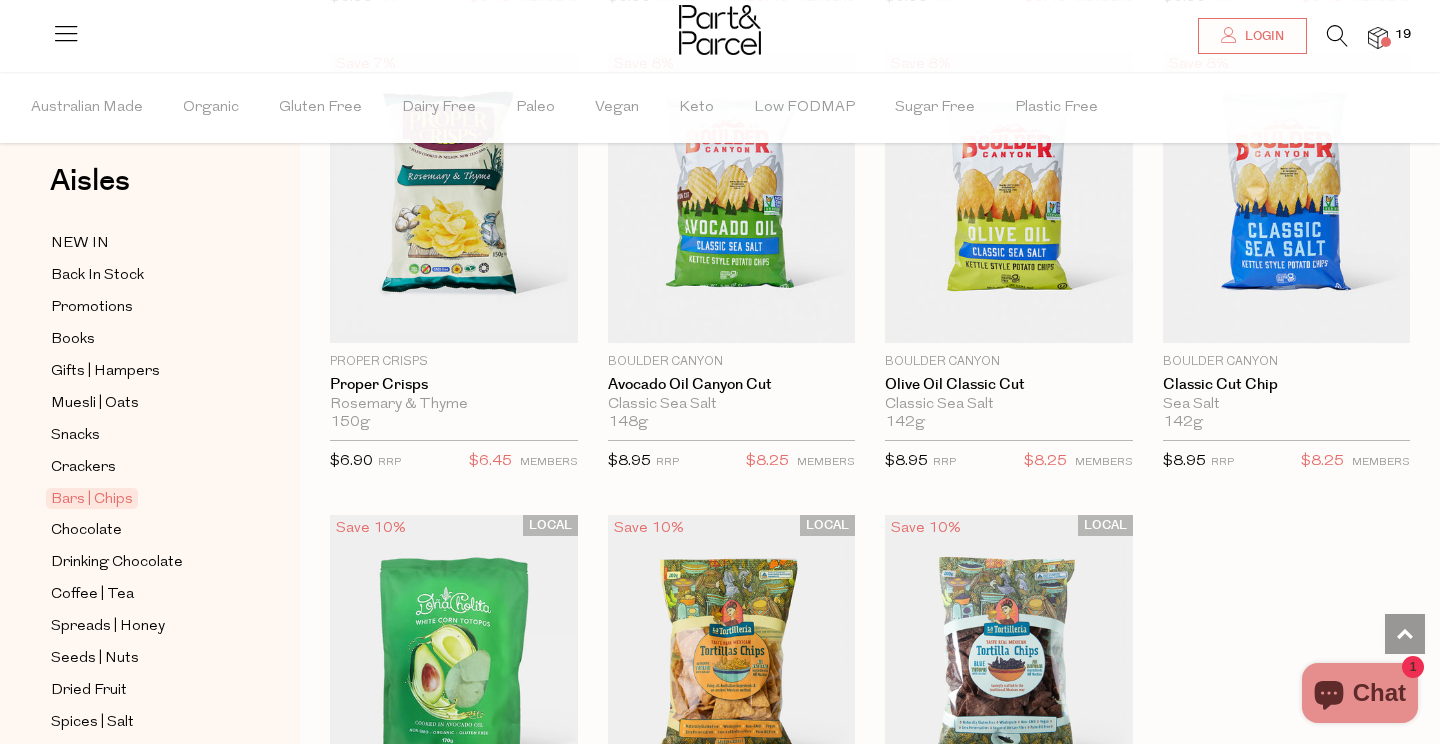 scroll, scrollTop: 7630, scrollLeft: 0, axis: vertical 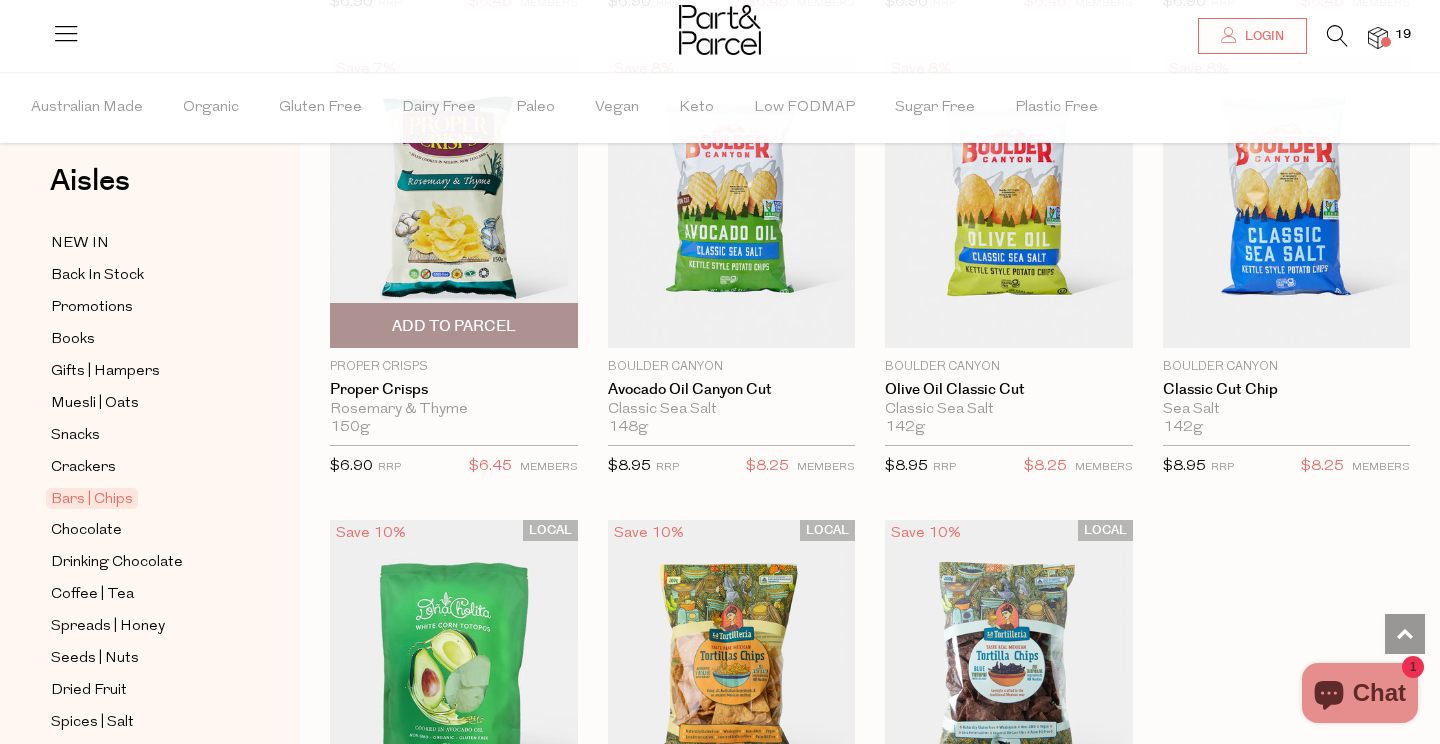 click on "Add To Parcel" at bounding box center (454, 326) 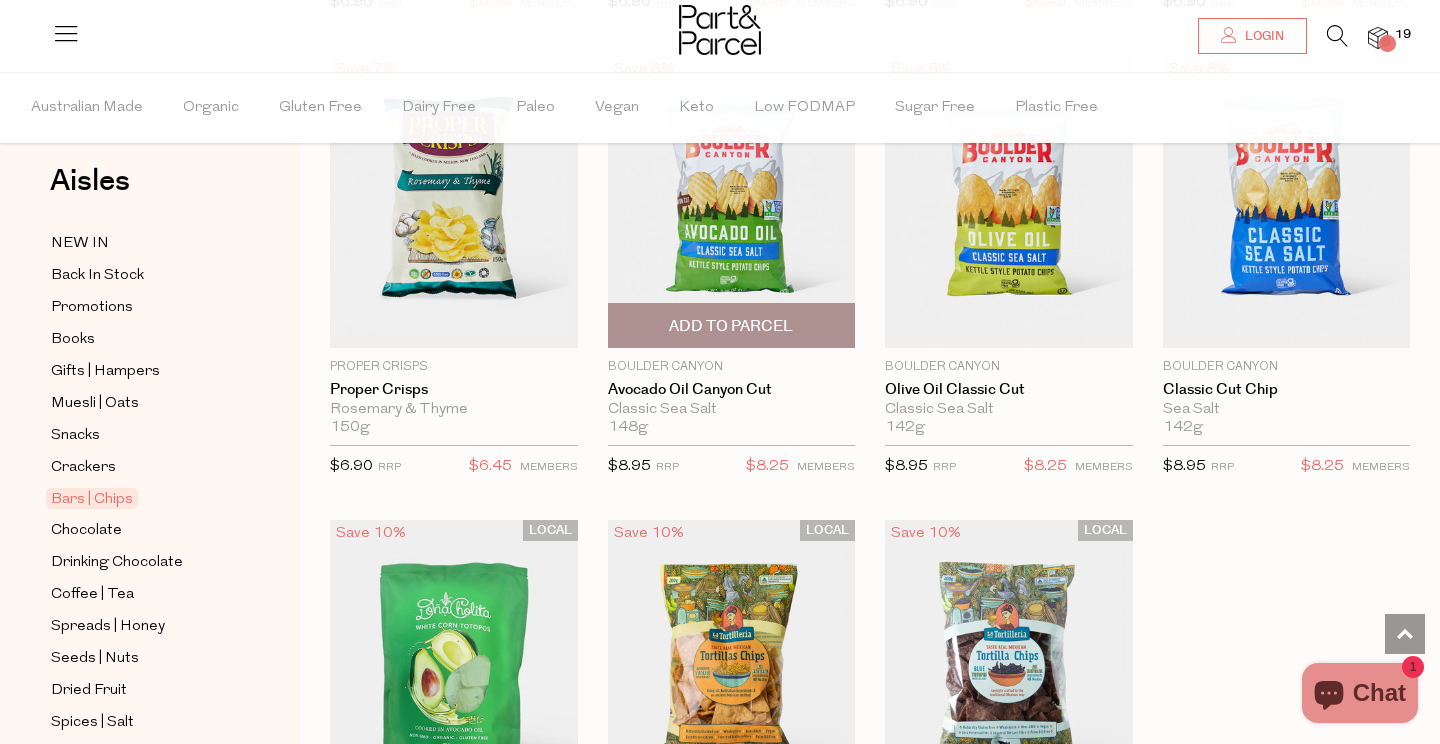 click on "Add To Parcel" at bounding box center (731, 326) 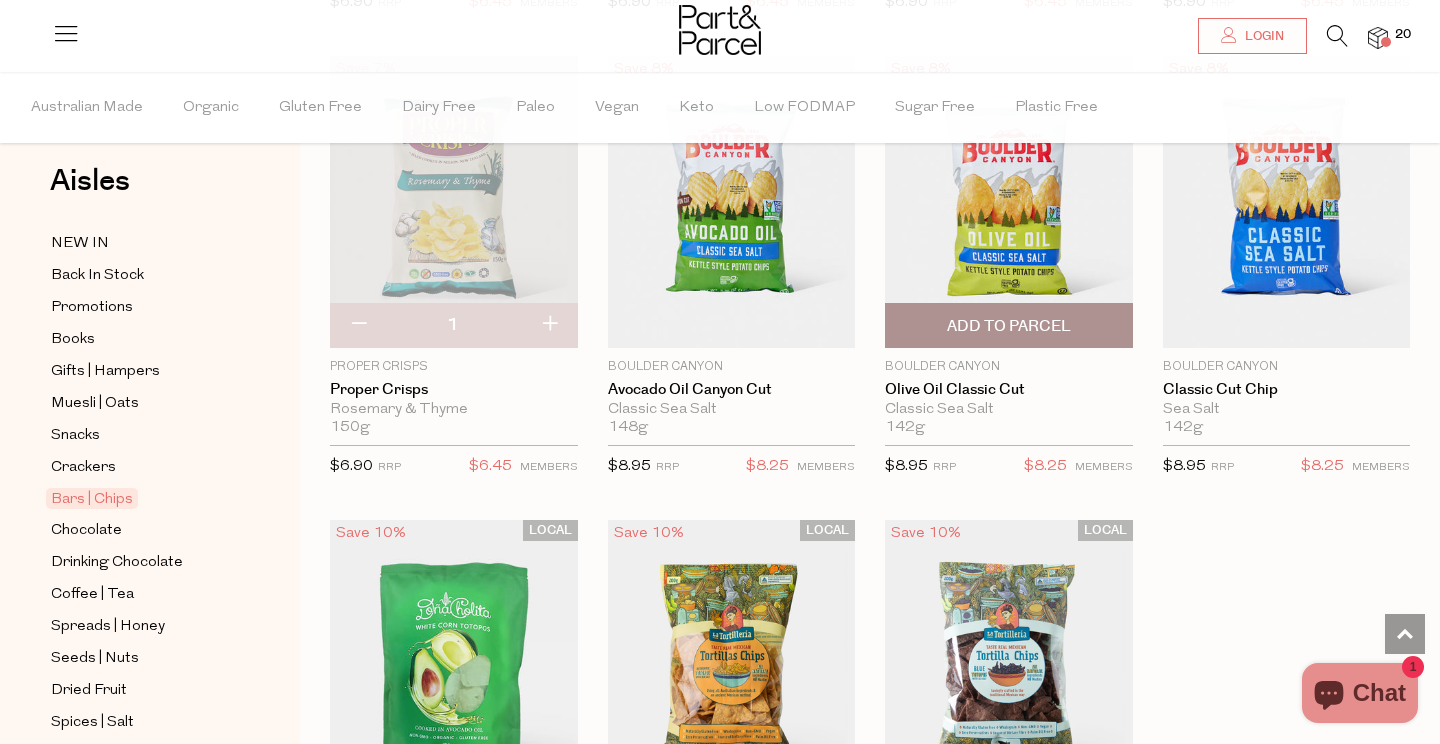 click on "Add To Parcel" at bounding box center (1009, 326) 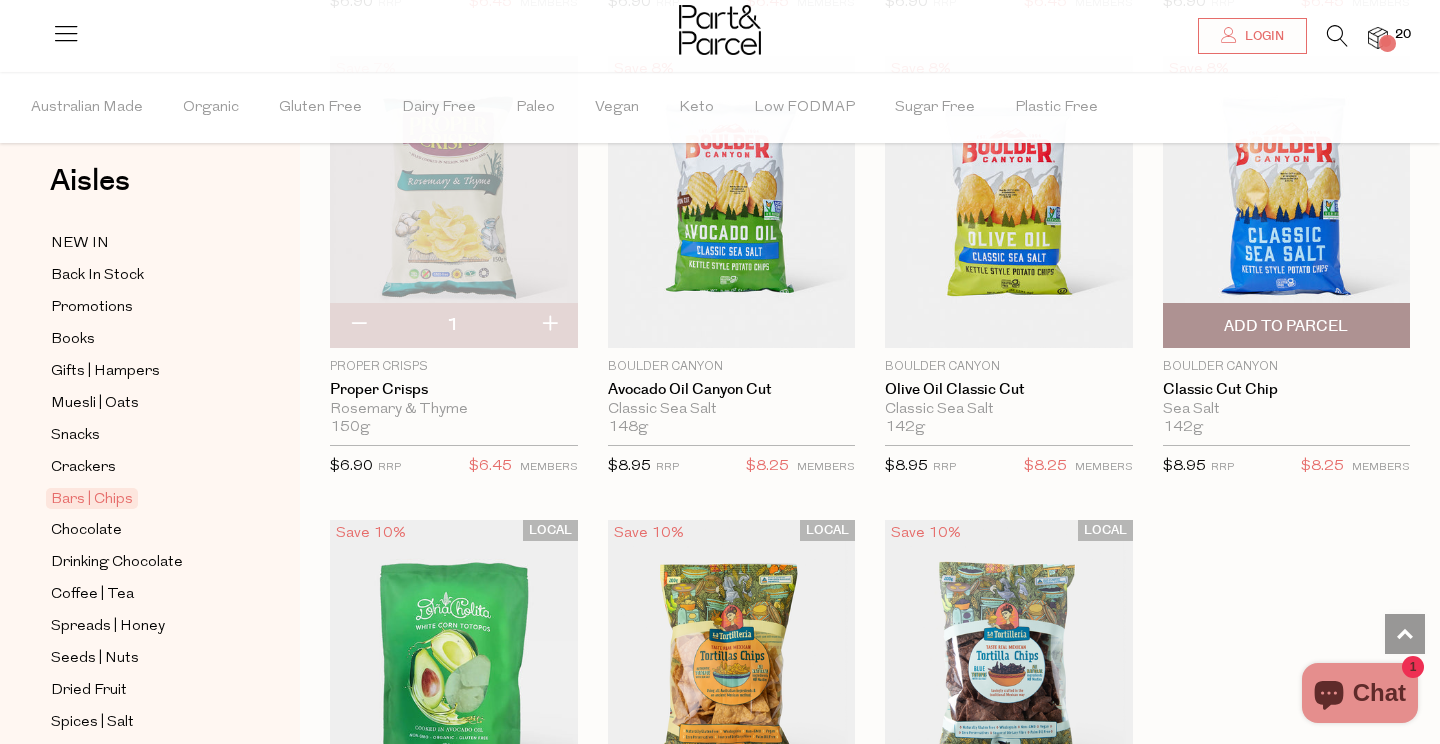 click on "Add To Parcel" at bounding box center (1287, 325) 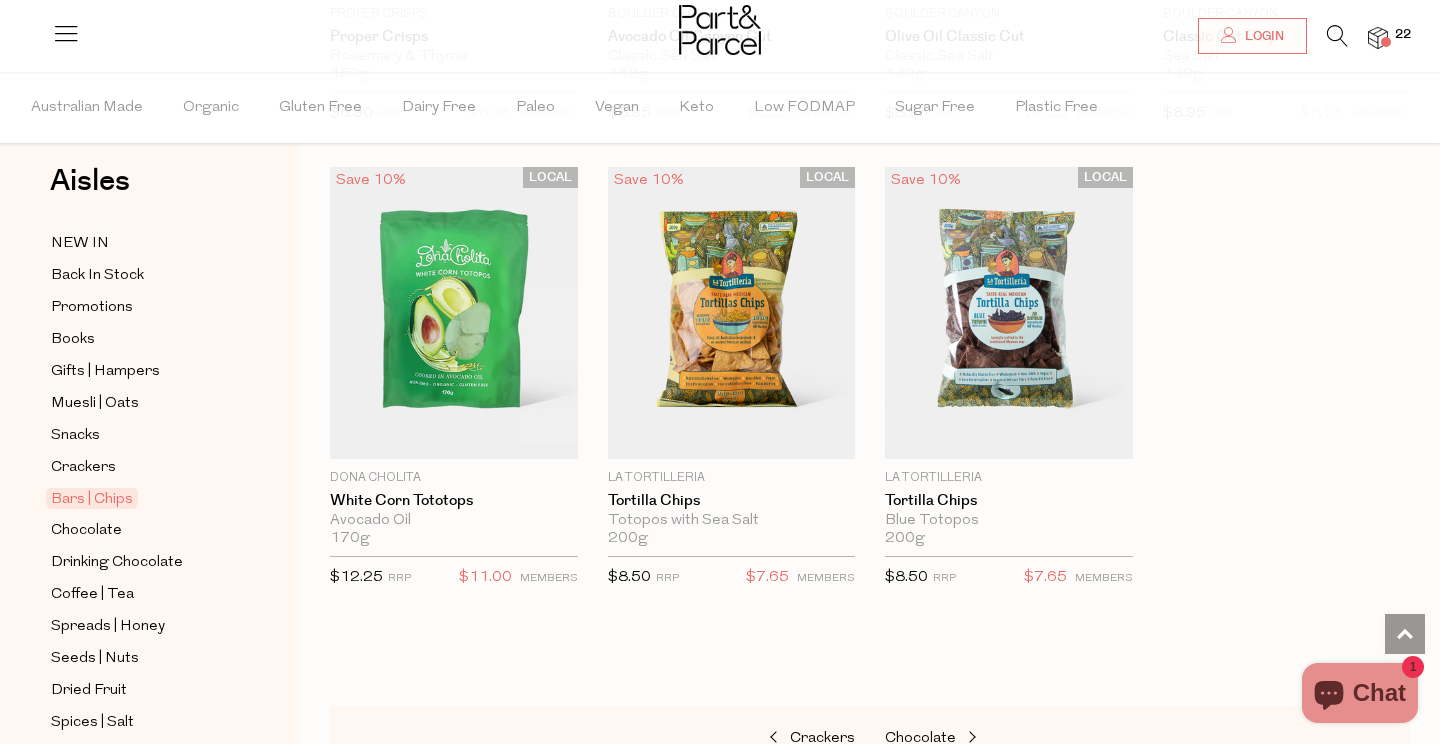 scroll, scrollTop: 7984, scrollLeft: 0, axis: vertical 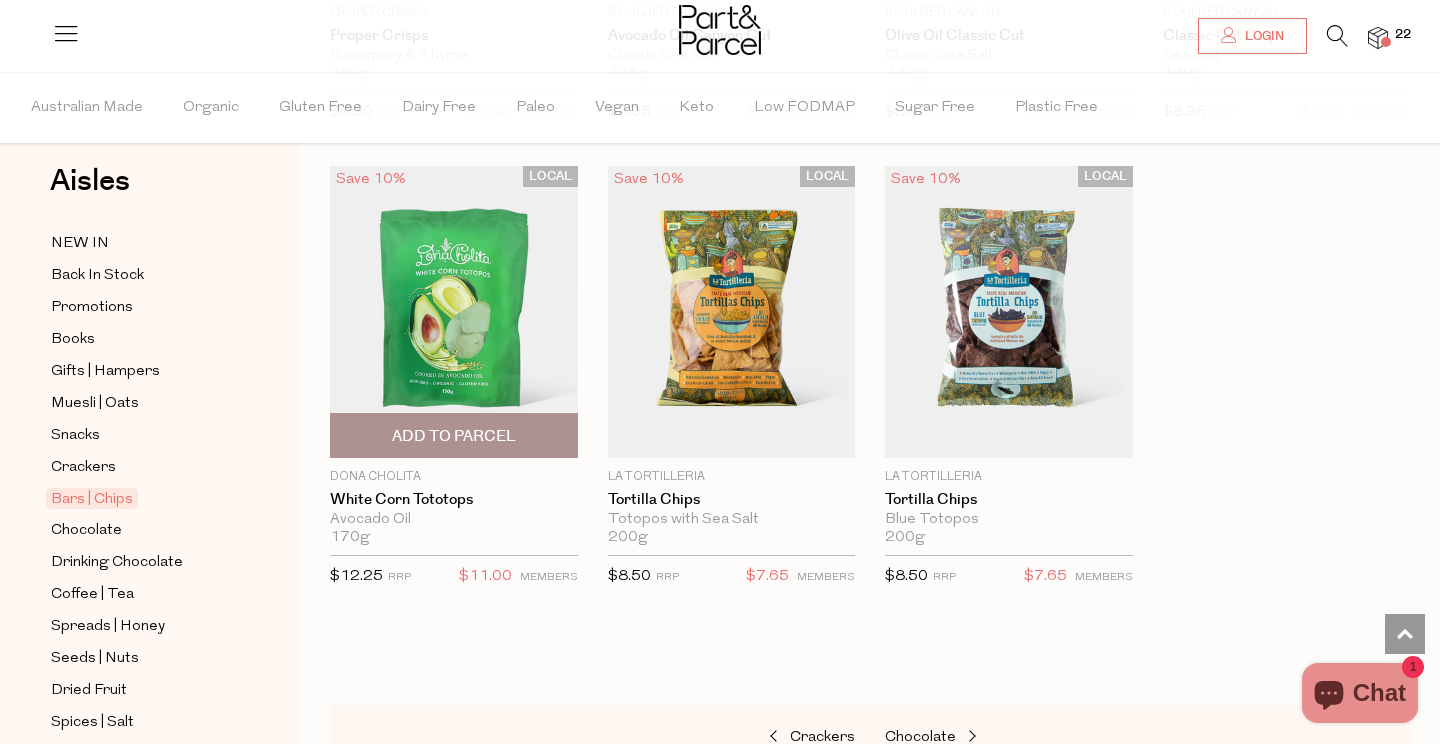 click on "Add To Parcel" at bounding box center (454, 436) 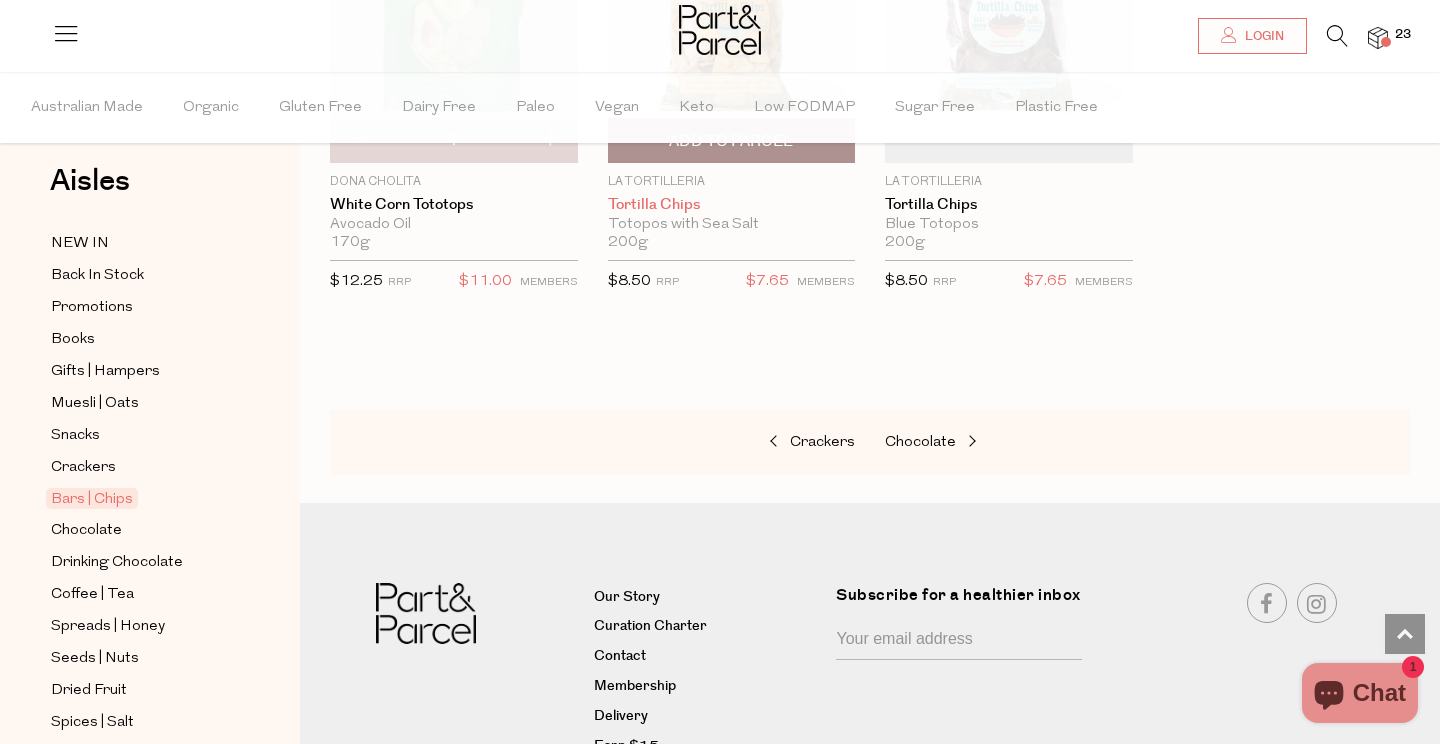 scroll, scrollTop: 8281, scrollLeft: 0, axis: vertical 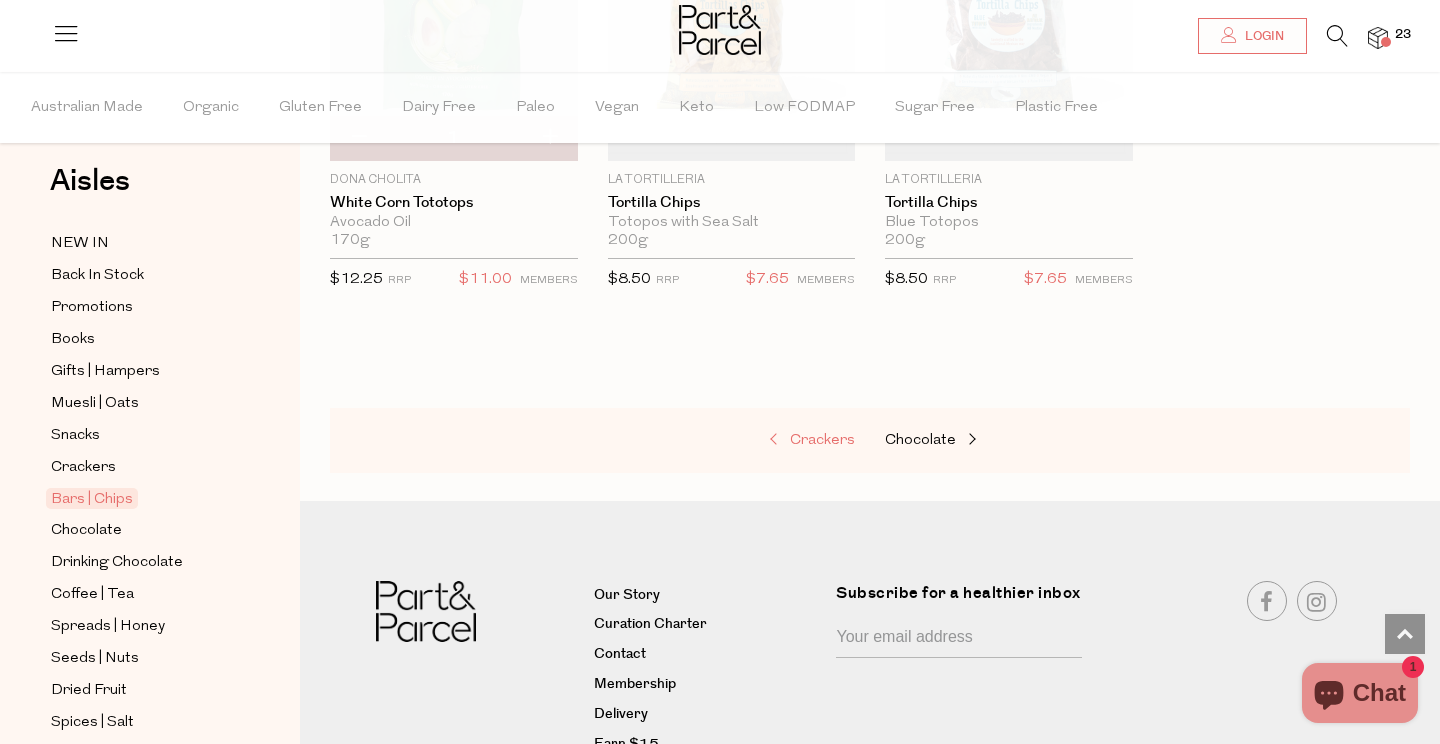 click on "Crackers" at bounding box center [822, 440] 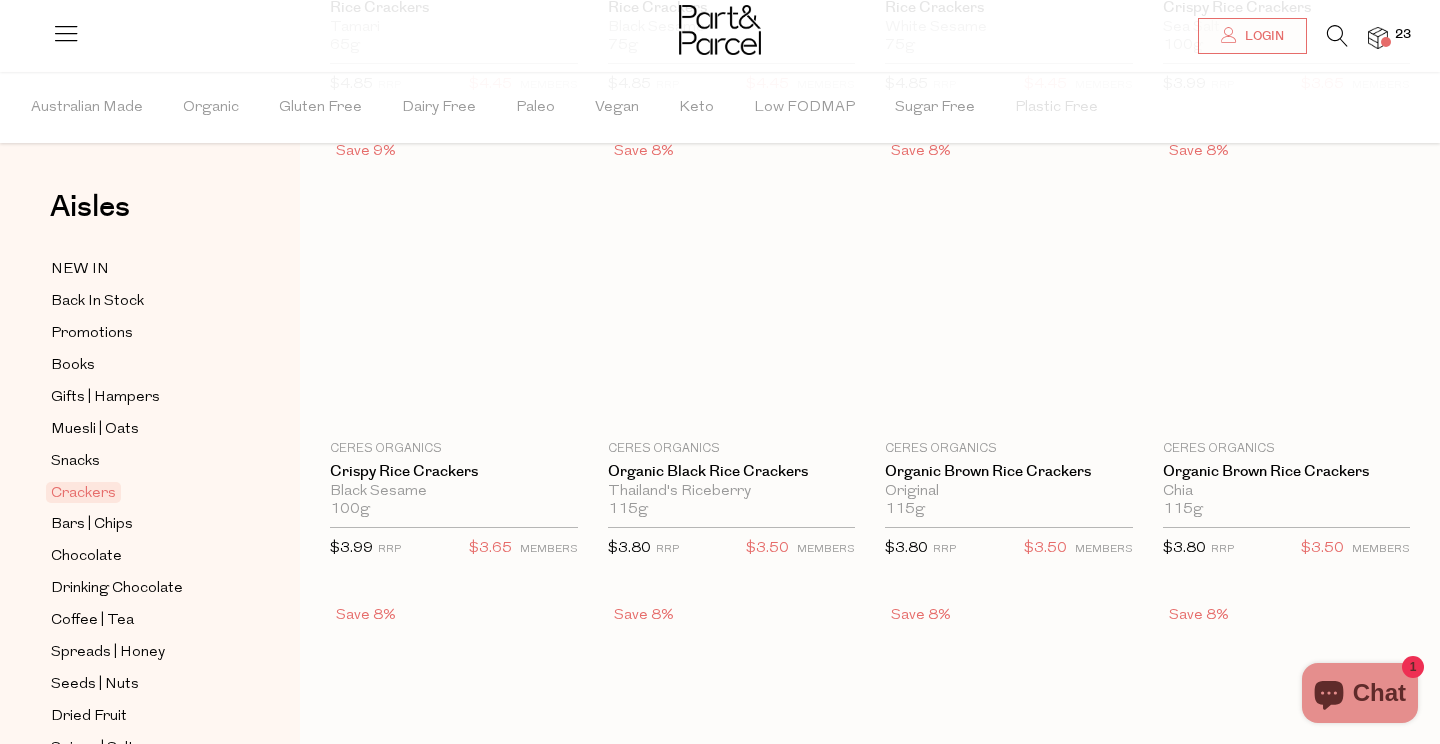 scroll, scrollTop: 0, scrollLeft: 0, axis: both 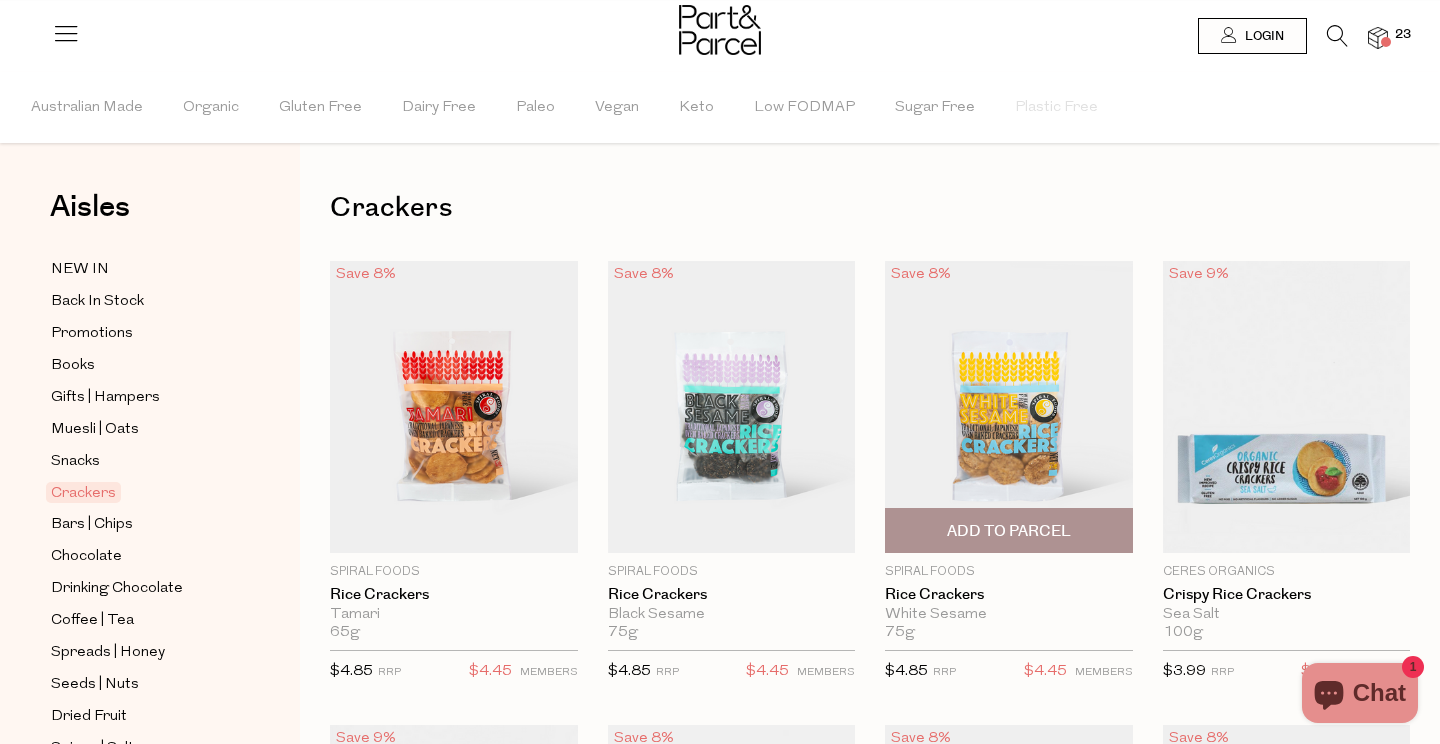 click on "Add To Parcel" at bounding box center (1009, 530) 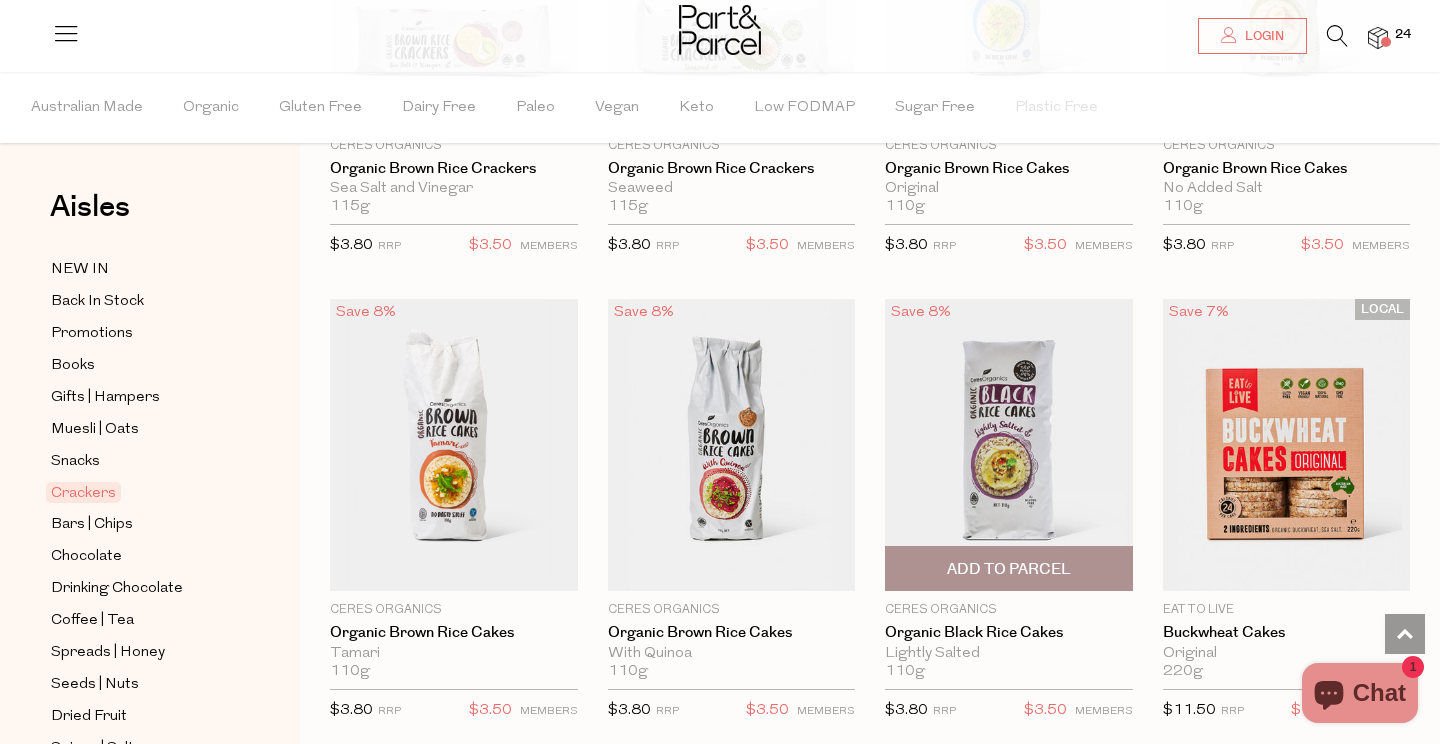 scroll, scrollTop: 1354, scrollLeft: 0, axis: vertical 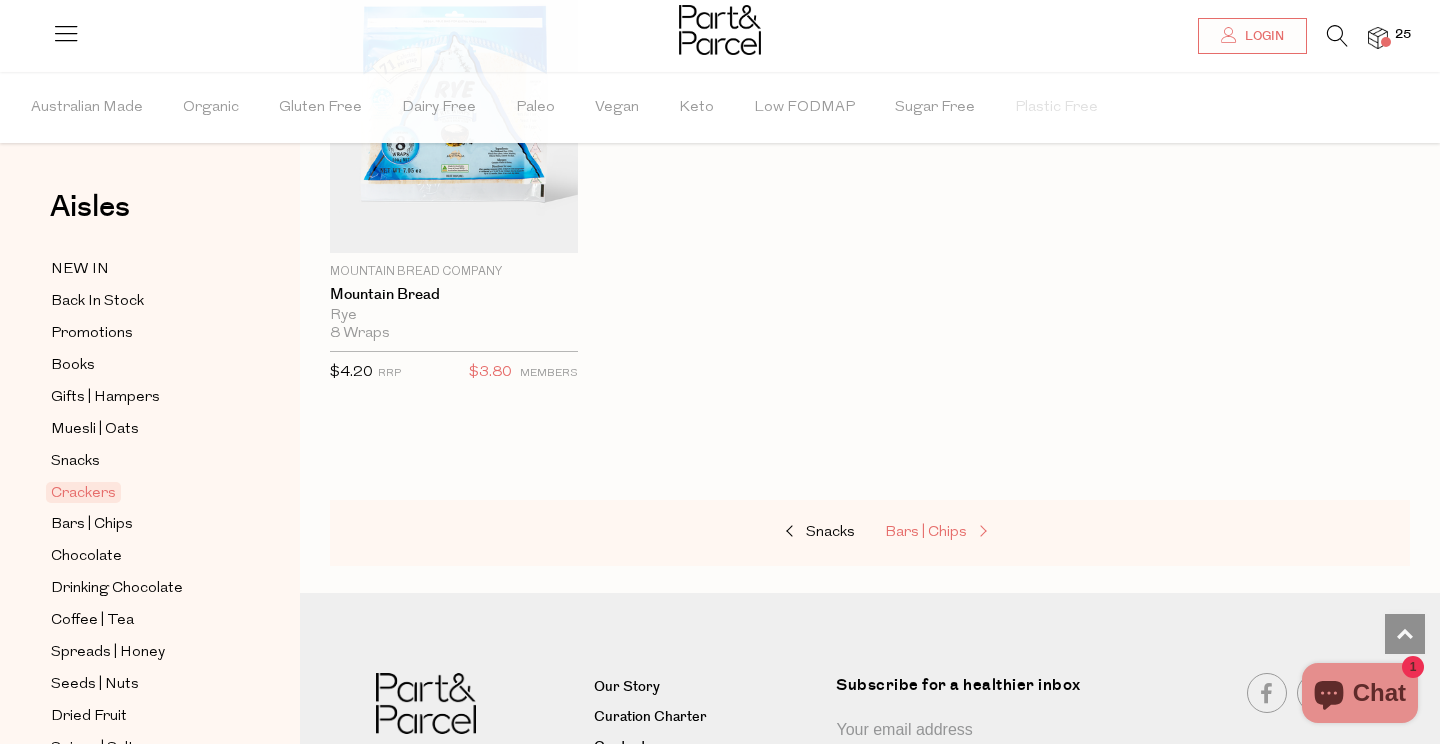 click at bounding box center (981, 532) 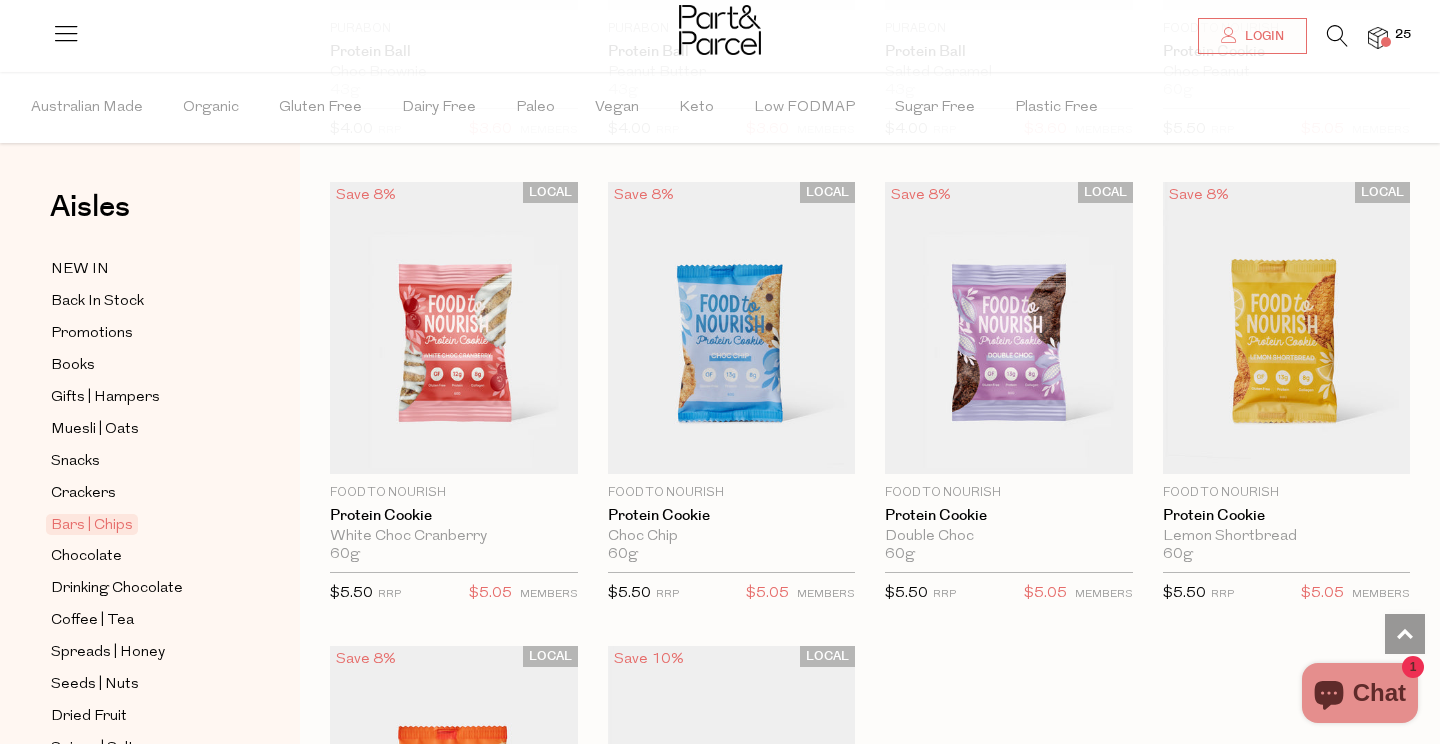 scroll, scrollTop: 5368, scrollLeft: 0, axis: vertical 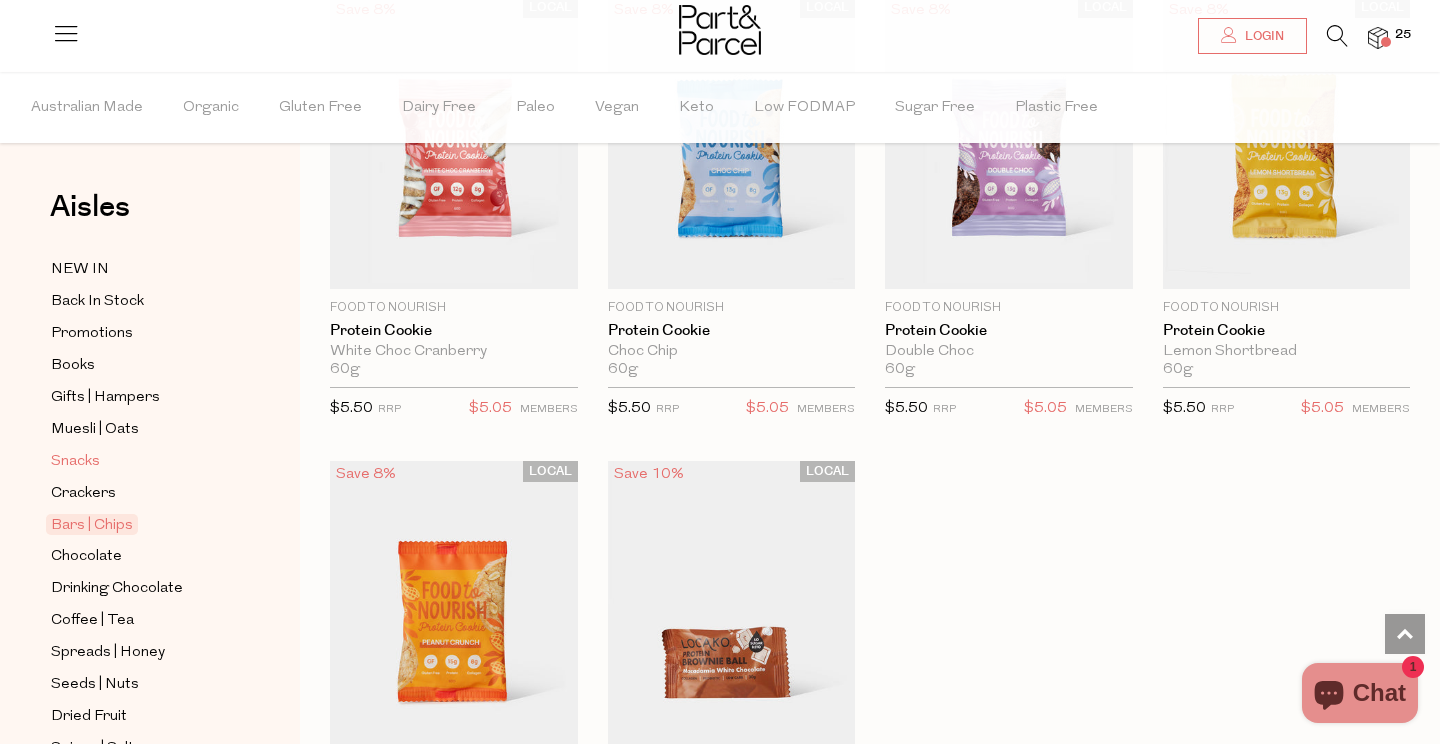 click on "Snacks" at bounding box center [75, 462] 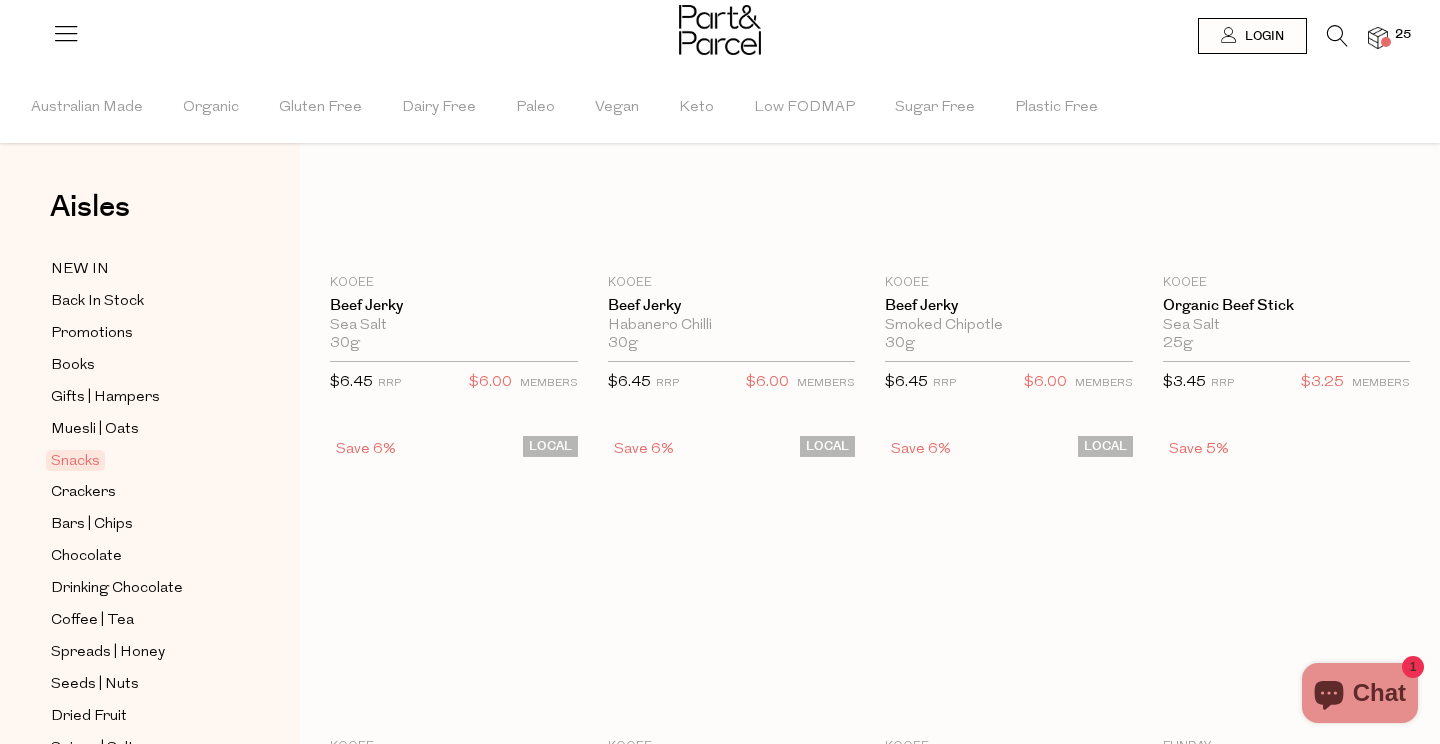scroll, scrollTop: 0, scrollLeft: 0, axis: both 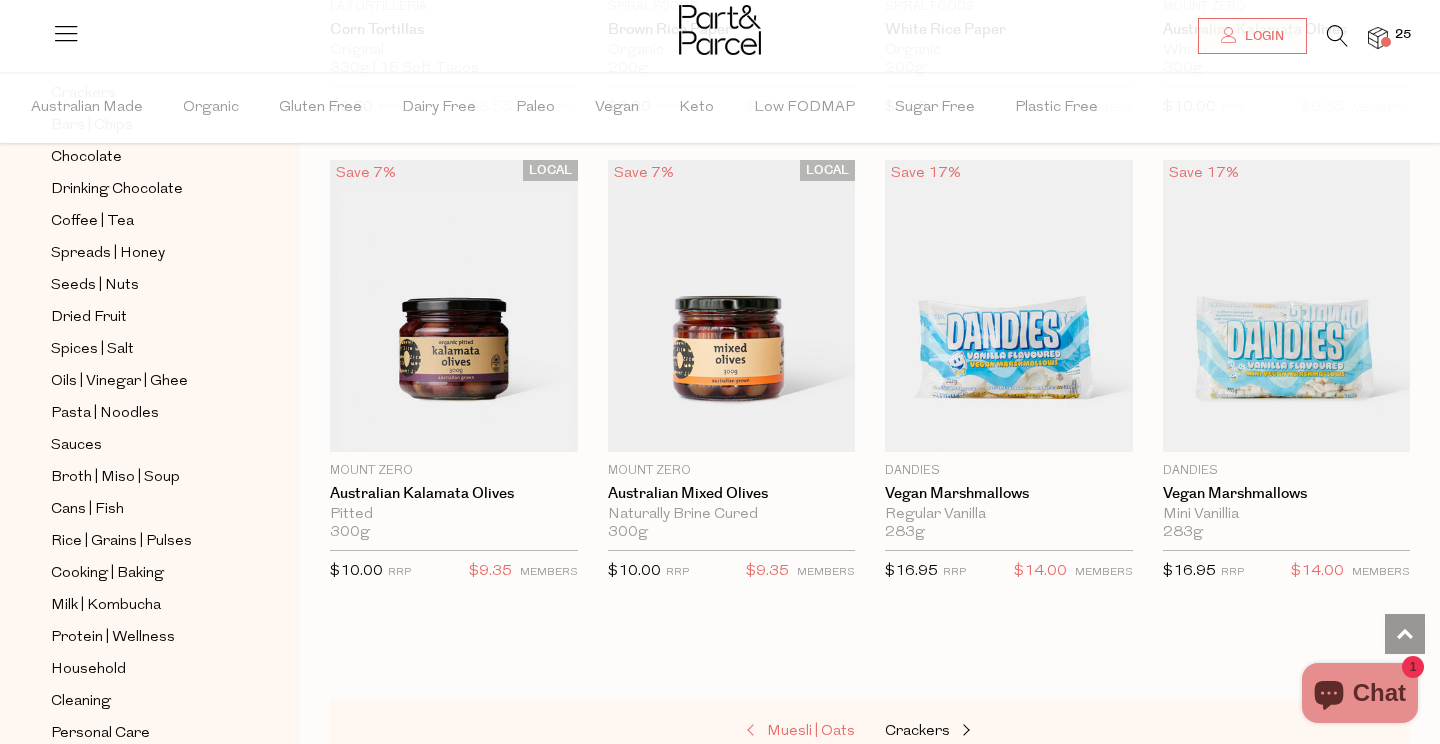 click on "Muesli | Oats" at bounding box center (811, 731) 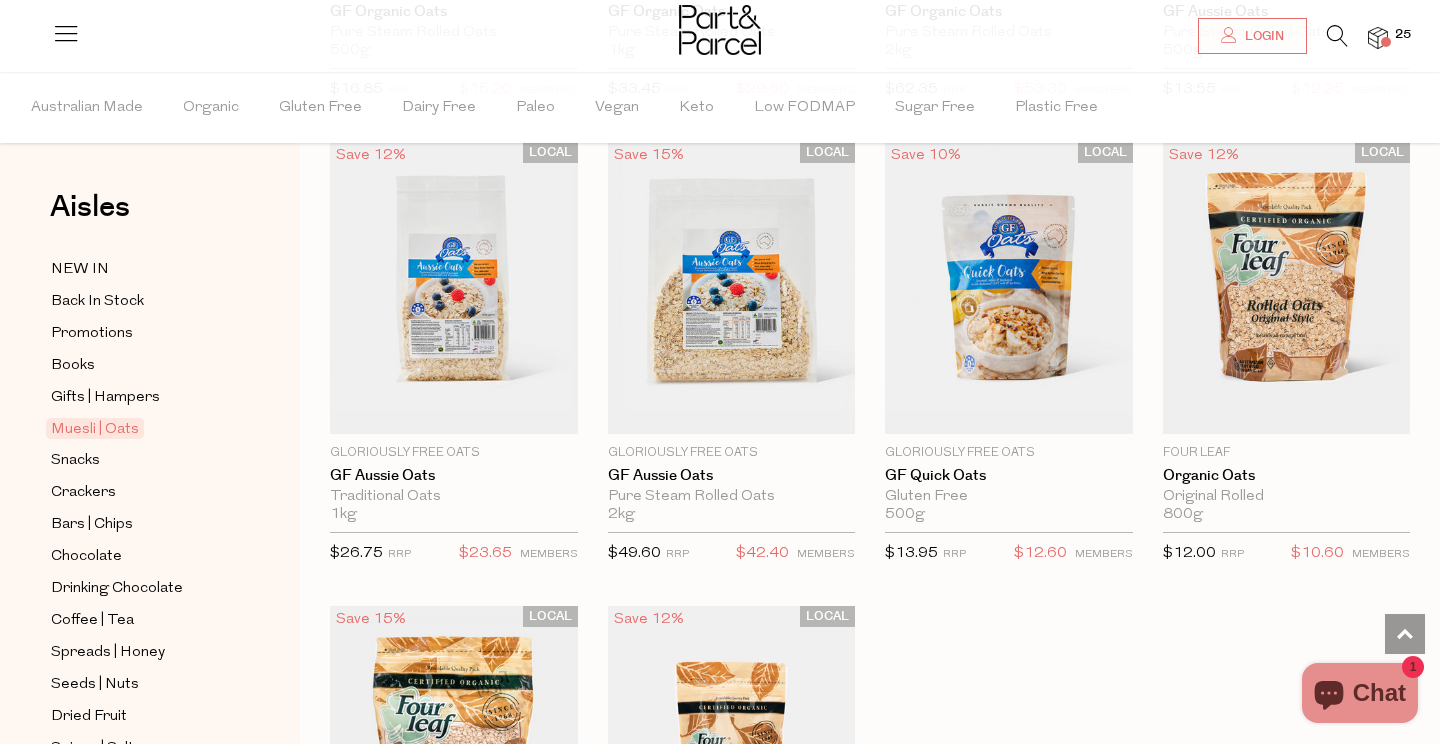 scroll, scrollTop: 5225, scrollLeft: 1, axis: both 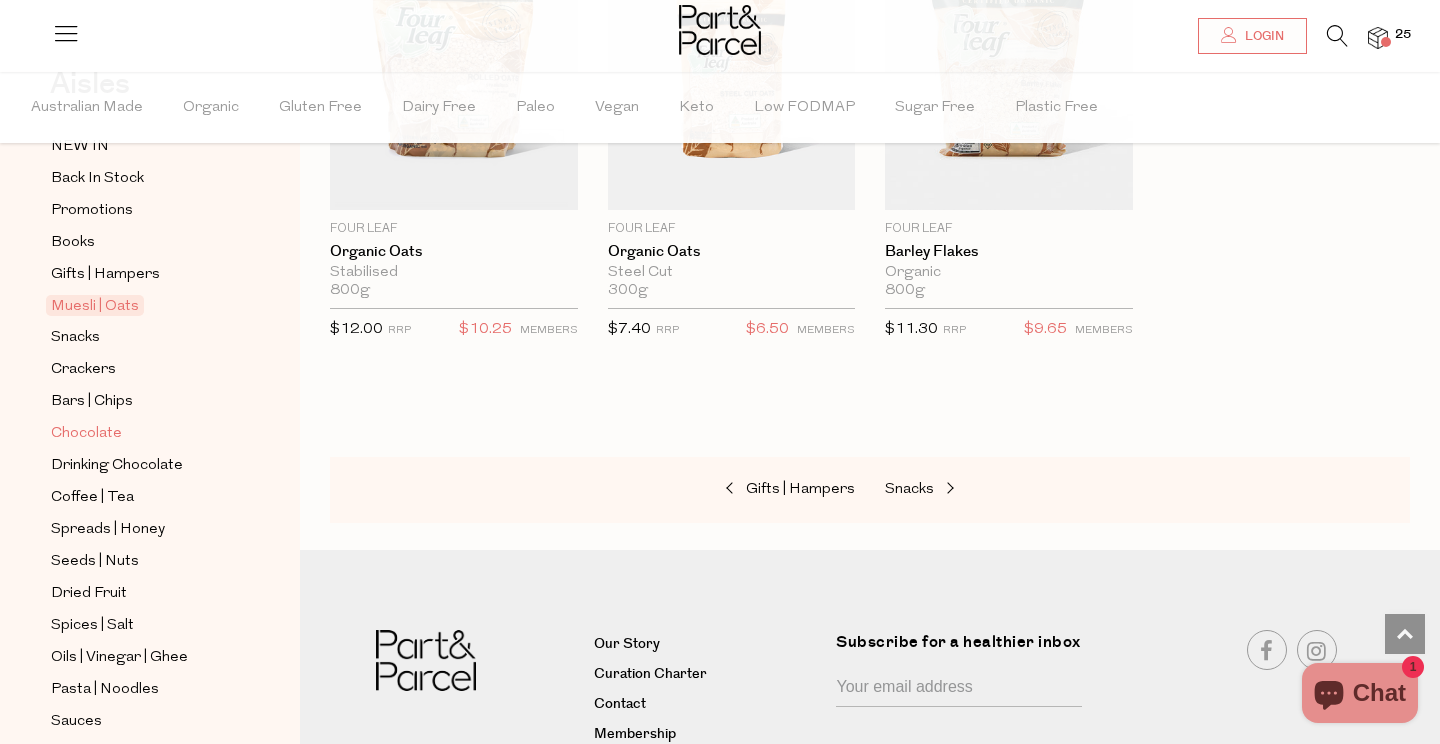 click on "Chocolate" at bounding box center (86, 434) 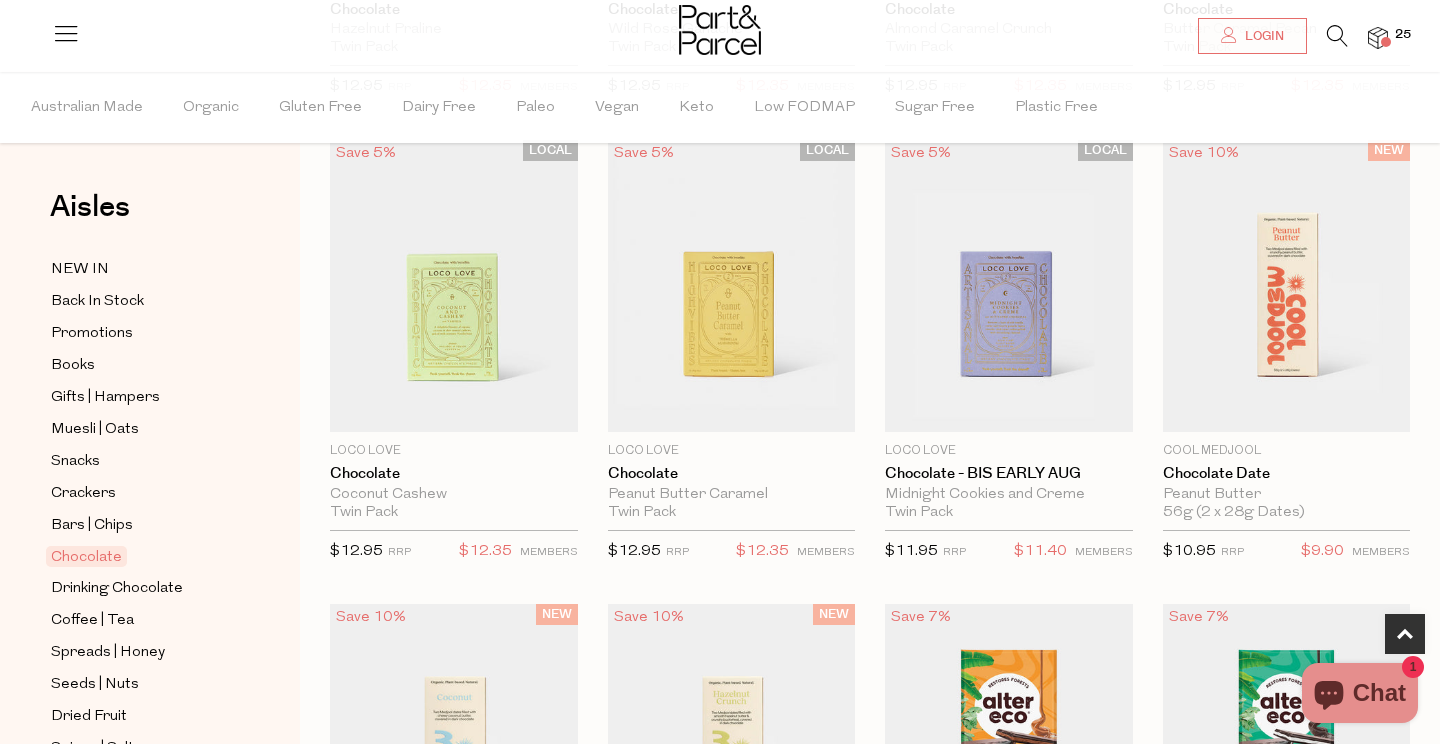 scroll, scrollTop: 1070, scrollLeft: 0, axis: vertical 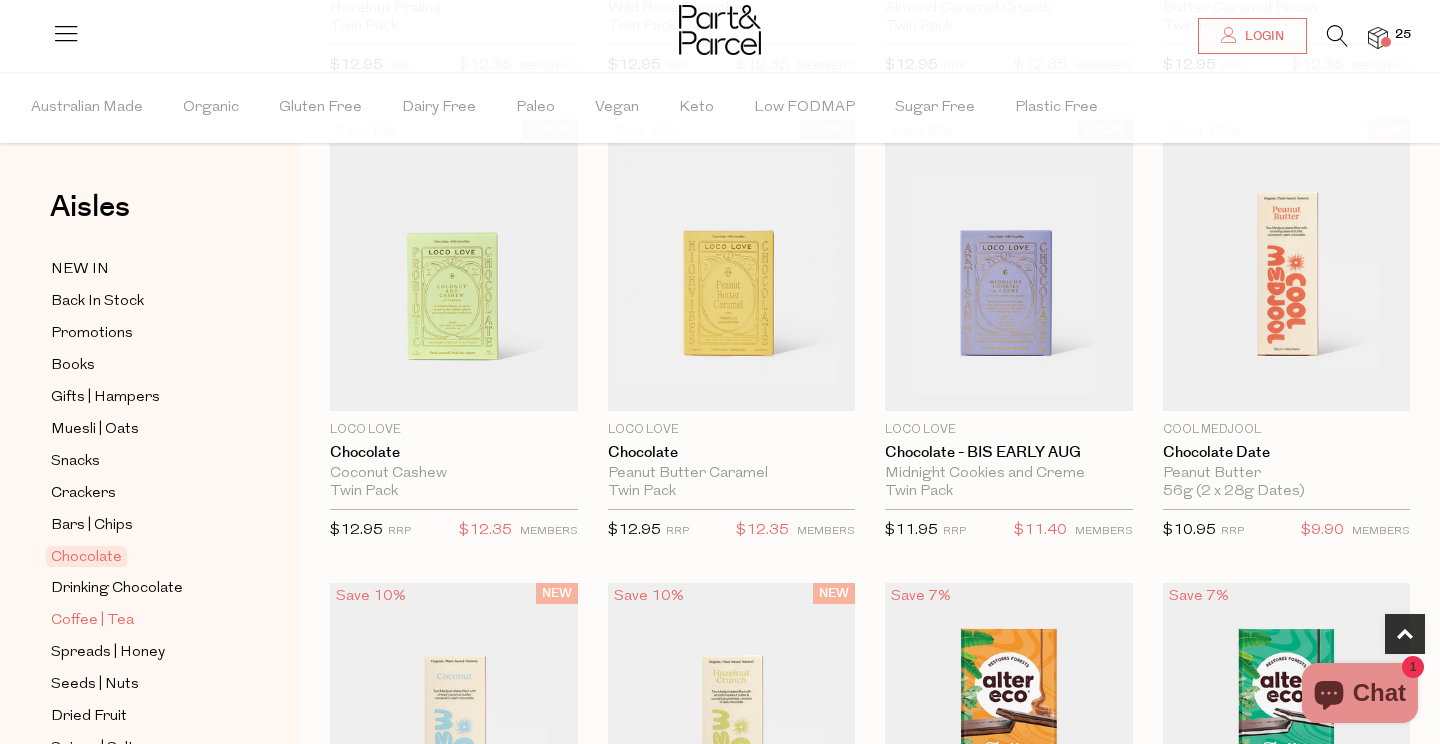 click on "Coffee | Tea" at bounding box center [92, 621] 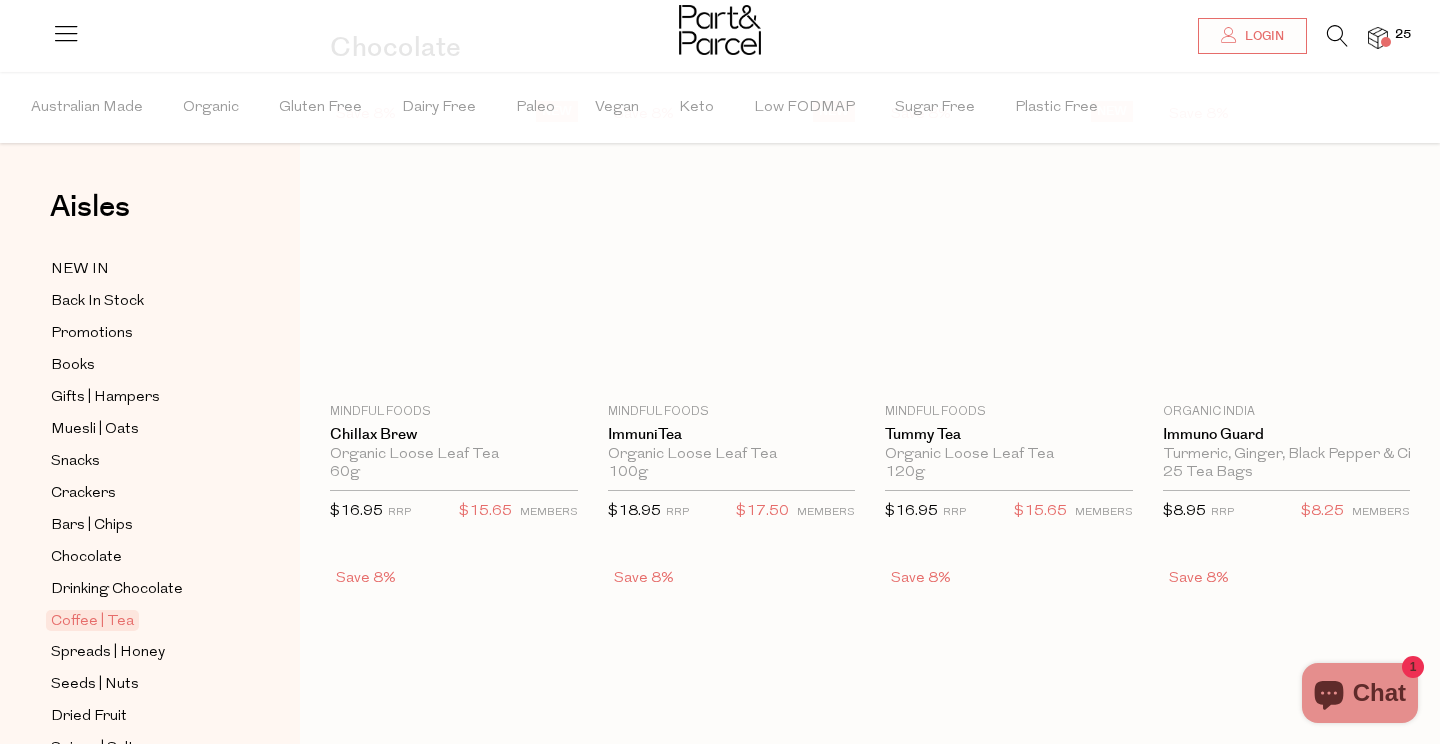scroll 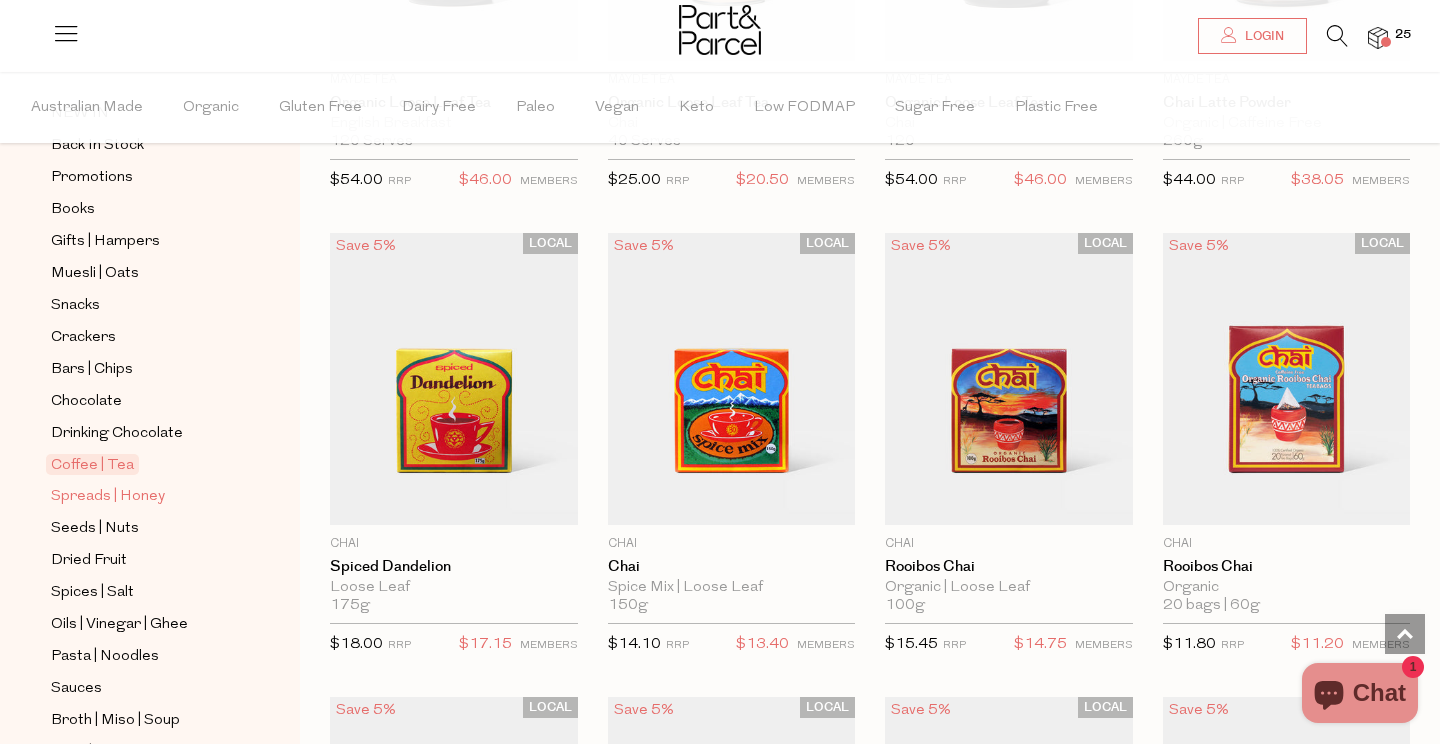 click on "Spreads | Honey" at bounding box center (108, 497) 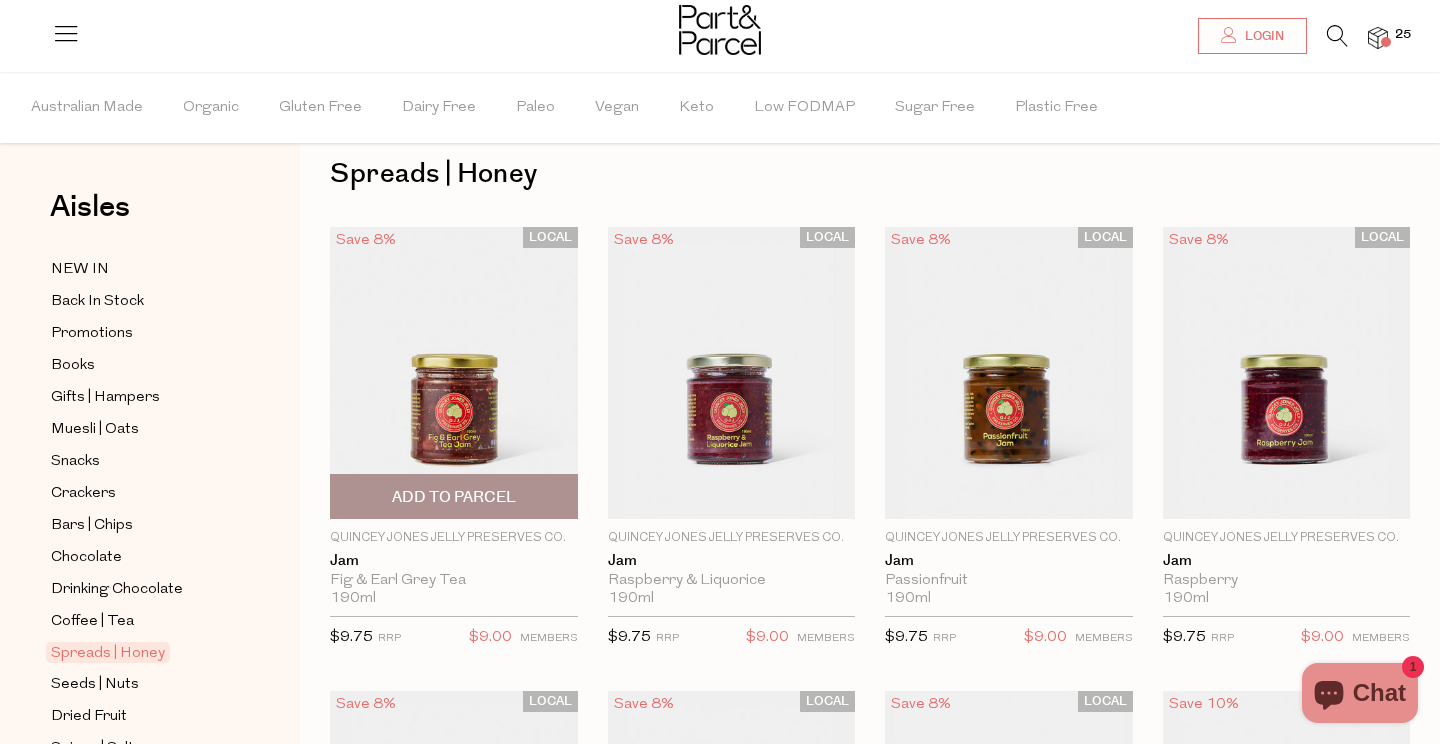 click on "Add To Parcel" at bounding box center (454, 497) 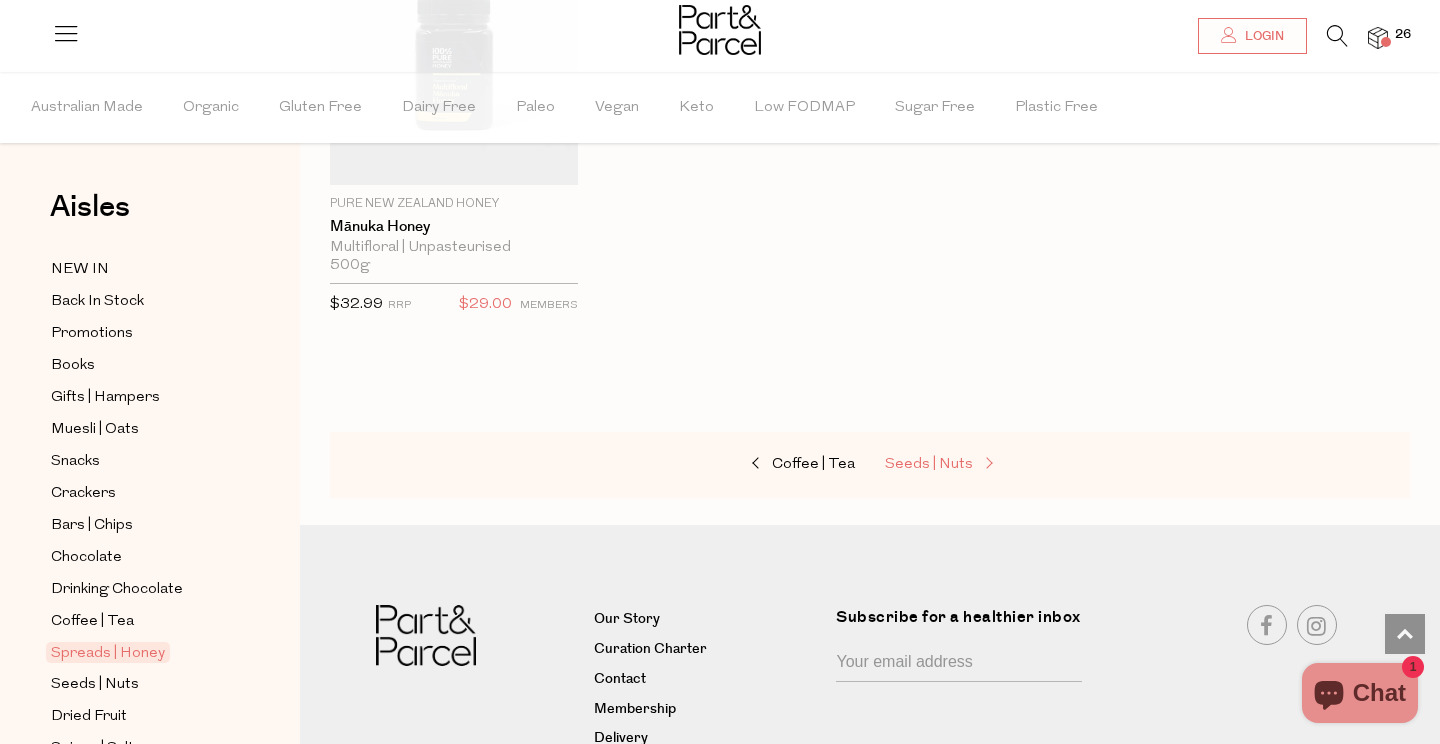 click on "Seeds | Nuts" at bounding box center [929, 464] 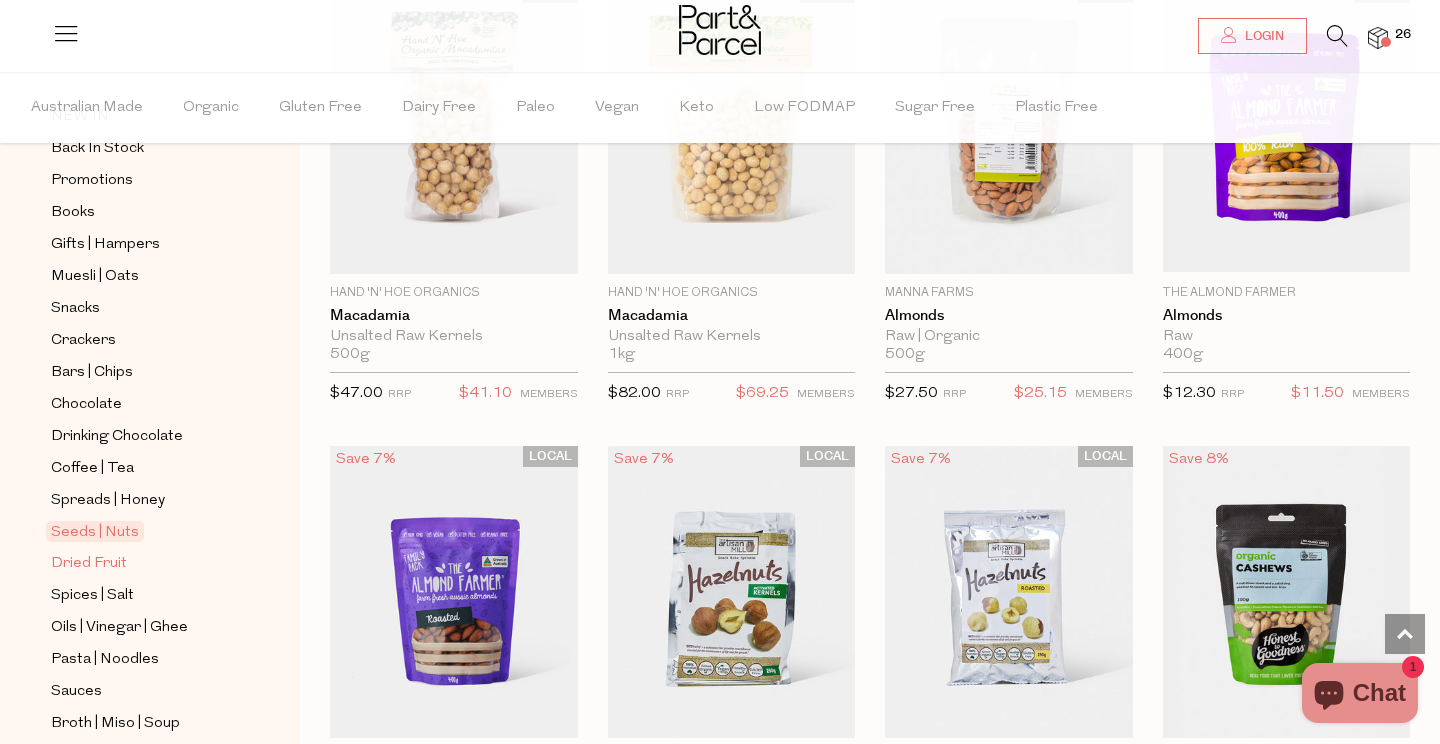 click on "Dried Fruit" at bounding box center (89, 564) 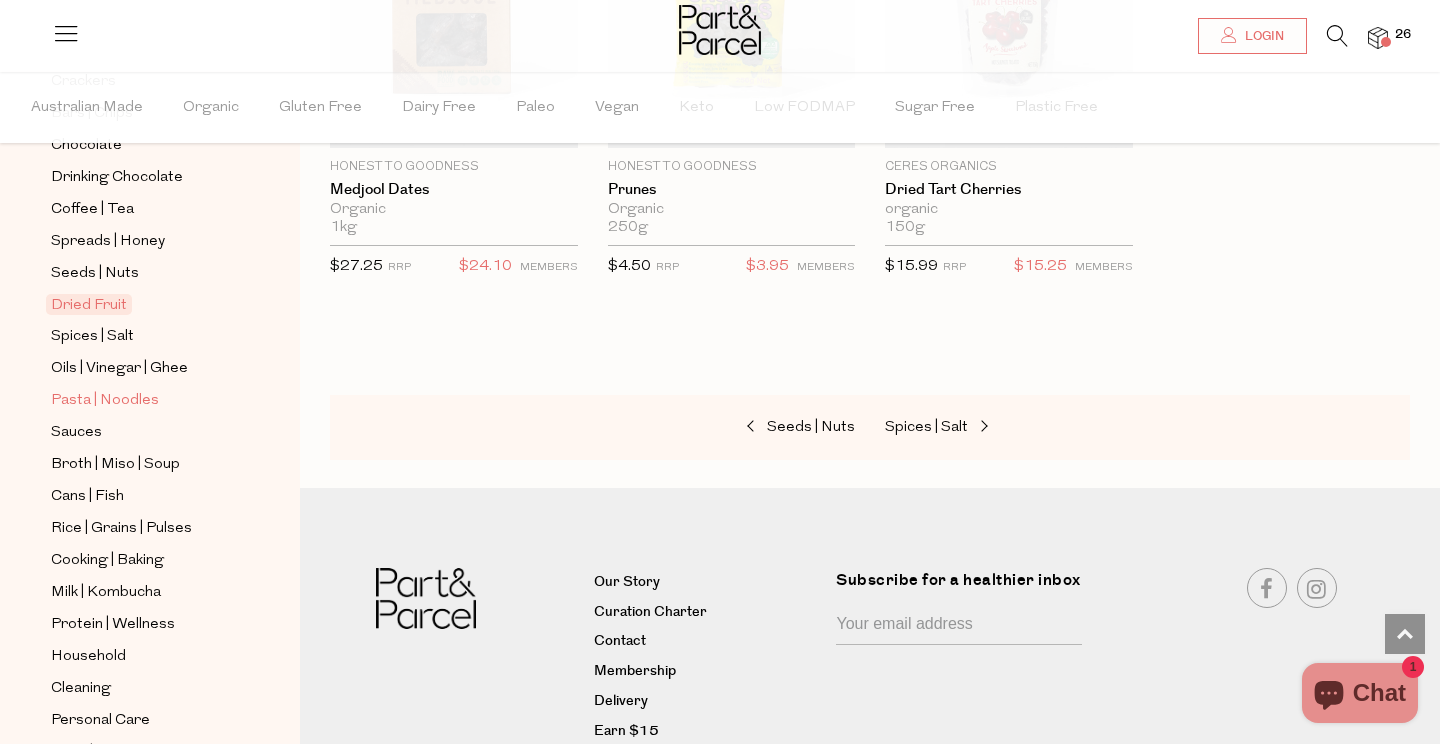 click on "Pasta | Noodles" at bounding box center [105, 401] 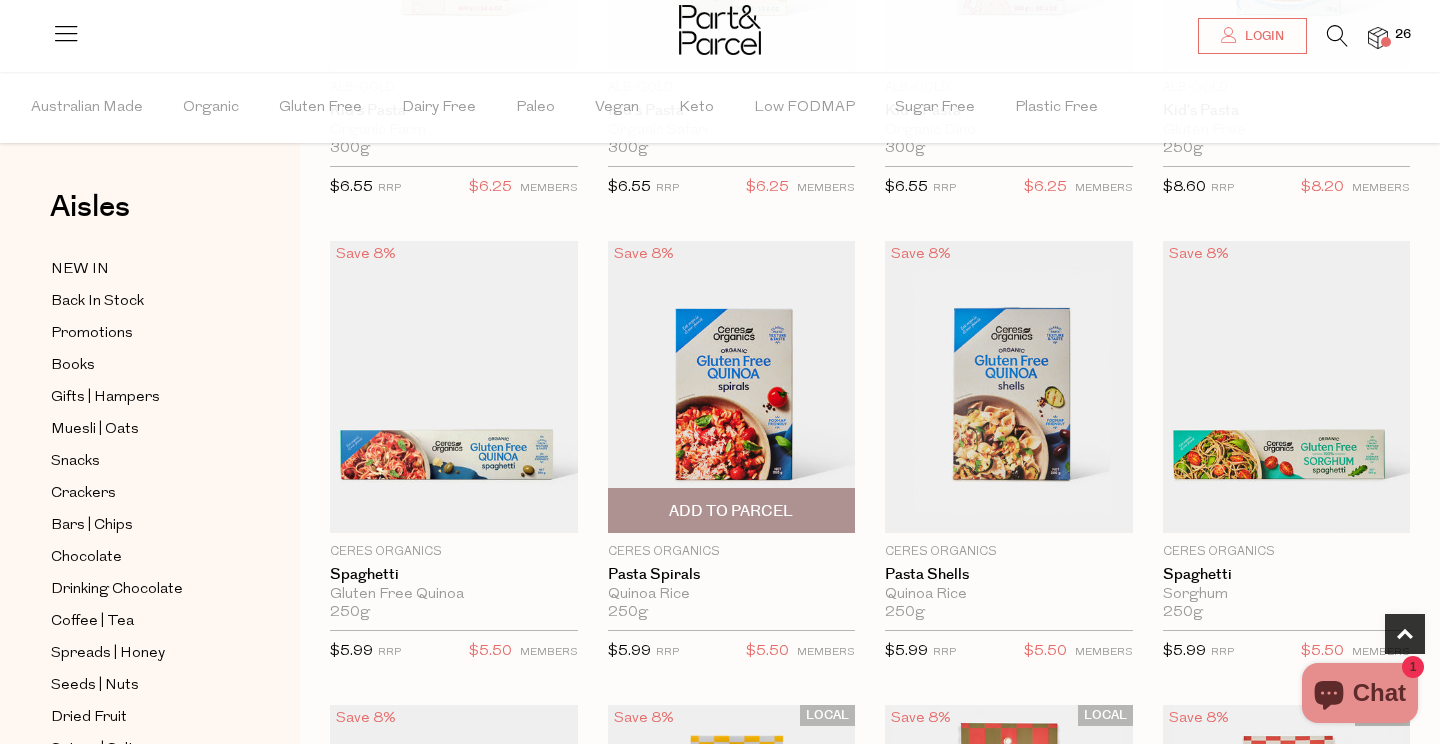 click on "Add To Parcel" at bounding box center [732, 510] 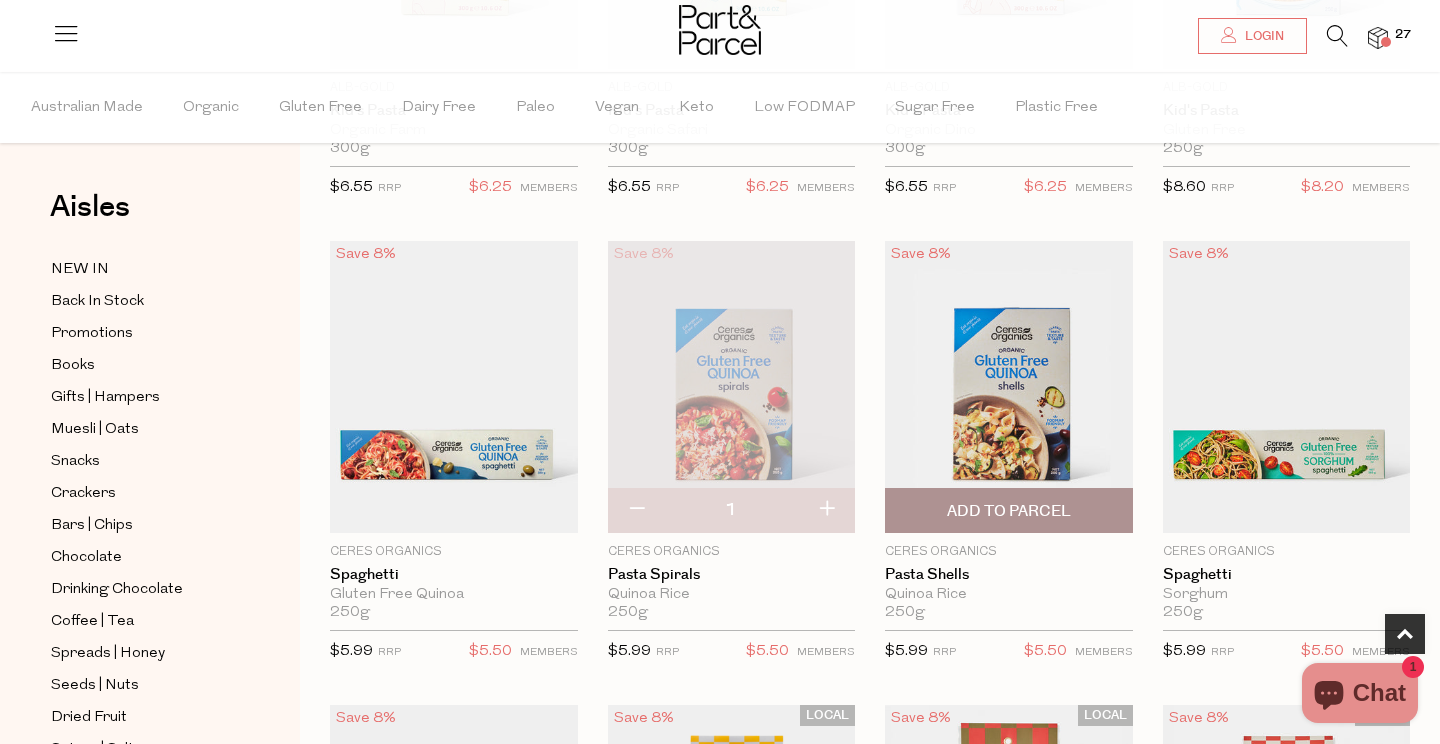 click on "Add To Parcel" at bounding box center [1009, 511] 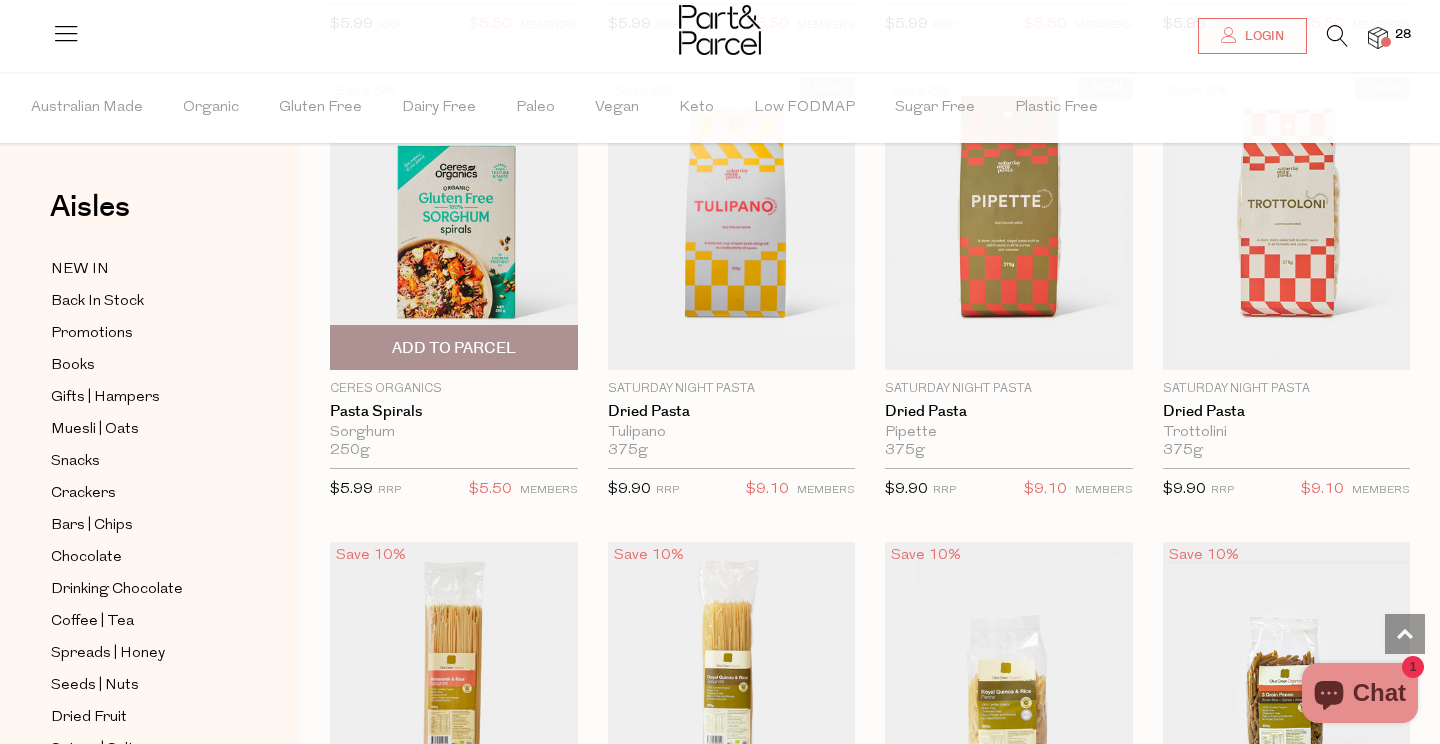 click on "Add To Parcel" at bounding box center (454, 348) 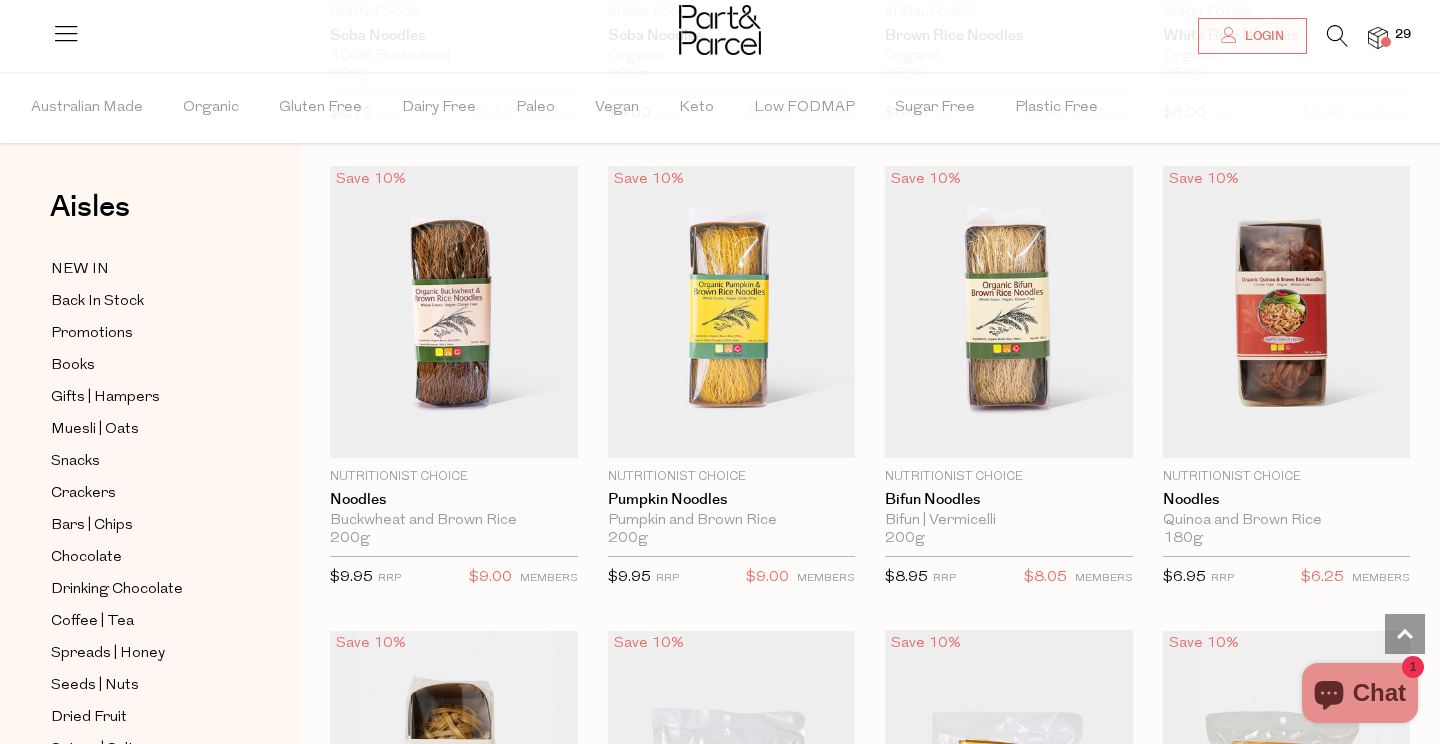 scroll, scrollTop: 4742, scrollLeft: 0, axis: vertical 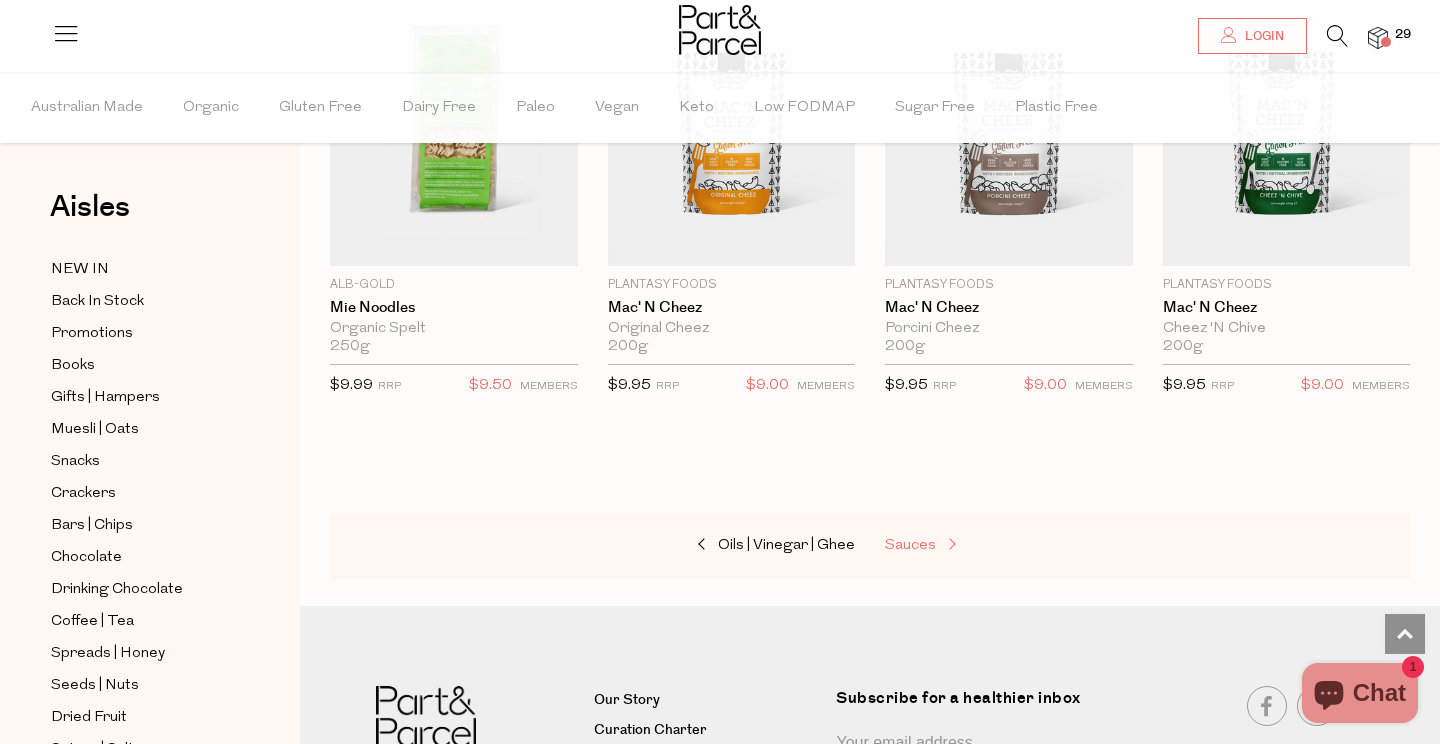 click on "Sauces" at bounding box center [910, 545] 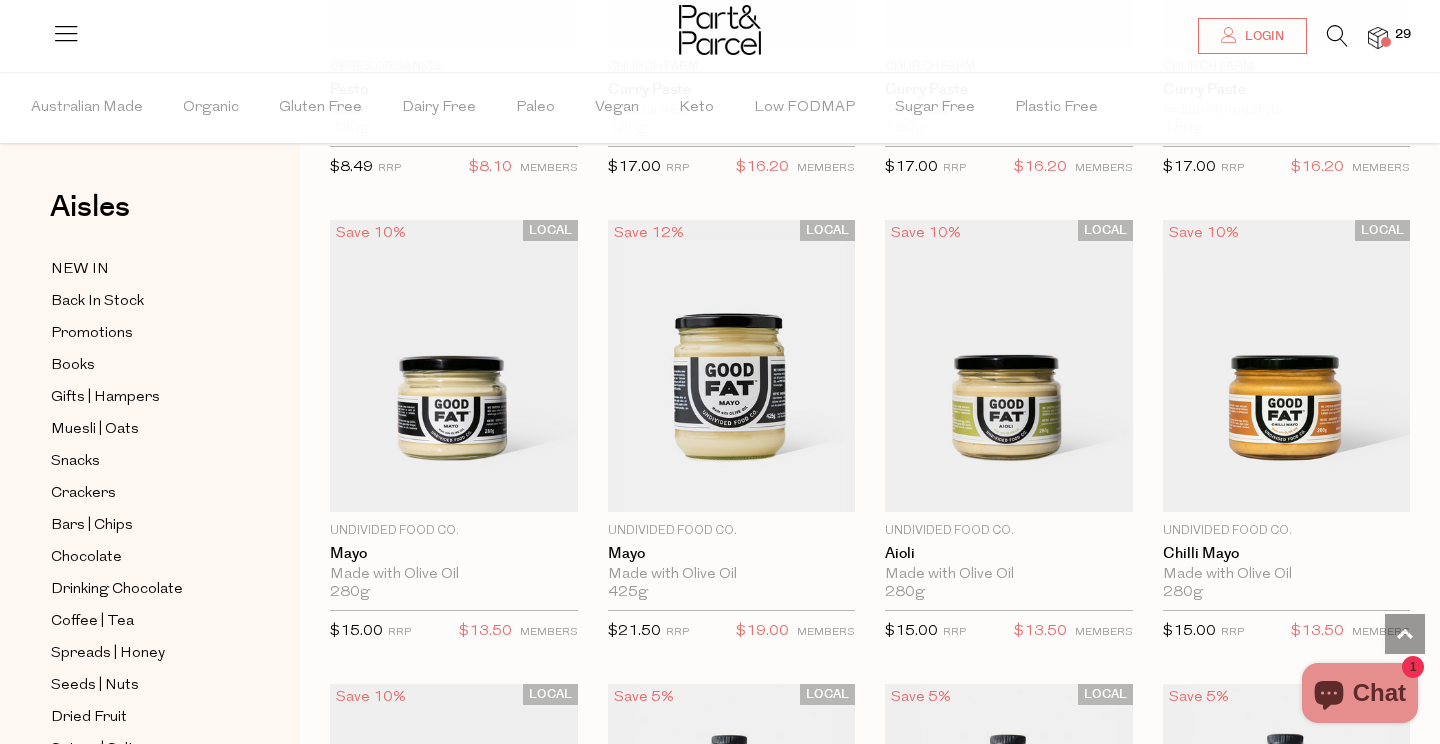 scroll, scrollTop: 1932, scrollLeft: 0, axis: vertical 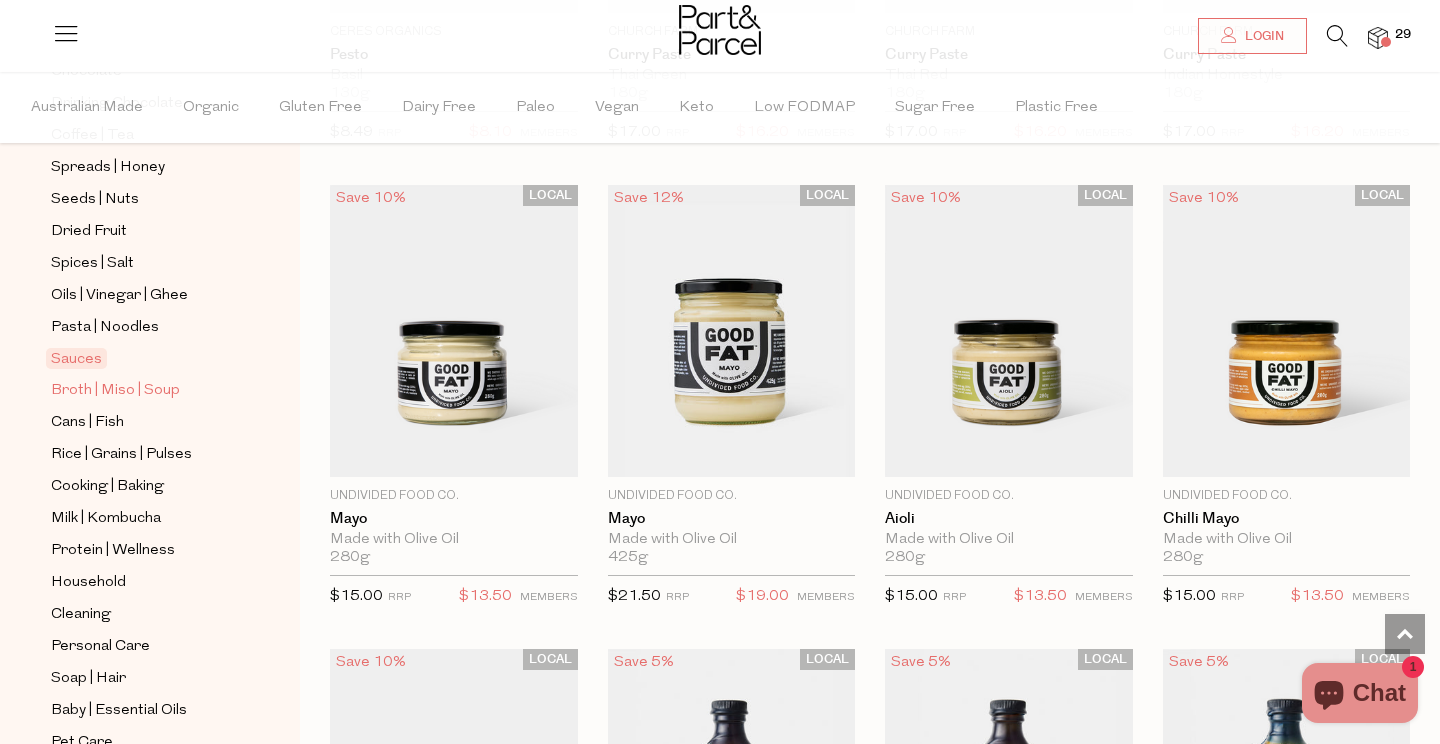 click on "Broth | Miso | Soup" at bounding box center (115, 391) 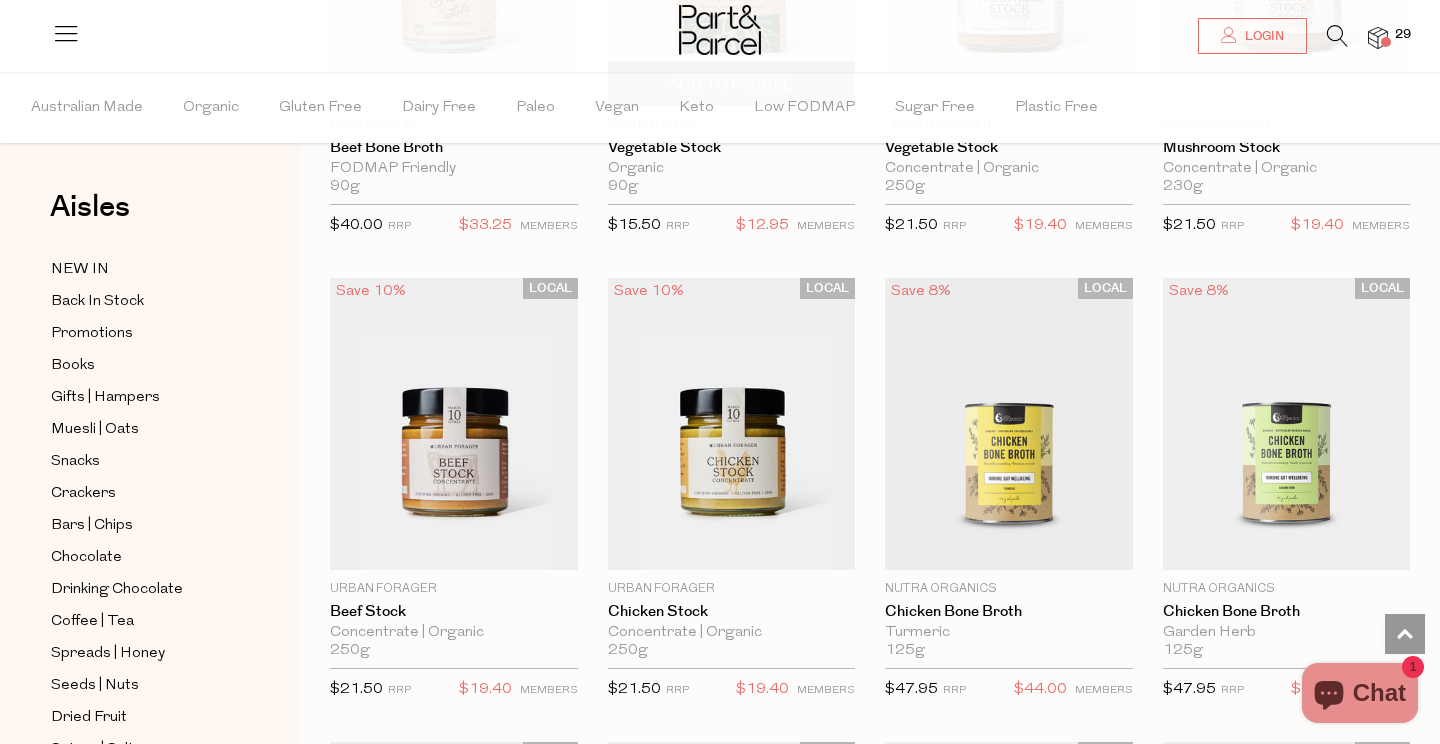 scroll, scrollTop: 1839, scrollLeft: 0, axis: vertical 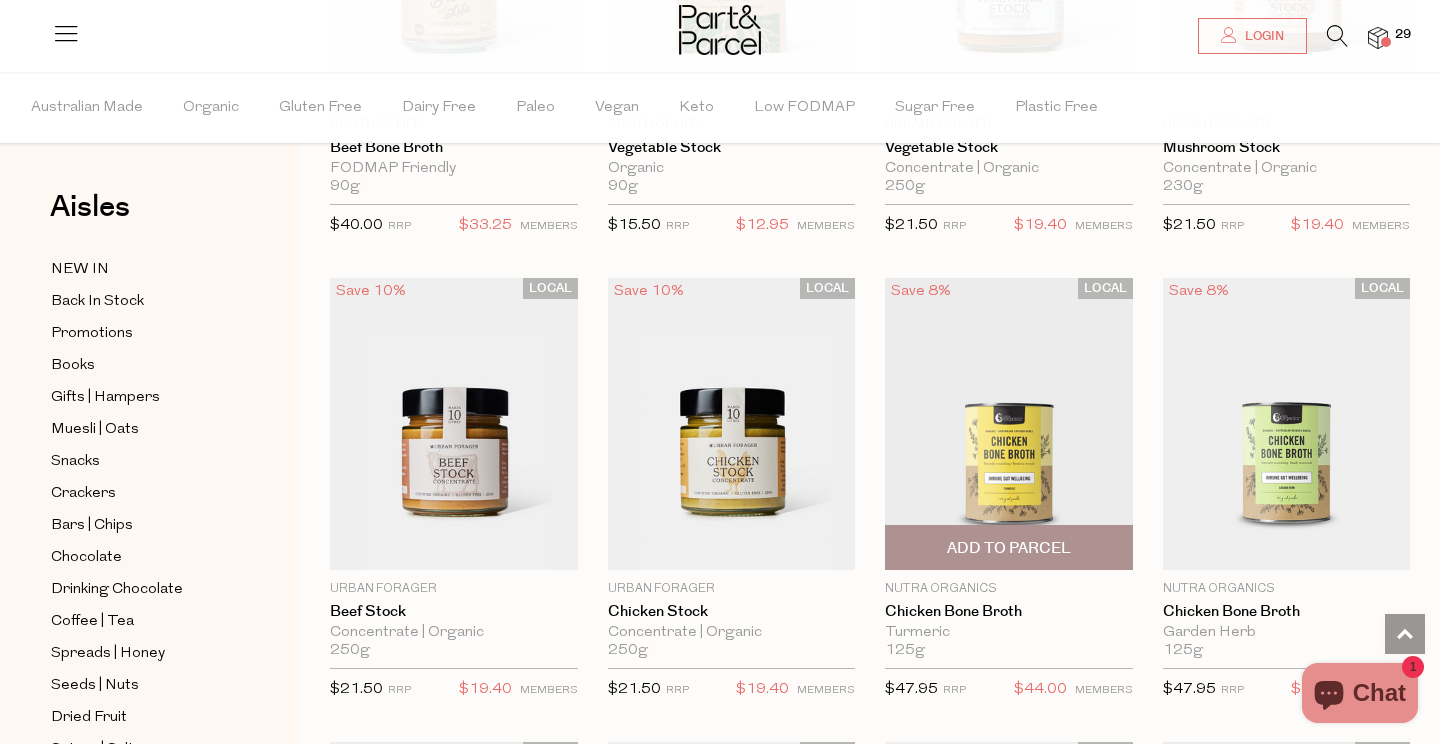 click on "Add To Parcel" at bounding box center [1009, 548] 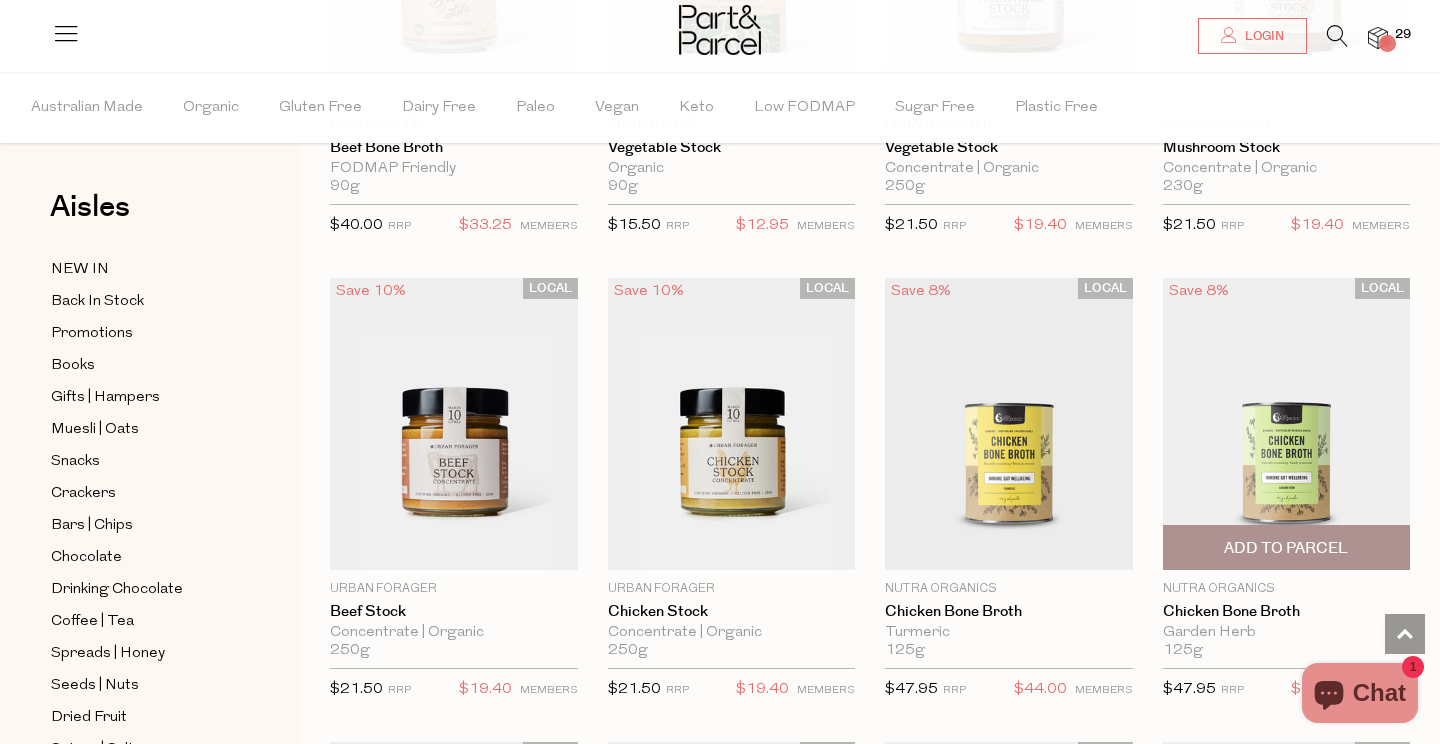 click on "Add To Parcel" at bounding box center [1286, 548] 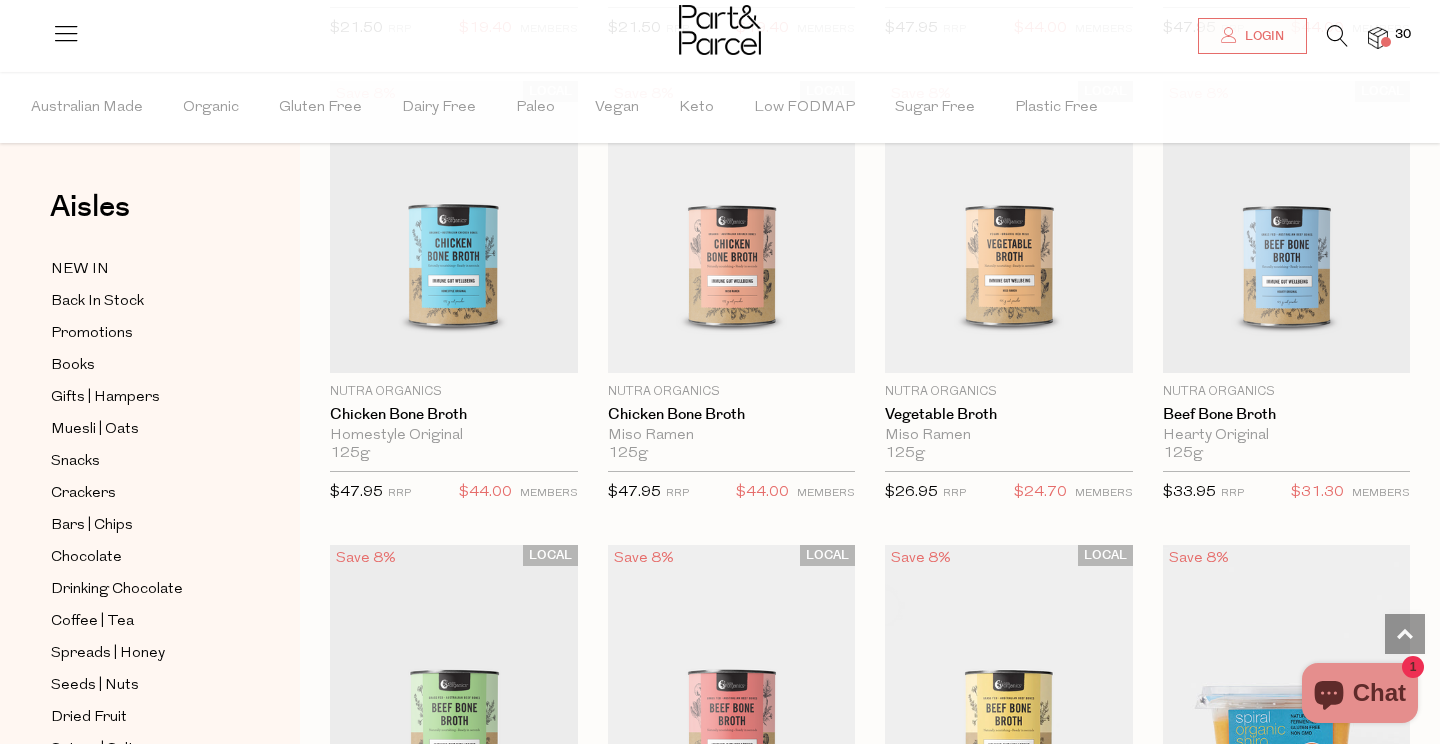 scroll, scrollTop: 2507, scrollLeft: 1, axis: both 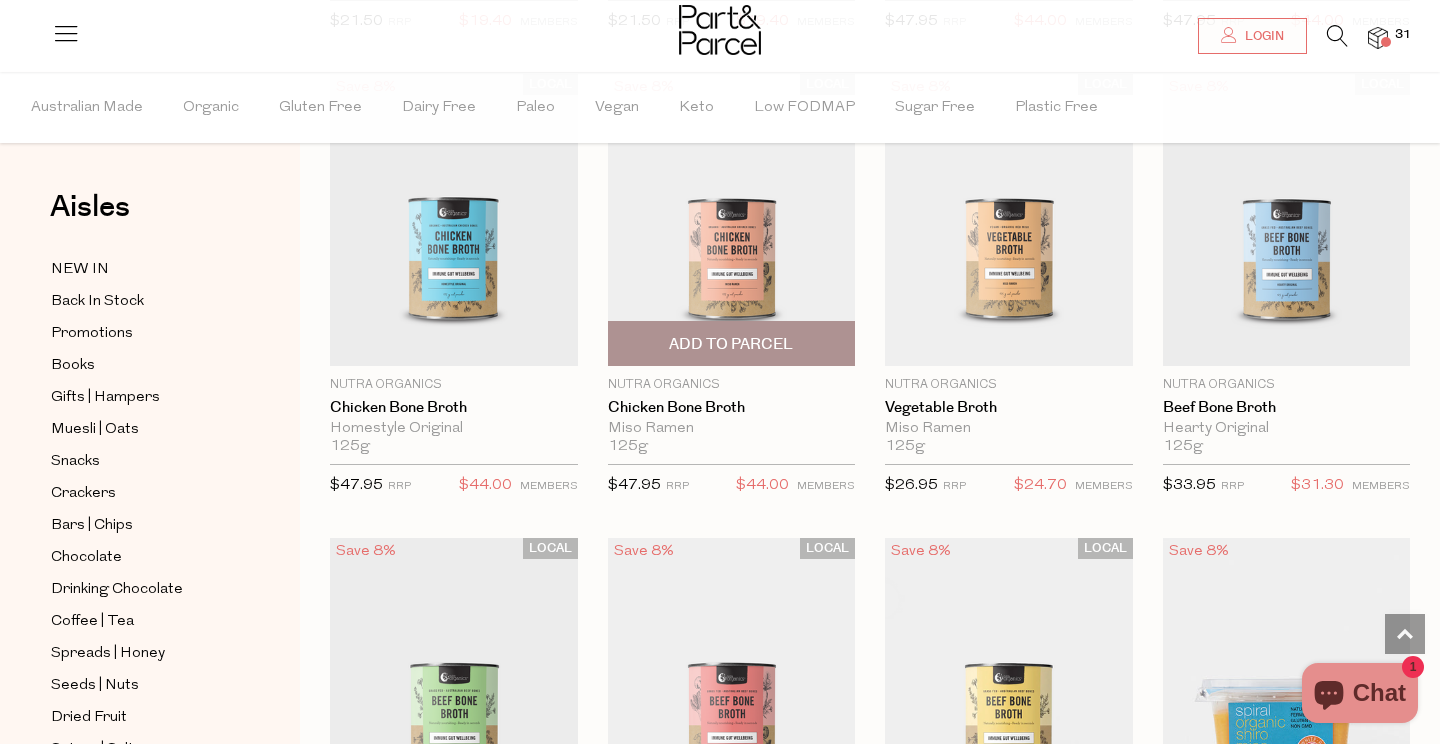 click on "Add To Parcel" at bounding box center [731, 344] 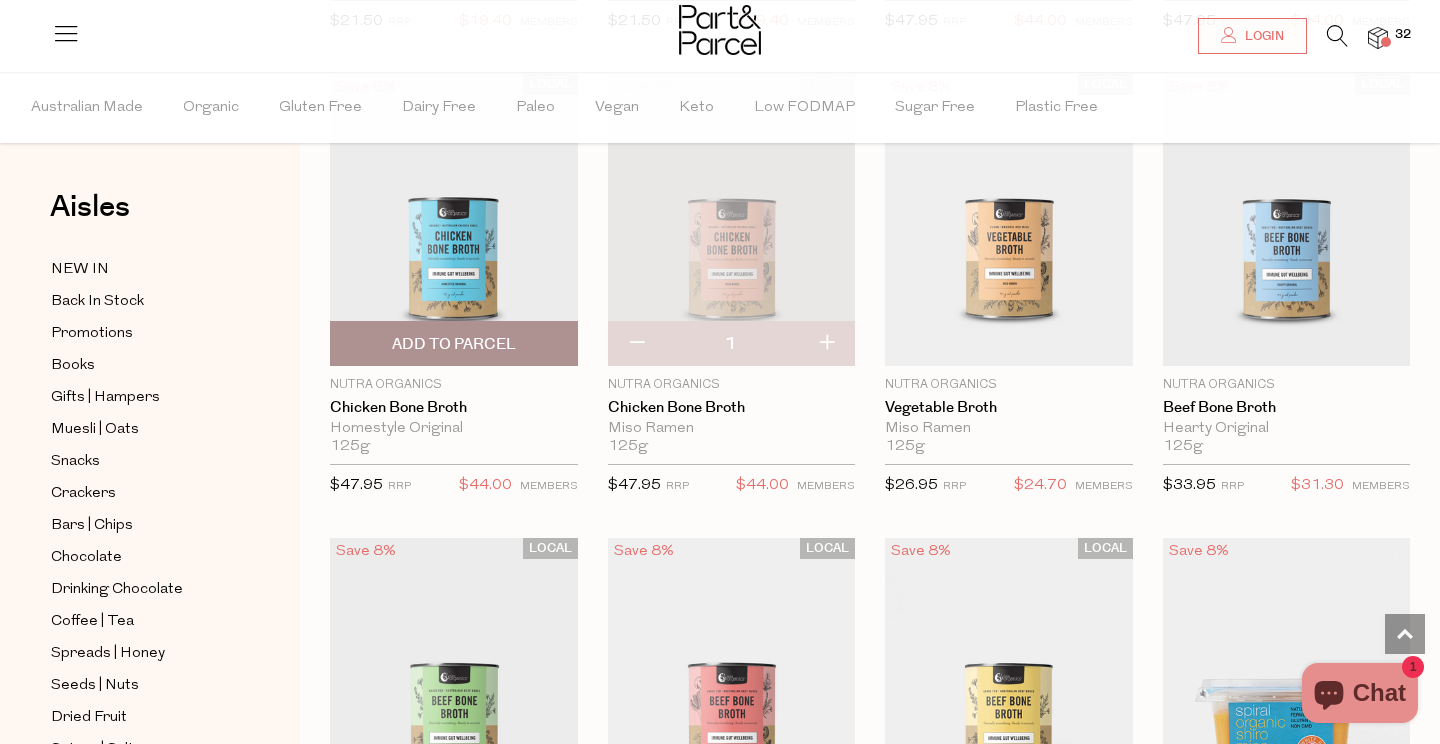 click on "Add To Parcel" at bounding box center [454, 344] 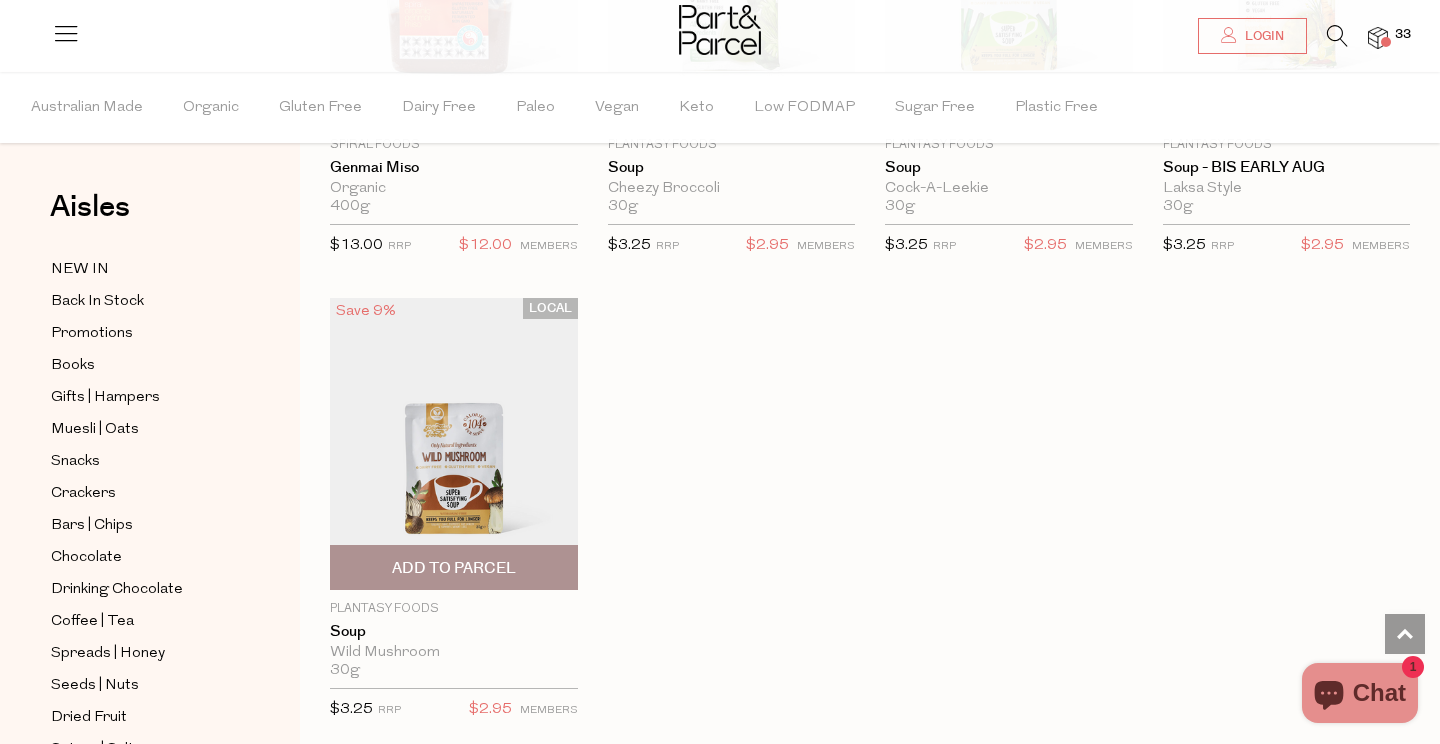 scroll, scrollTop: 3682, scrollLeft: 0, axis: vertical 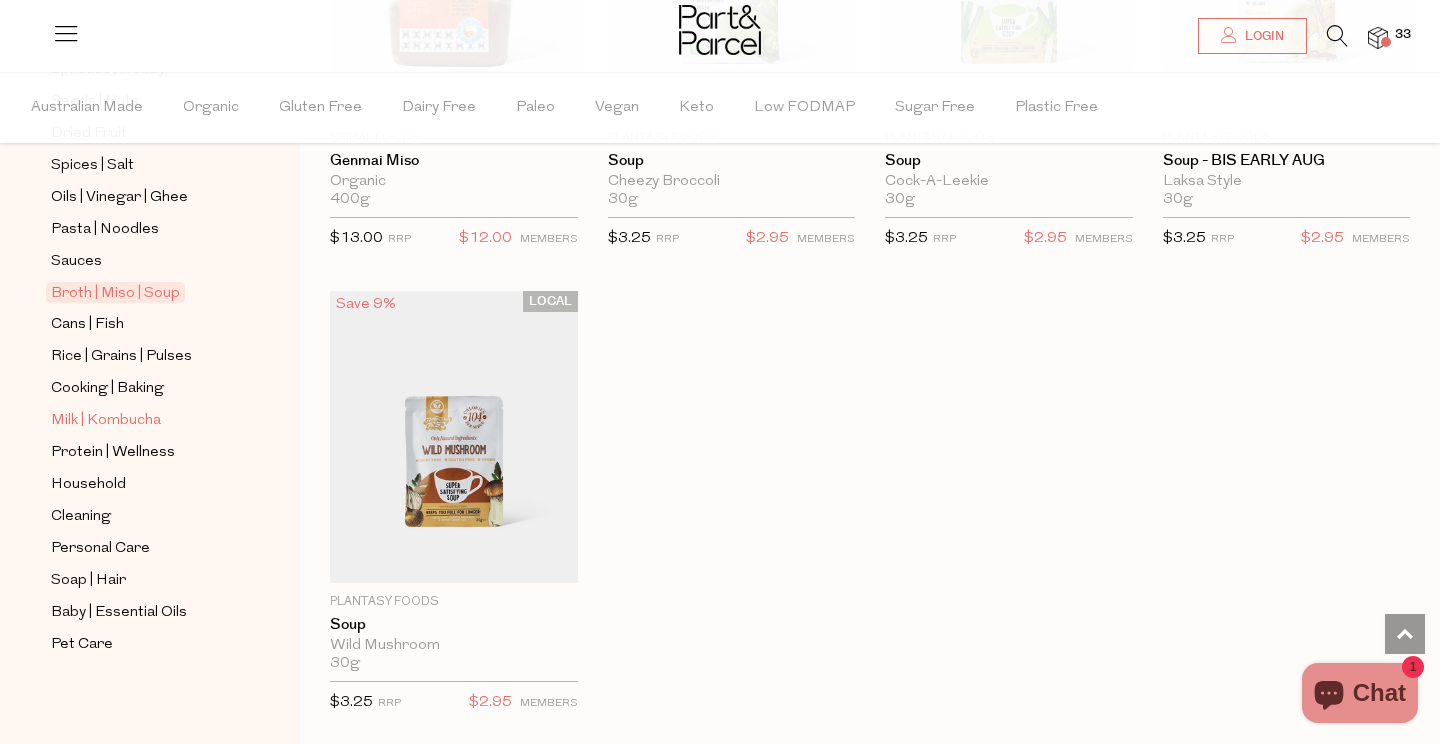 click on "Milk | Kombucha" at bounding box center [106, 421] 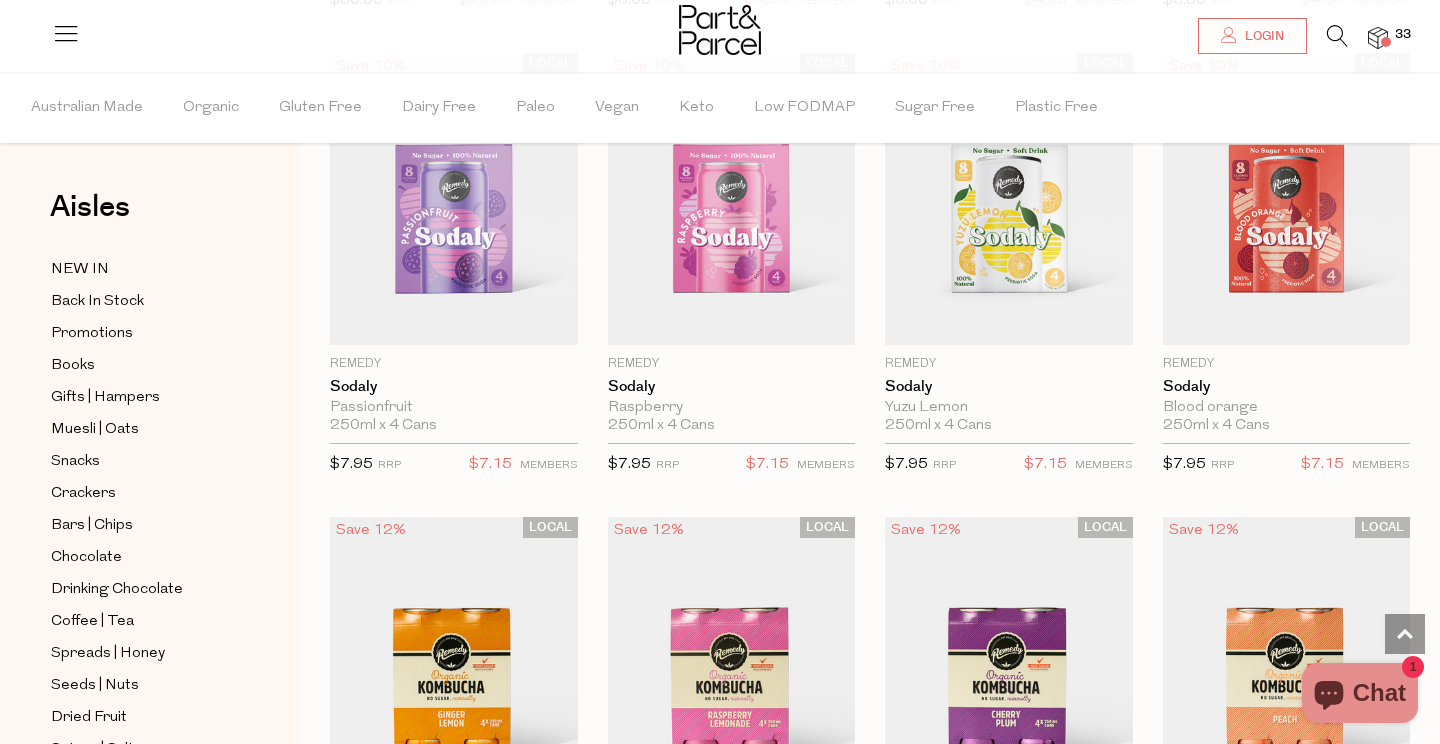 scroll, scrollTop: 1163, scrollLeft: 0, axis: vertical 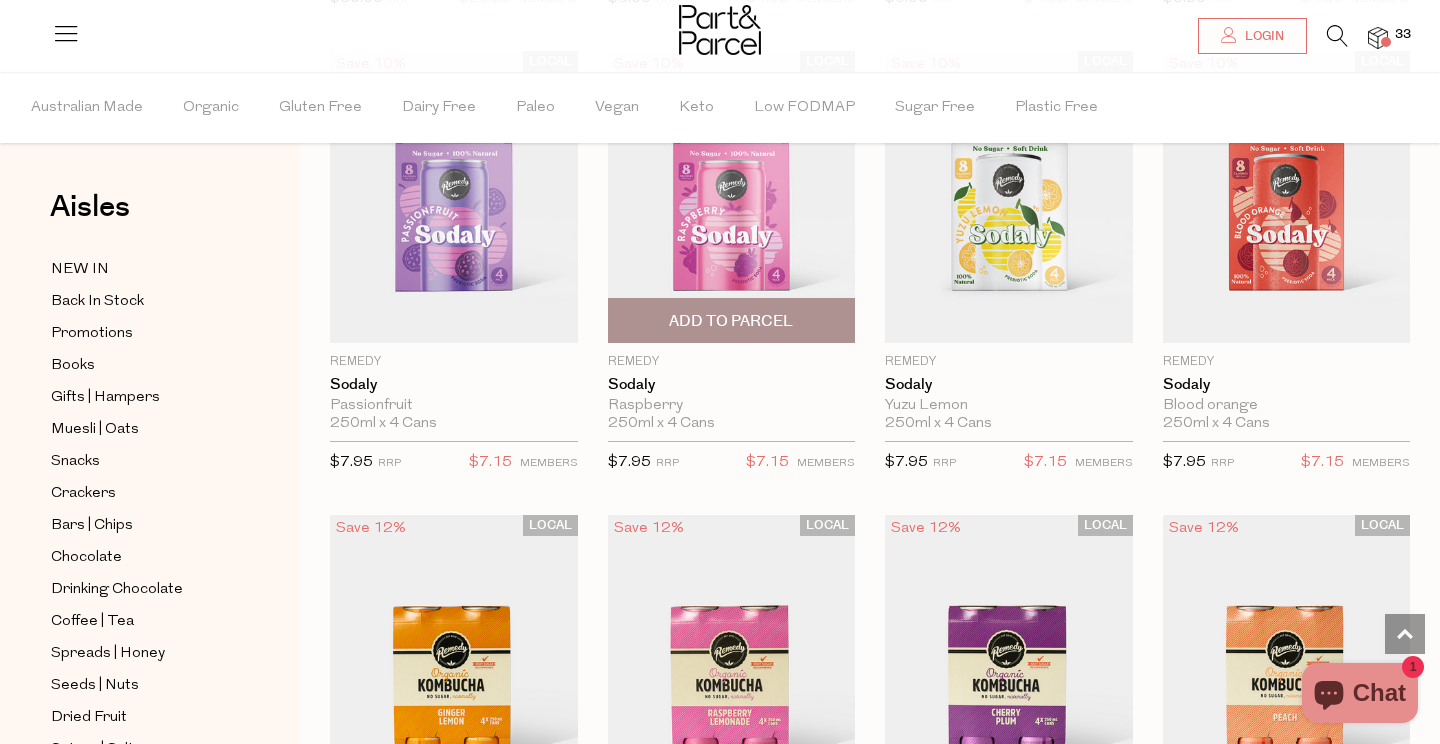 click on "Add To Parcel" at bounding box center (731, 321) 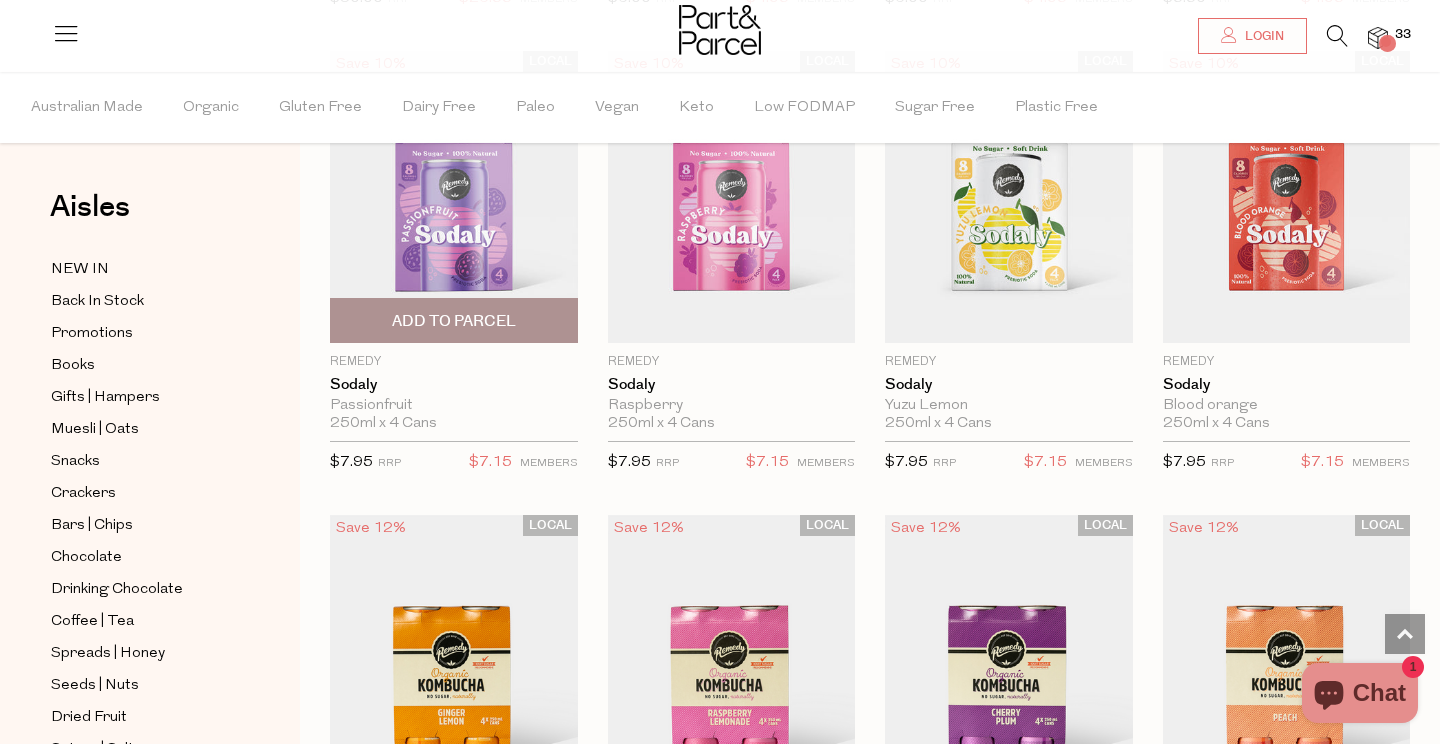 click on "Add To Parcel" at bounding box center [454, 321] 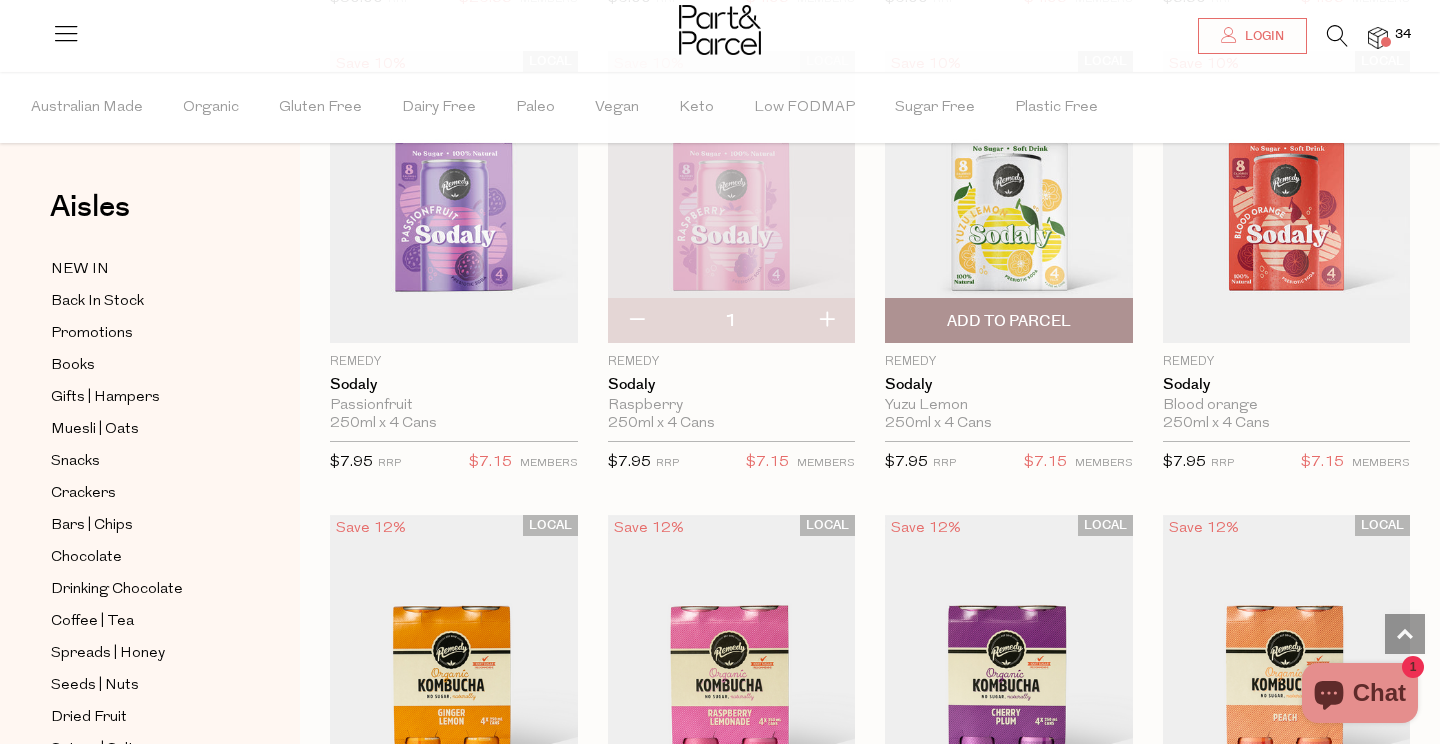 click on "Add To Parcel" at bounding box center [1009, 321] 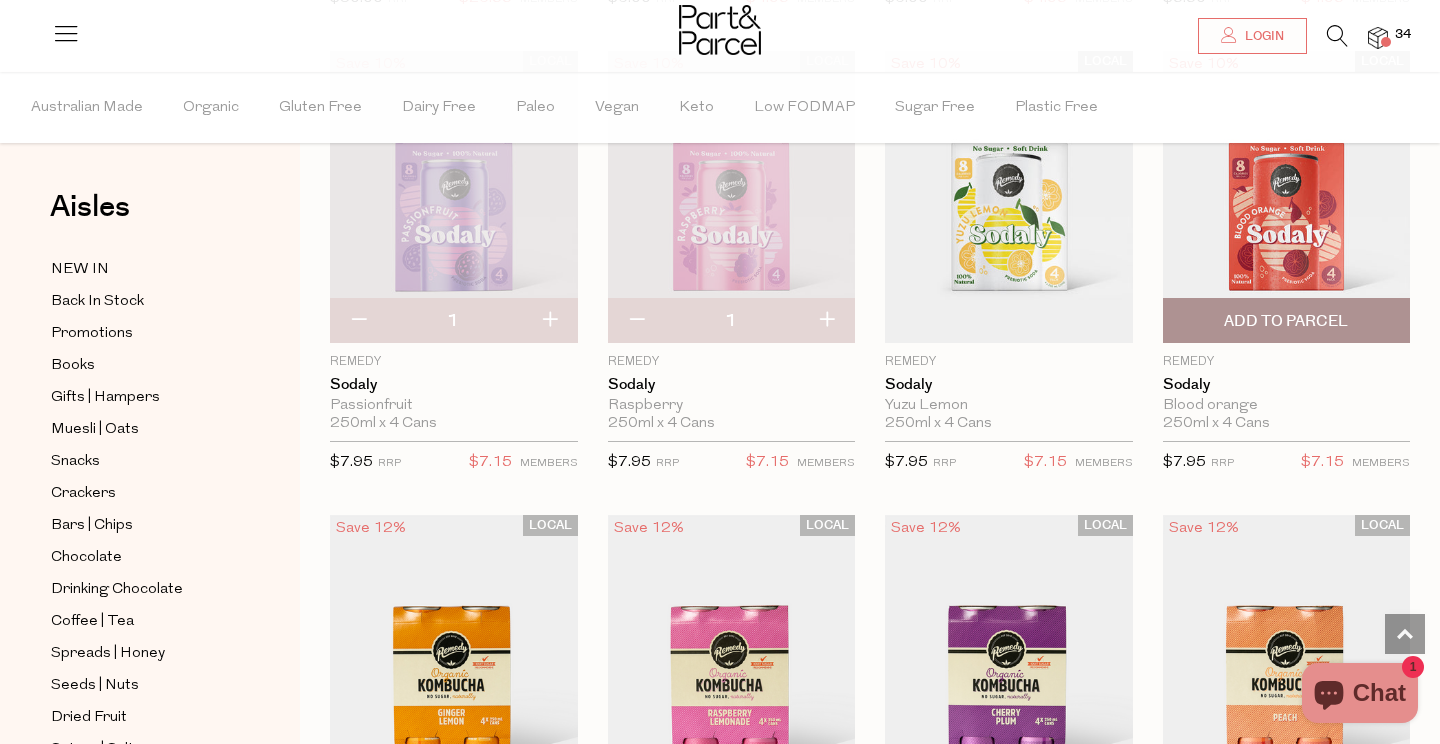 click on "Add To Parcel" at bounding box center [1287, 320] 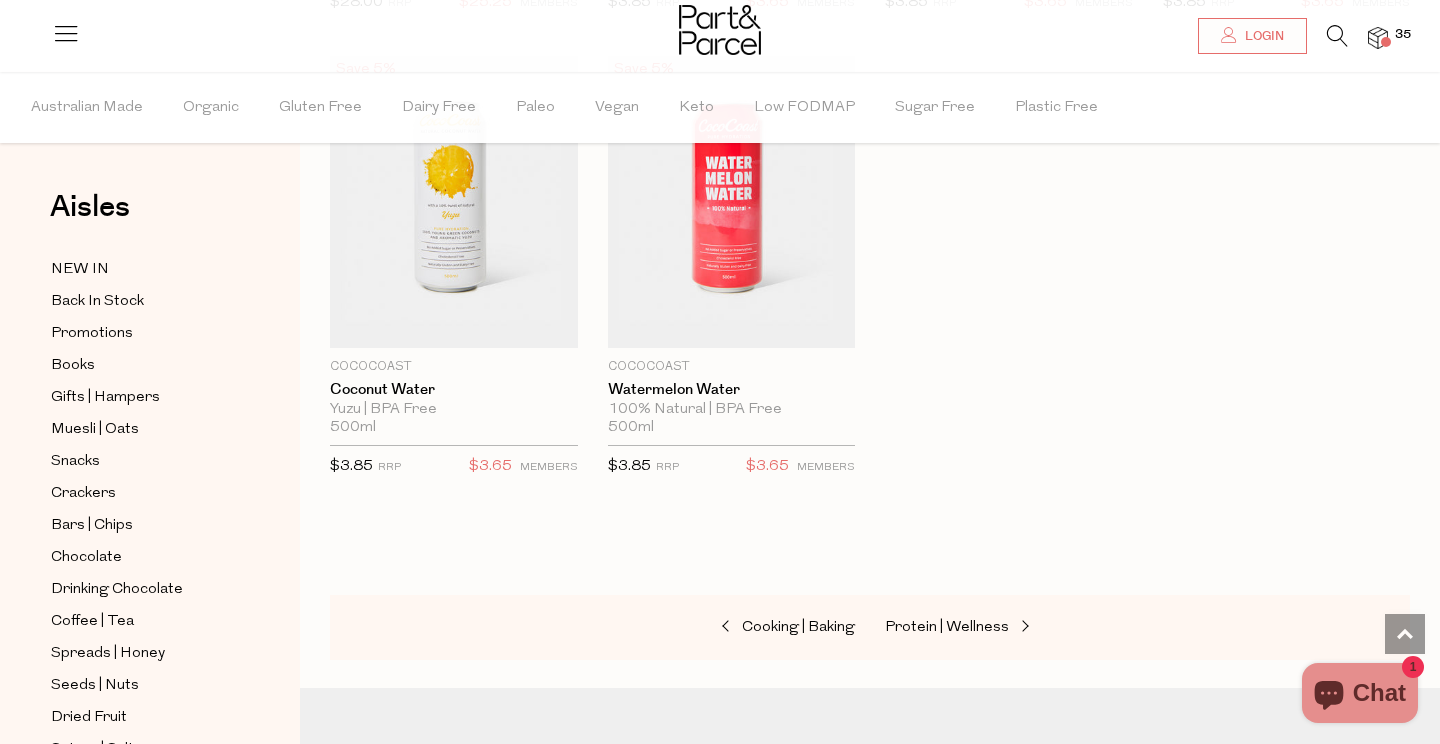 scroll, scrollTop: 3945, scrollLeft: 0, axis: vertical 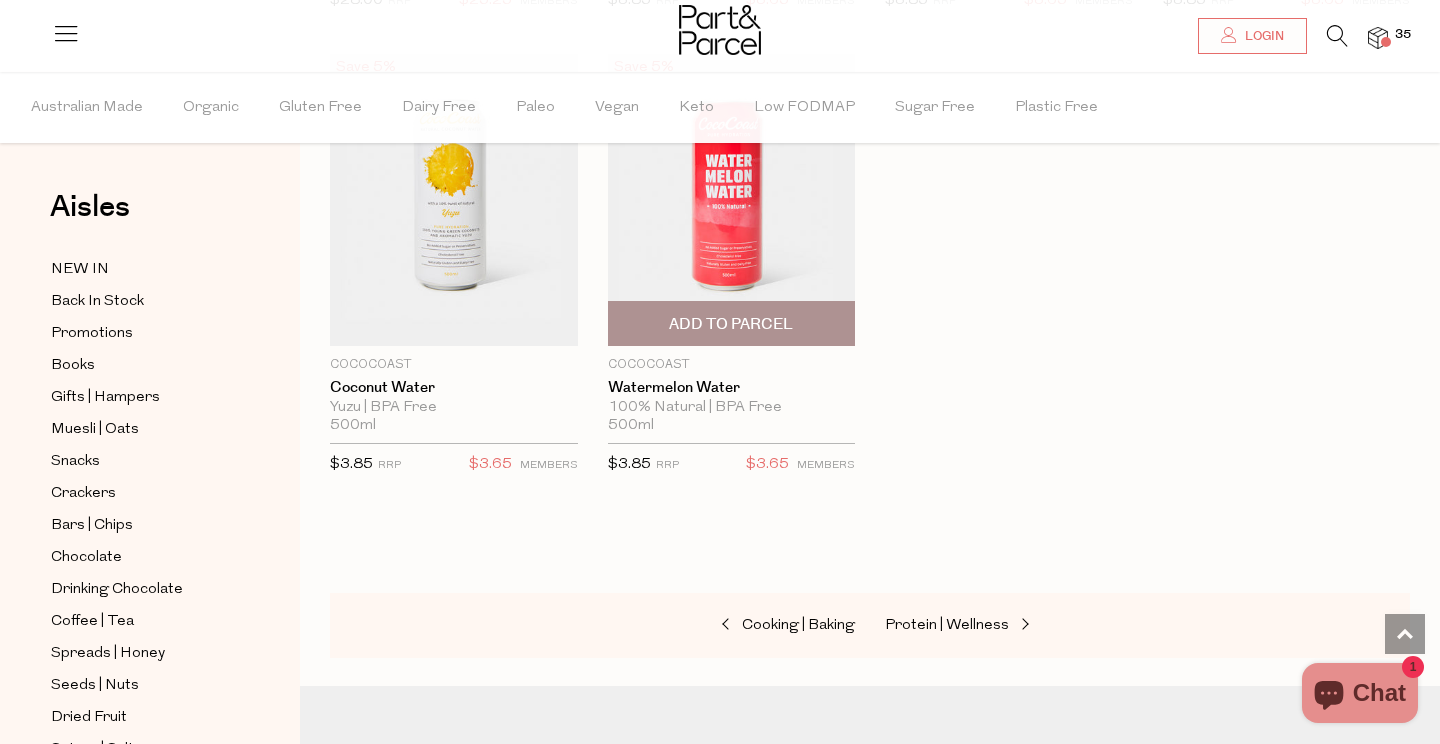 click on "Add To Parcel" at bounding box center [732, 323] 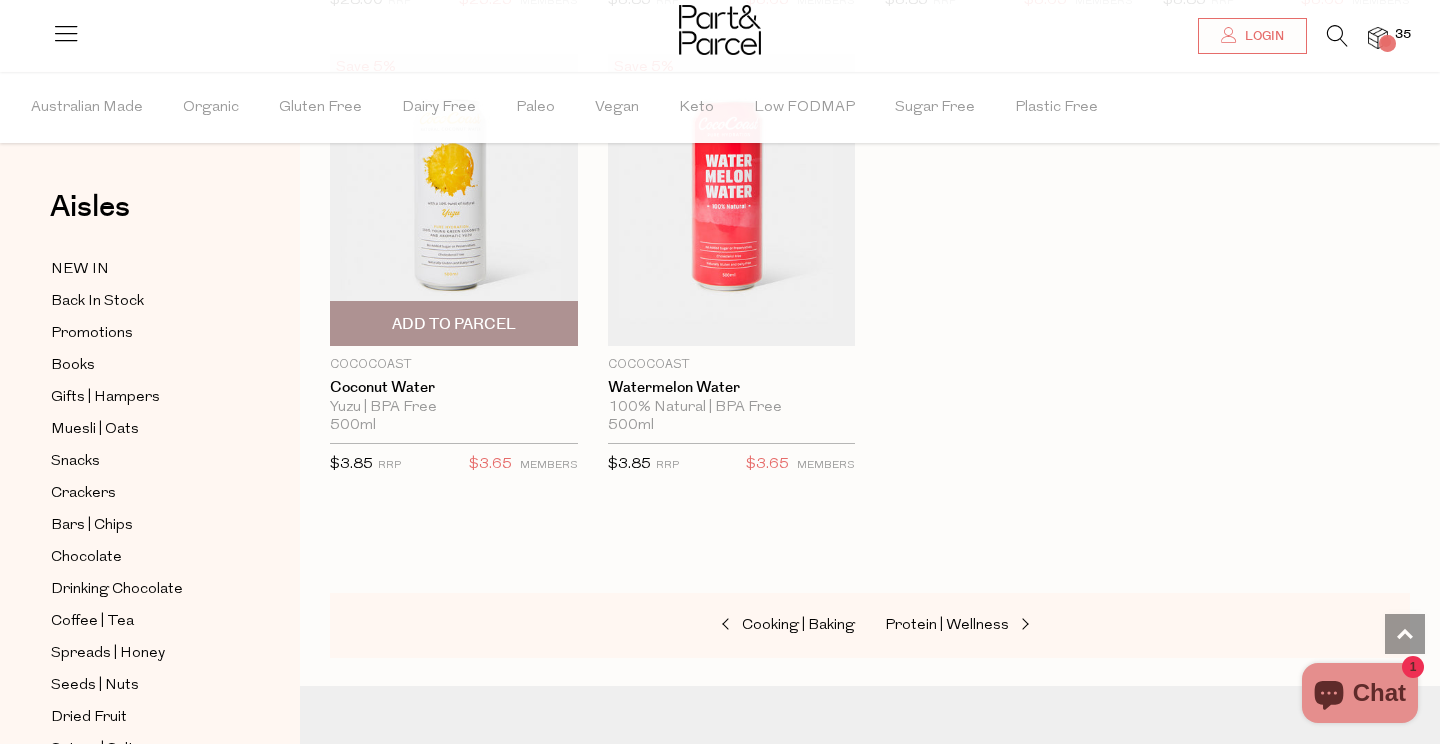 click on "Add To Parcel" at bounding box center (454, 324) 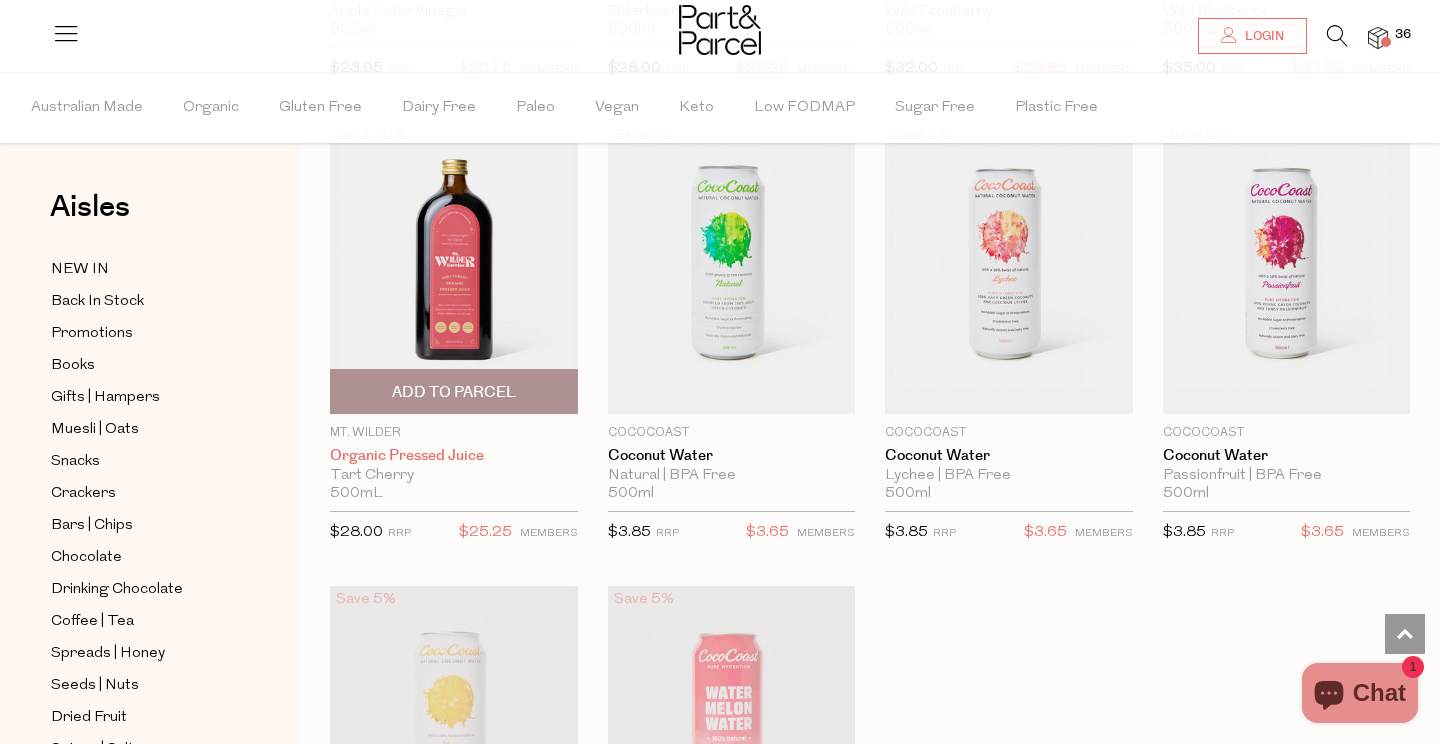 scroll, scrollTop: 3406, scrollLeft: 0, axis: vertical 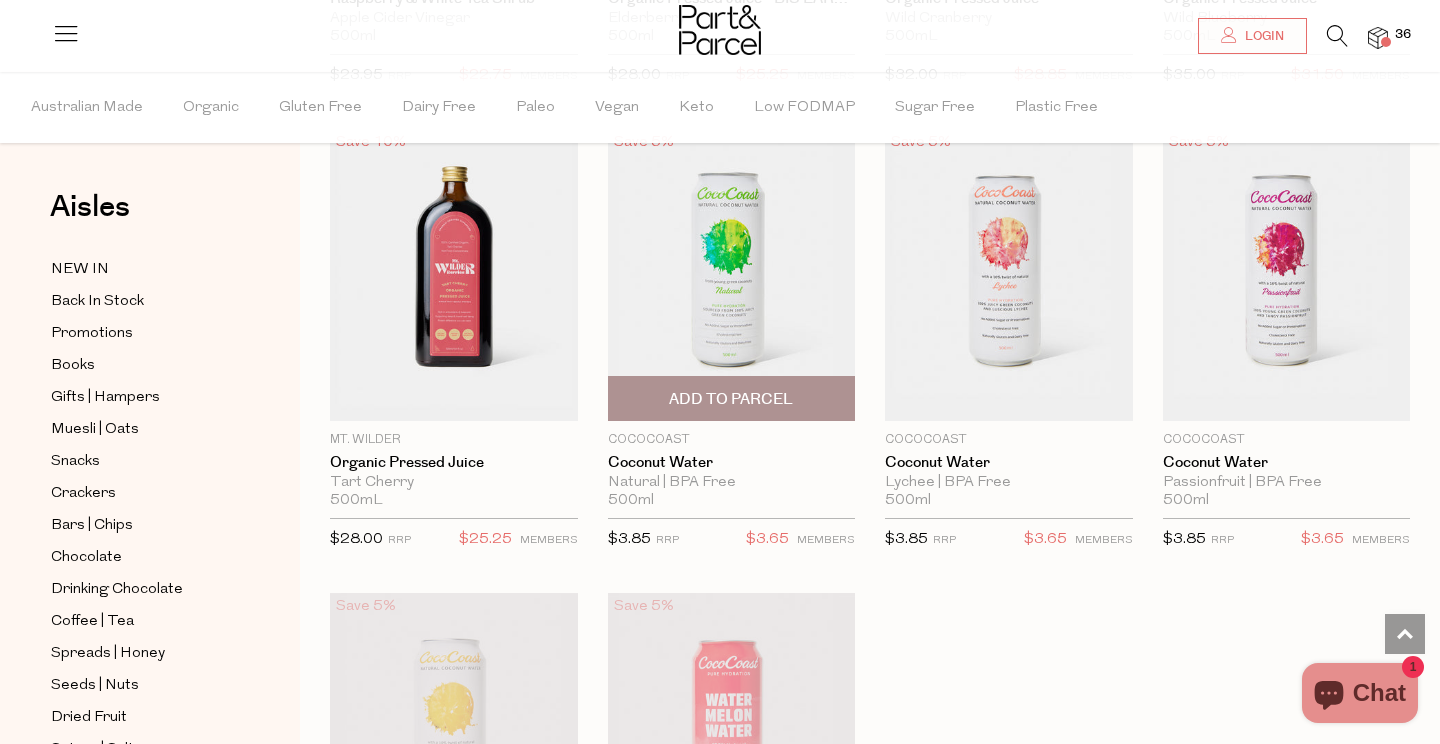 click on "Add To Parcel" at bounding box center (731, 399) 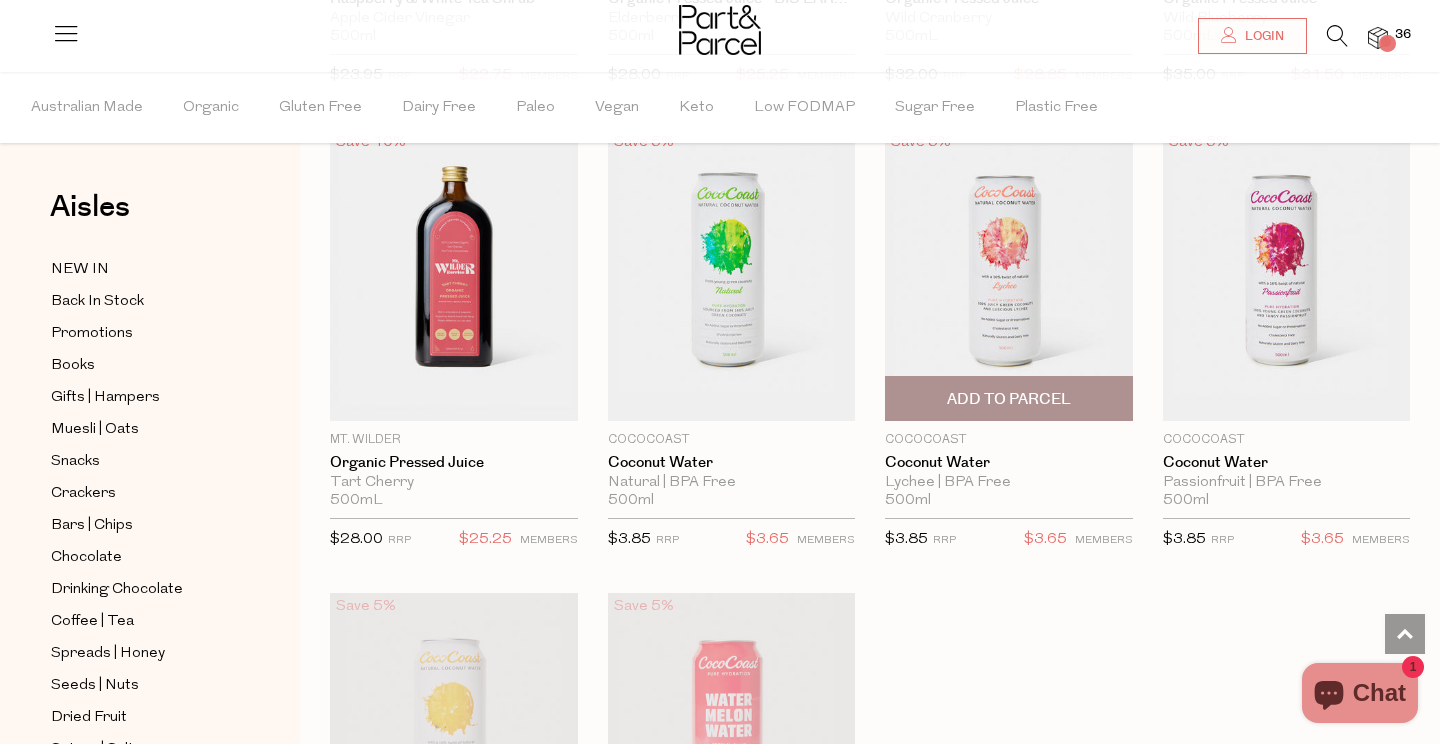 click on "Add To Parcel" at bounding box center [1009, 398] 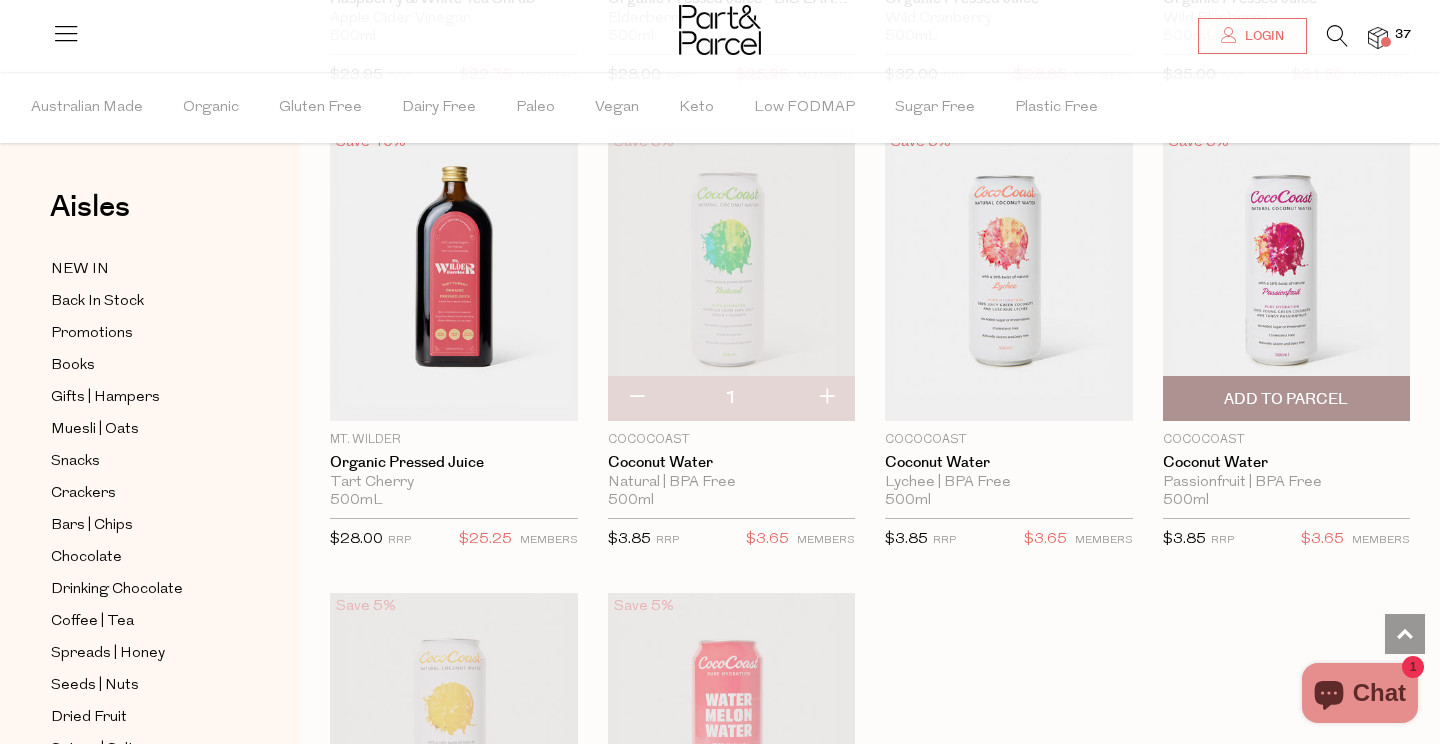 click on "Add To Parcel" at bounding box center [1287, 398] 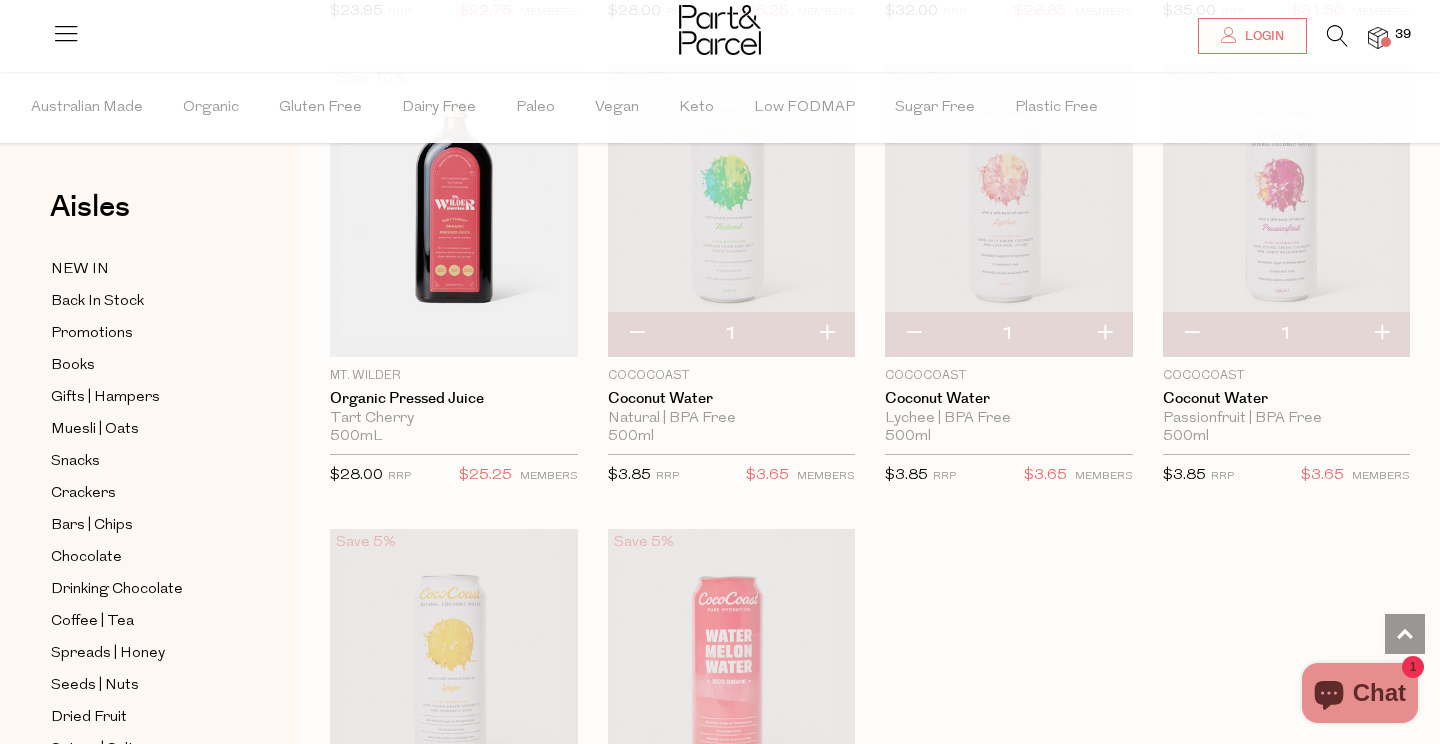scroll, scrollTop: 3470, scrollLeft: 0, axis: vertical 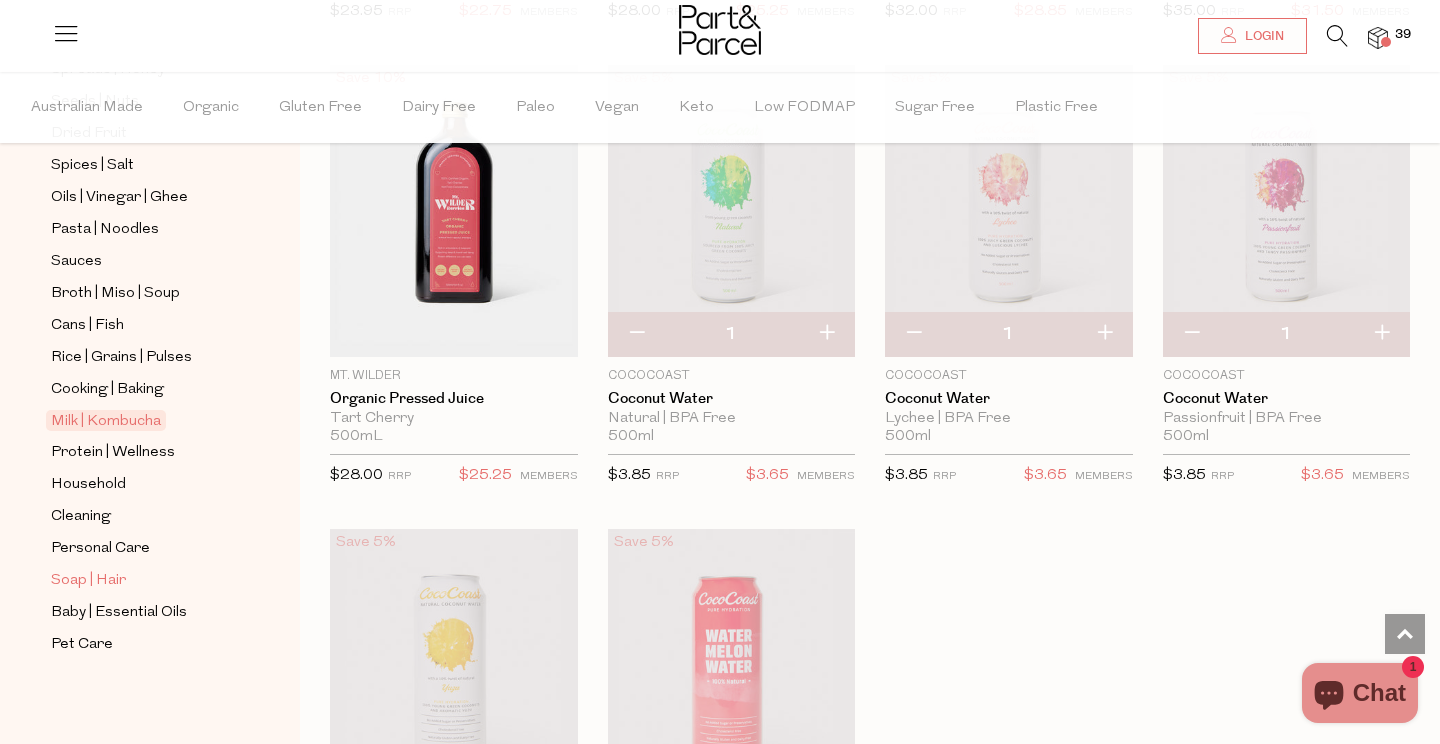 click on "Soap | Hair" at bounding box center [88, 581] 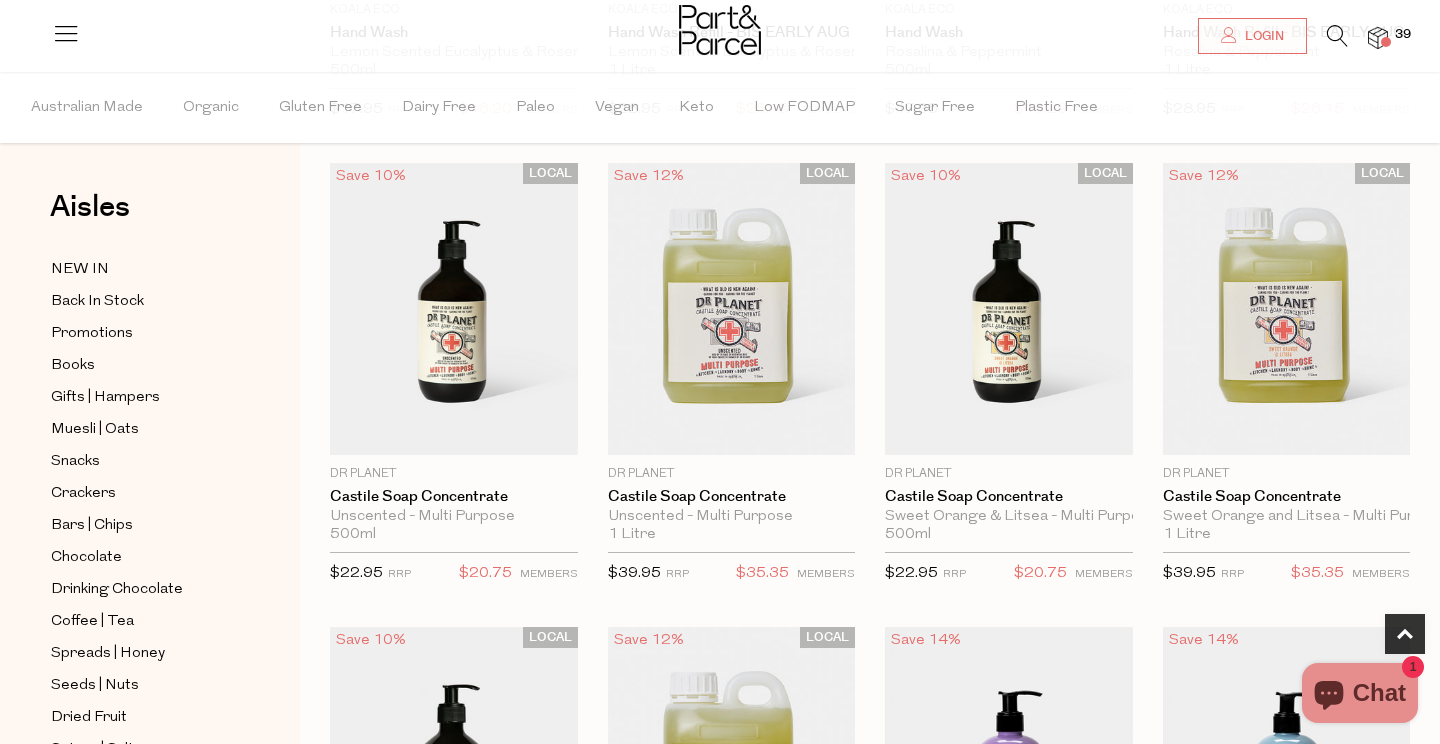 scroll, scrollTop: 563, scrollLeft: 0, axis: vertical 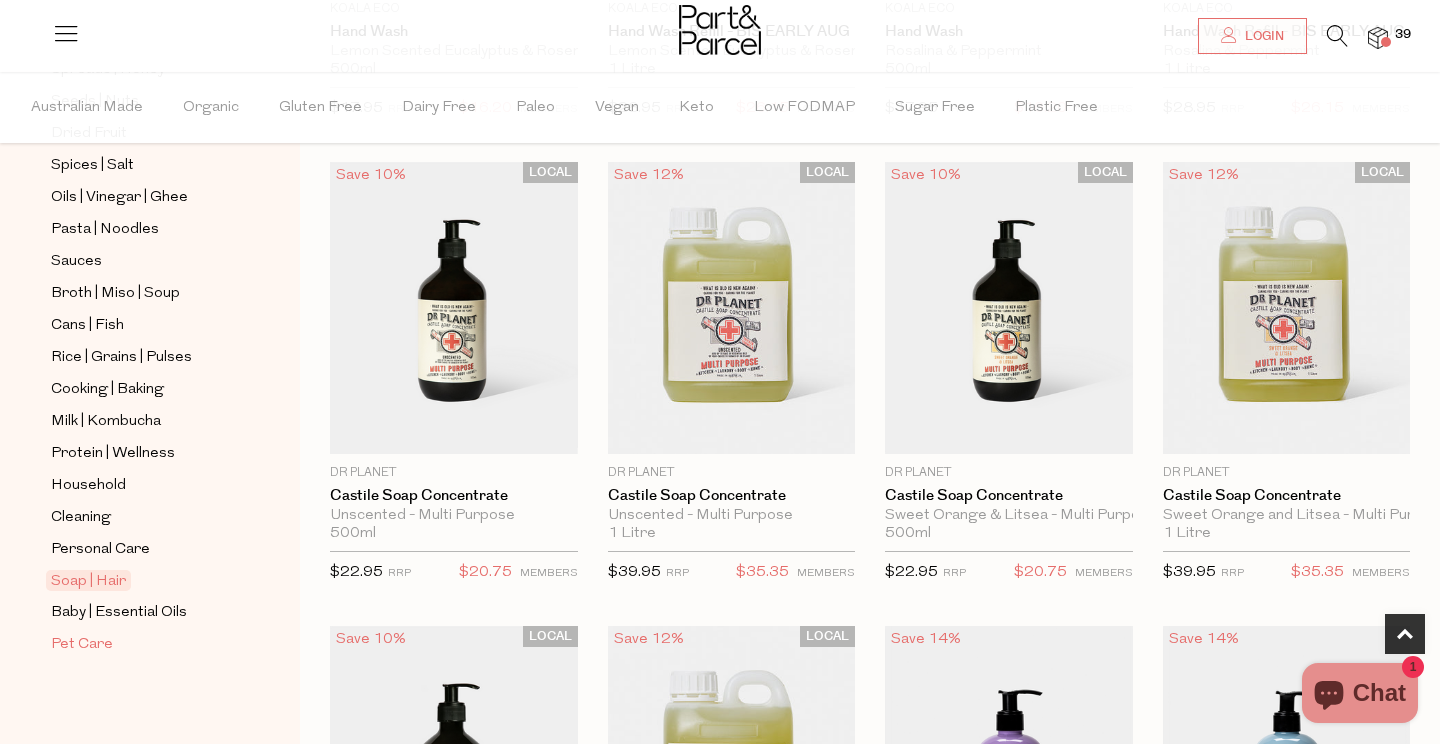 click on "Pet Care" at bounding box center [82, 645] 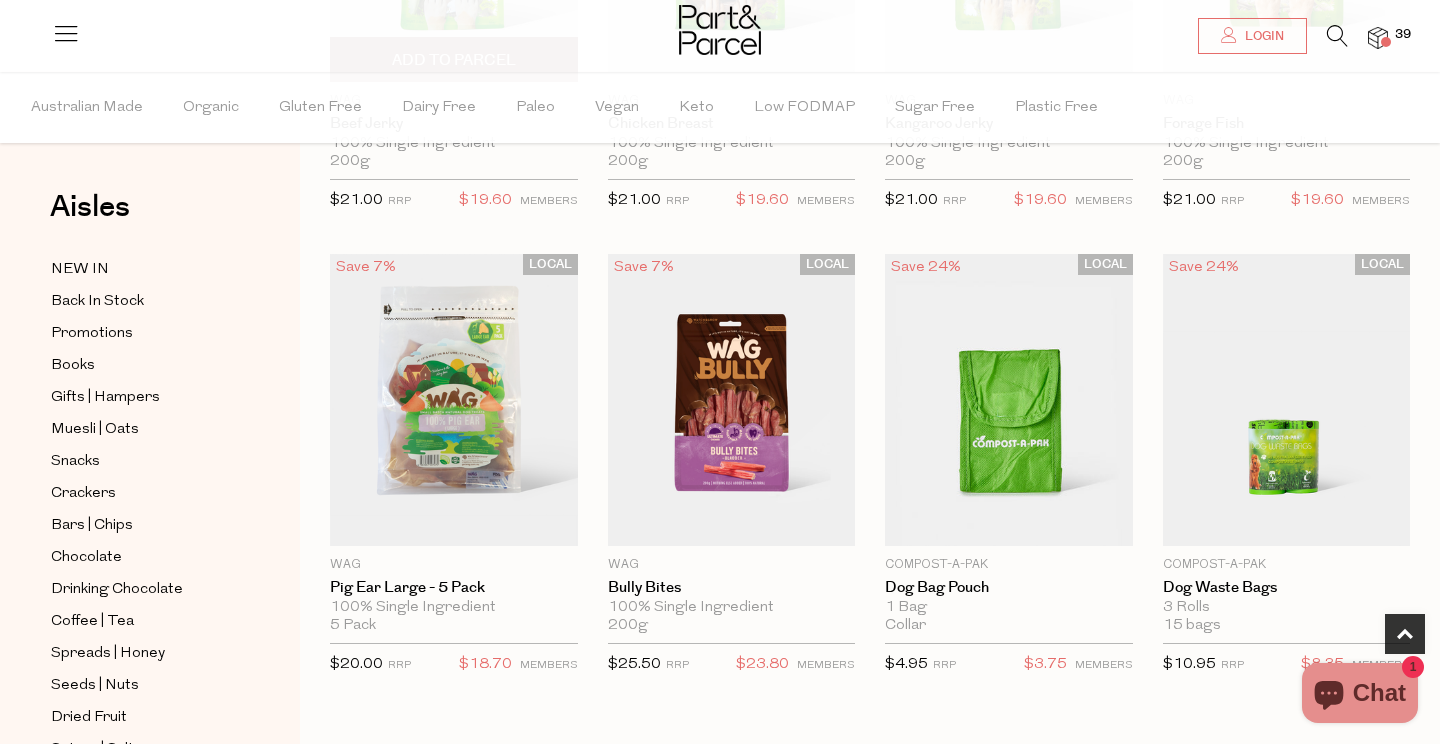 scroll, scrollTop: 477, scrollLeft: 0, axis: vertical 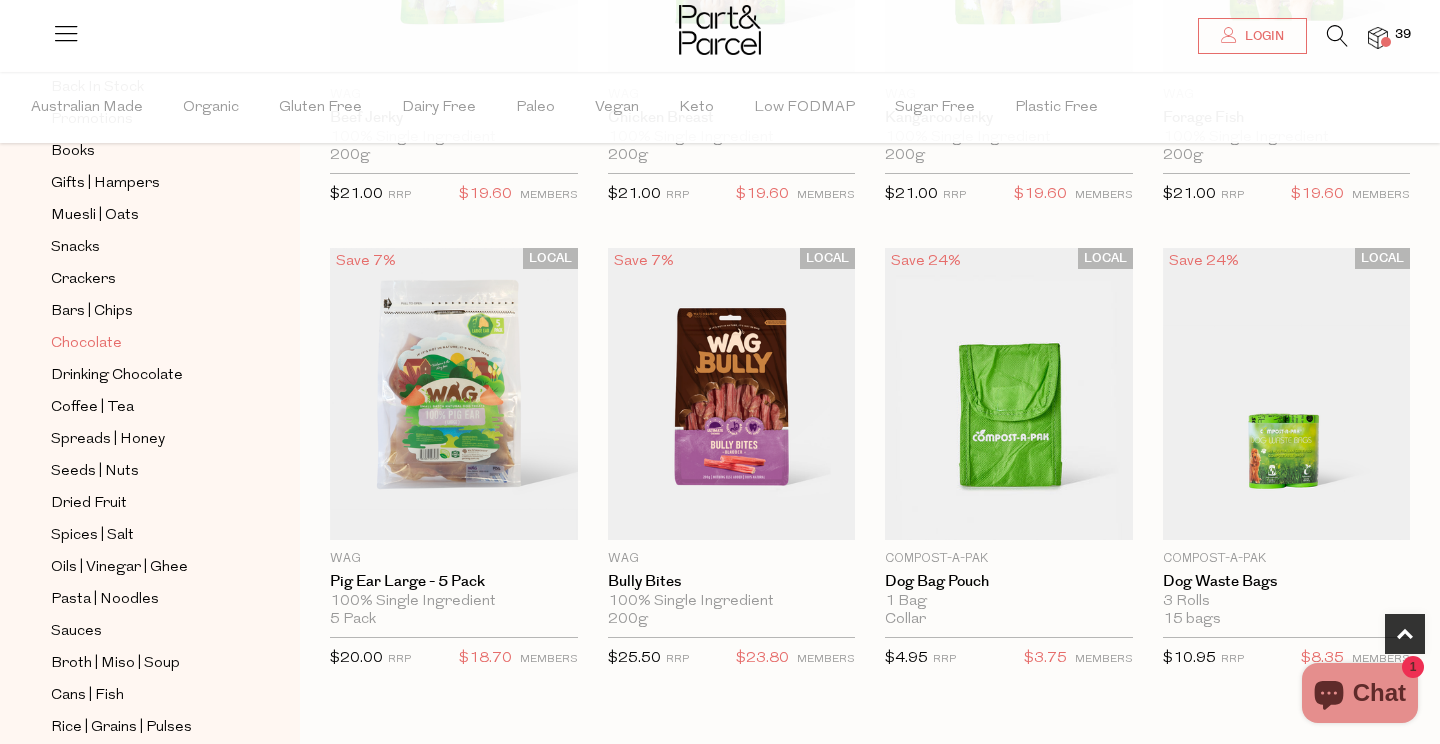click on "Chocolate" at bounding box center (86, 344) 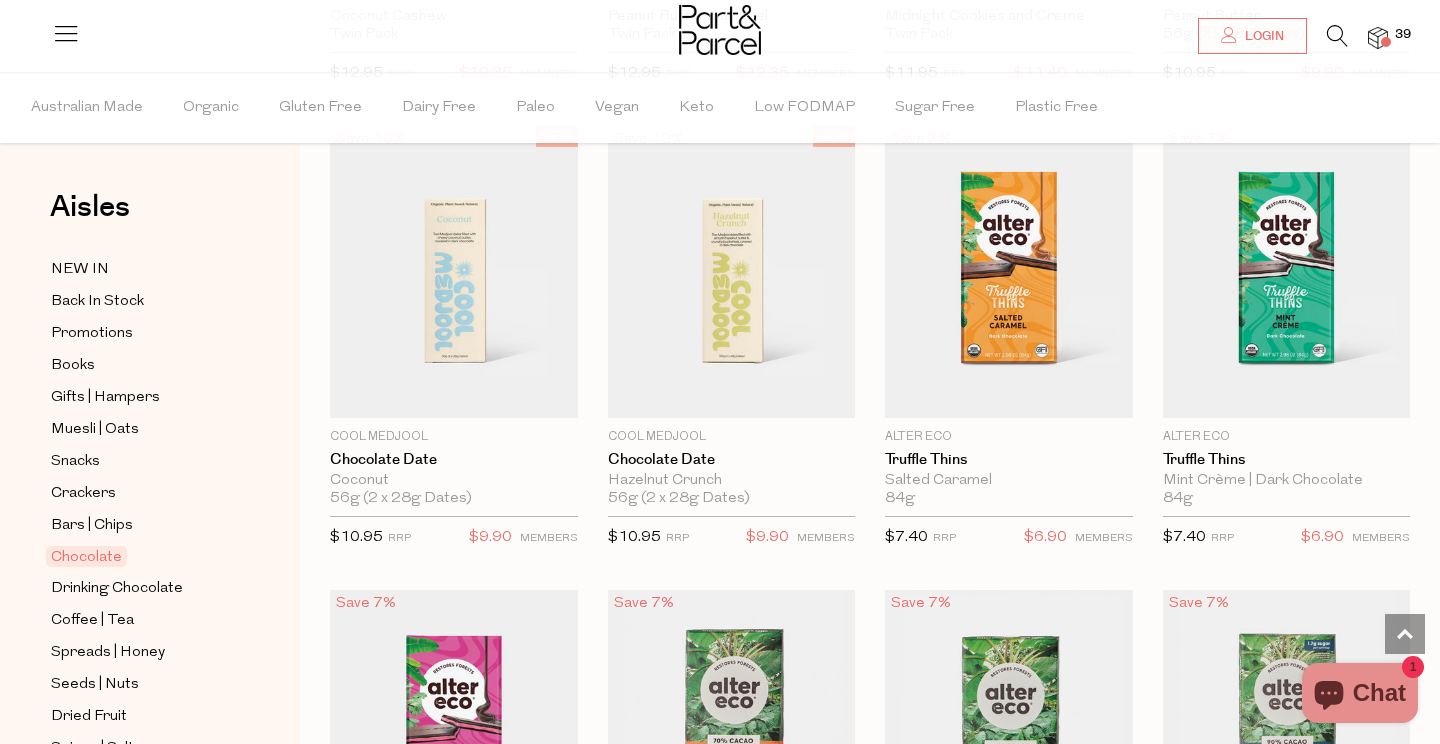 scroll, scrollTop: 1532, scrollLeft: 0, axis: vertical 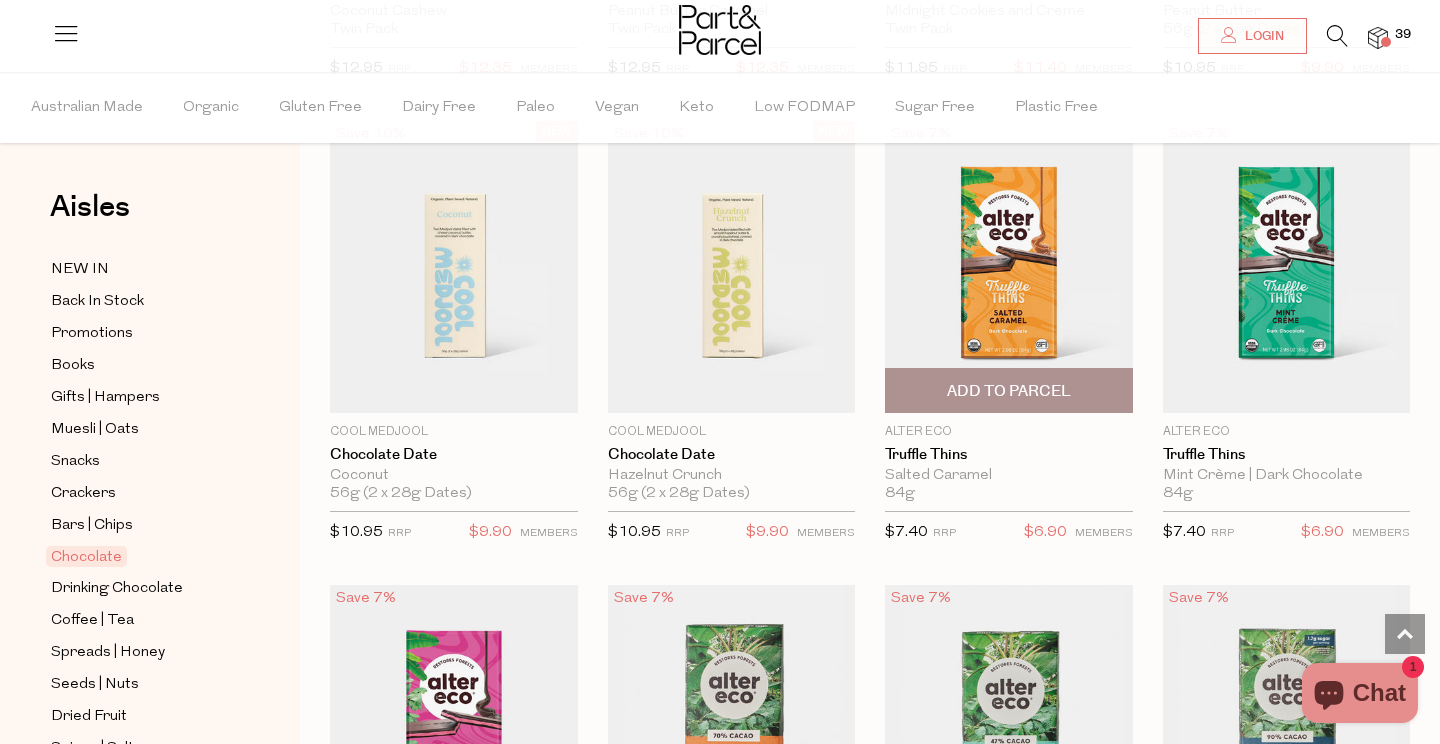 click on "Add To Parcel" at bounding box center [1009, 391] 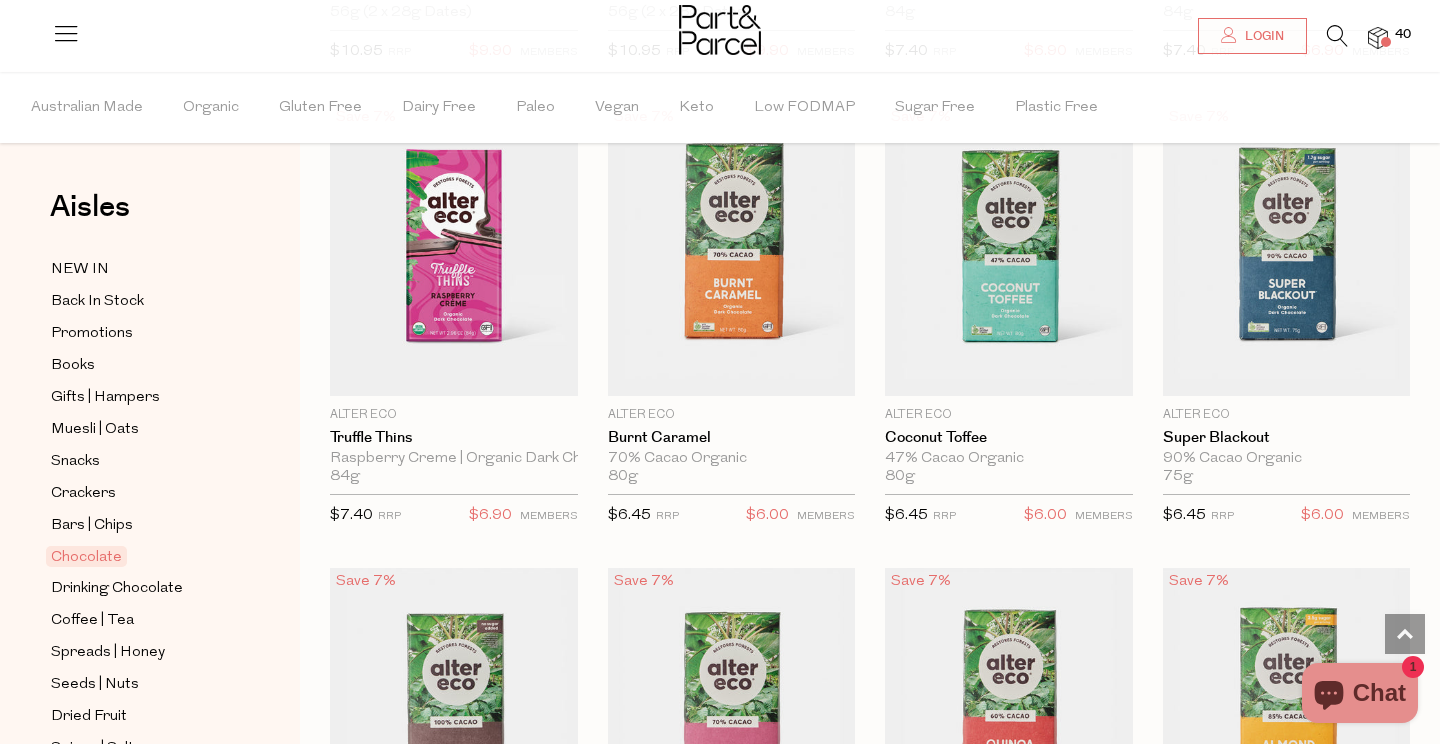 scroll, scrollTop: 2015, scrollLeft: 0, axis: vertical 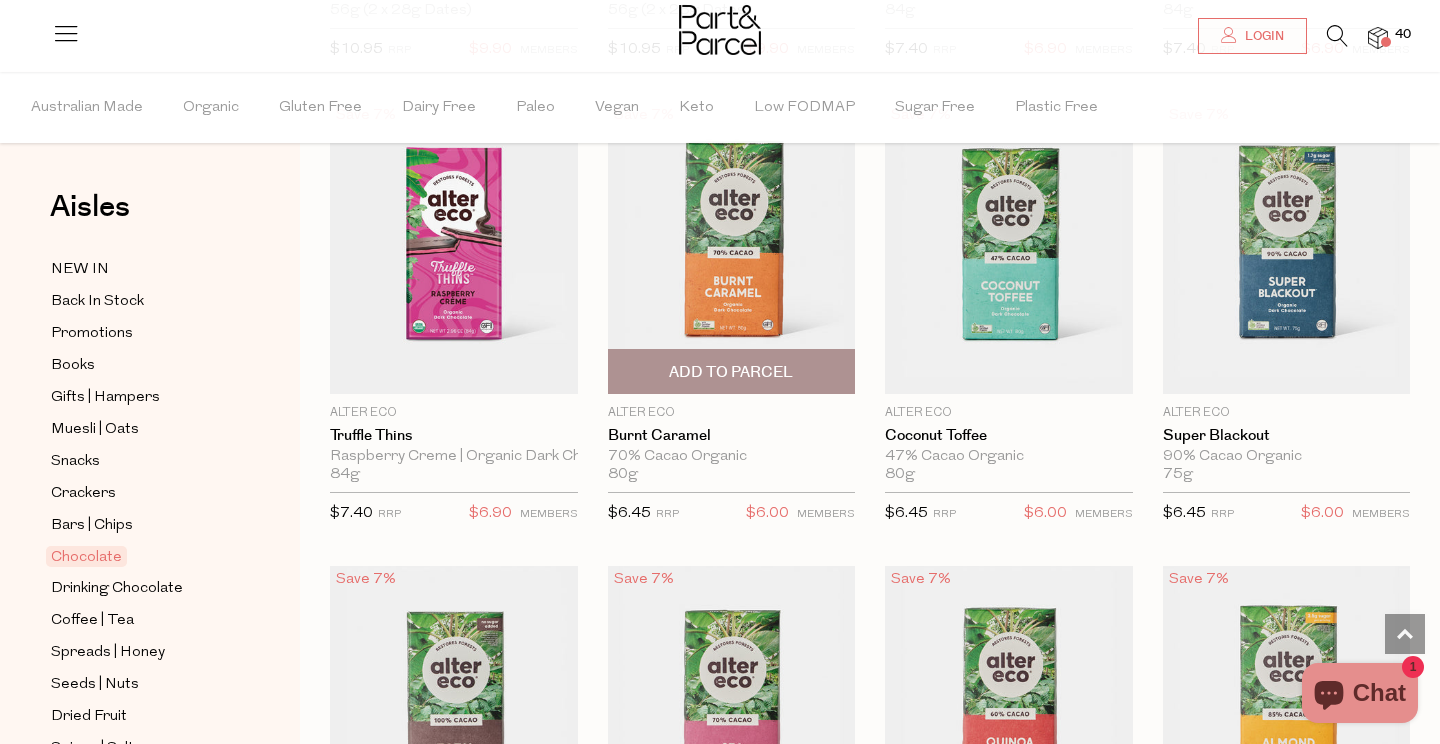 click on "Add To Parcel" at bounding box center [731, 372] 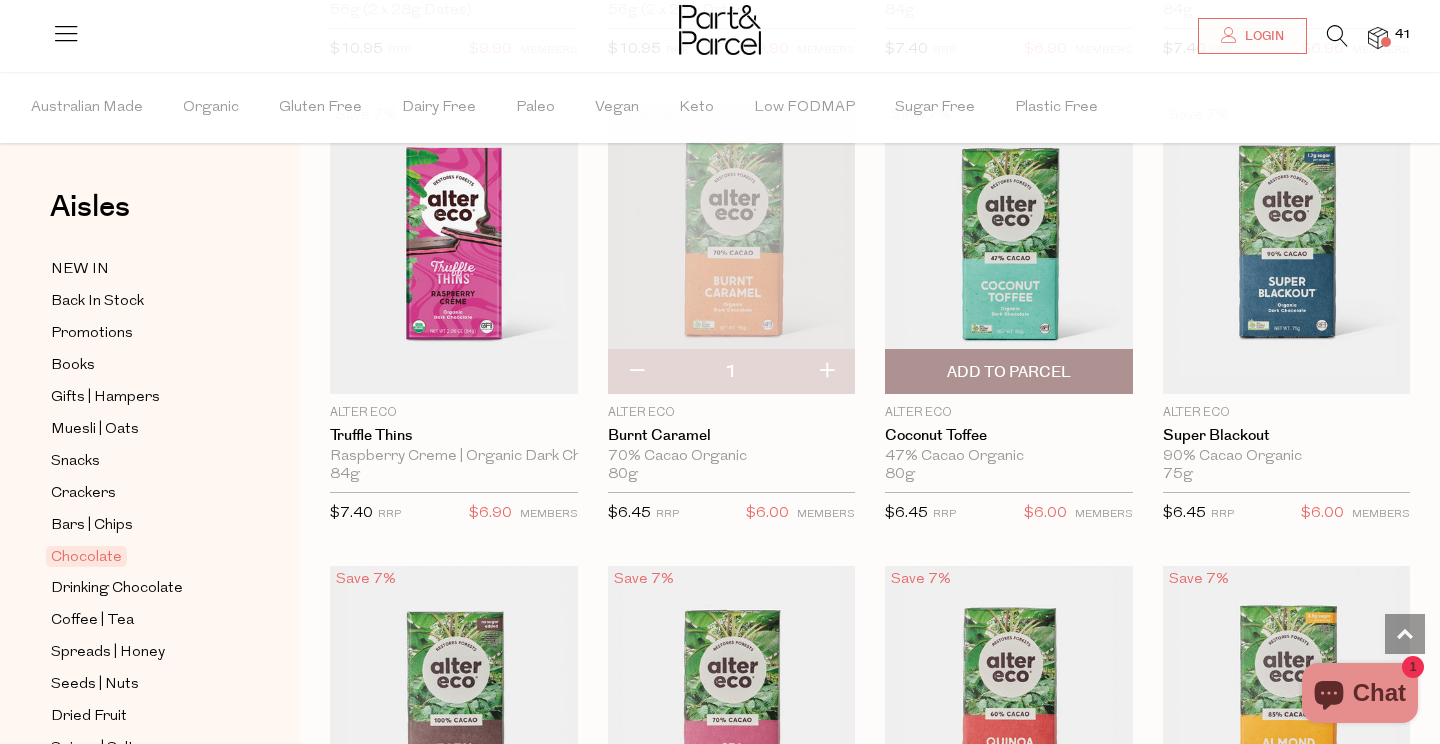 click on "Add To Parcel" at bounding box center [1009, 372] 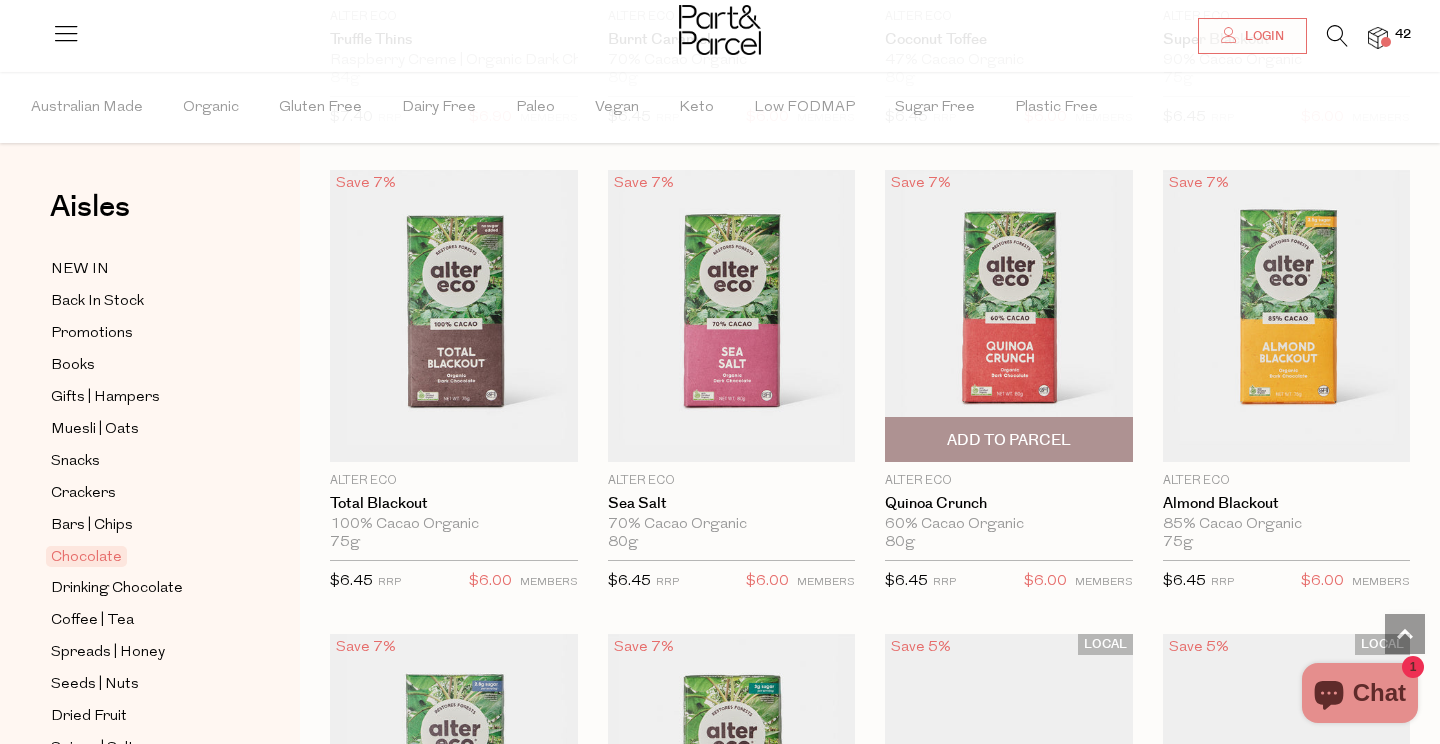 scroll, scrollTop: 2413, scrollLeft: 0, axis: vertical 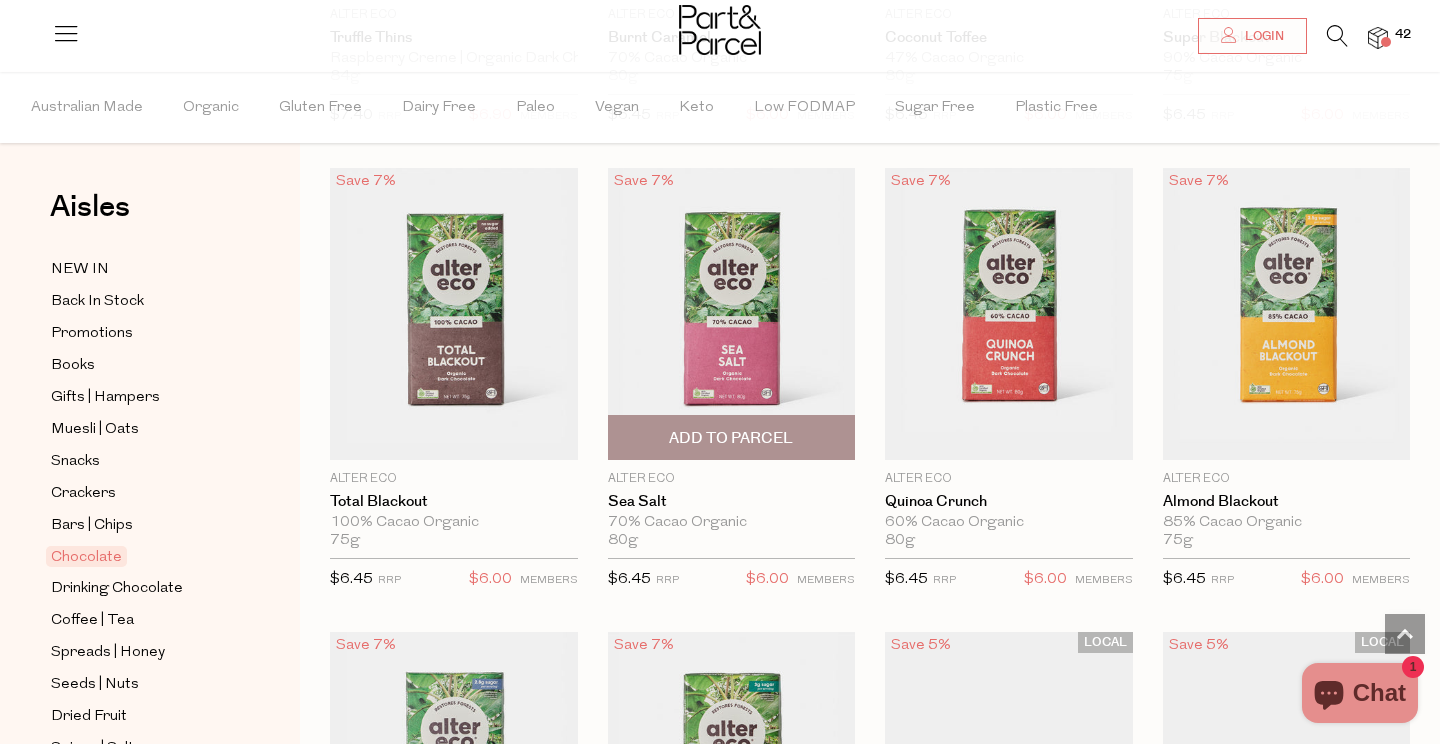 click on "Add To Parcel" at bounding box center [731, 438] 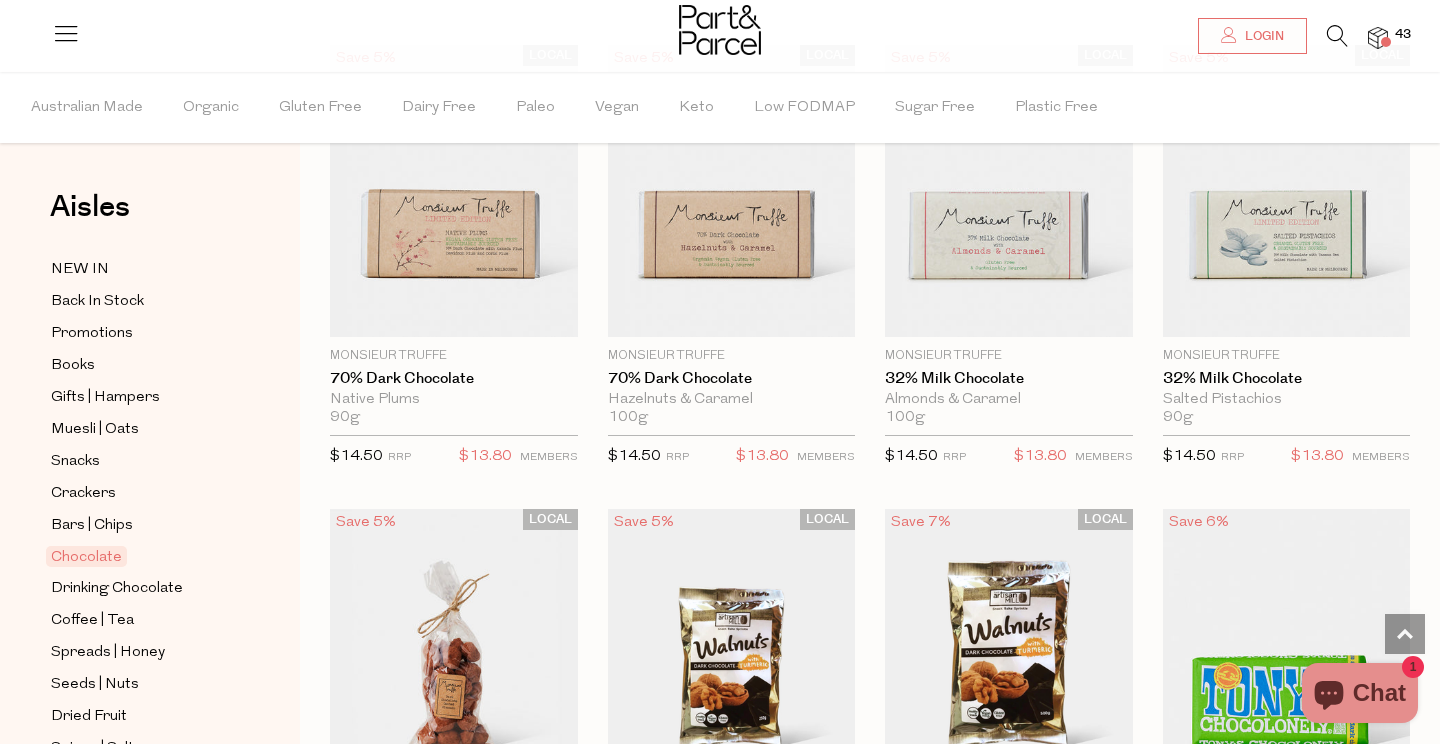 scroll, scrollTop: 3930, scrollLeft: 0, axis: vertical 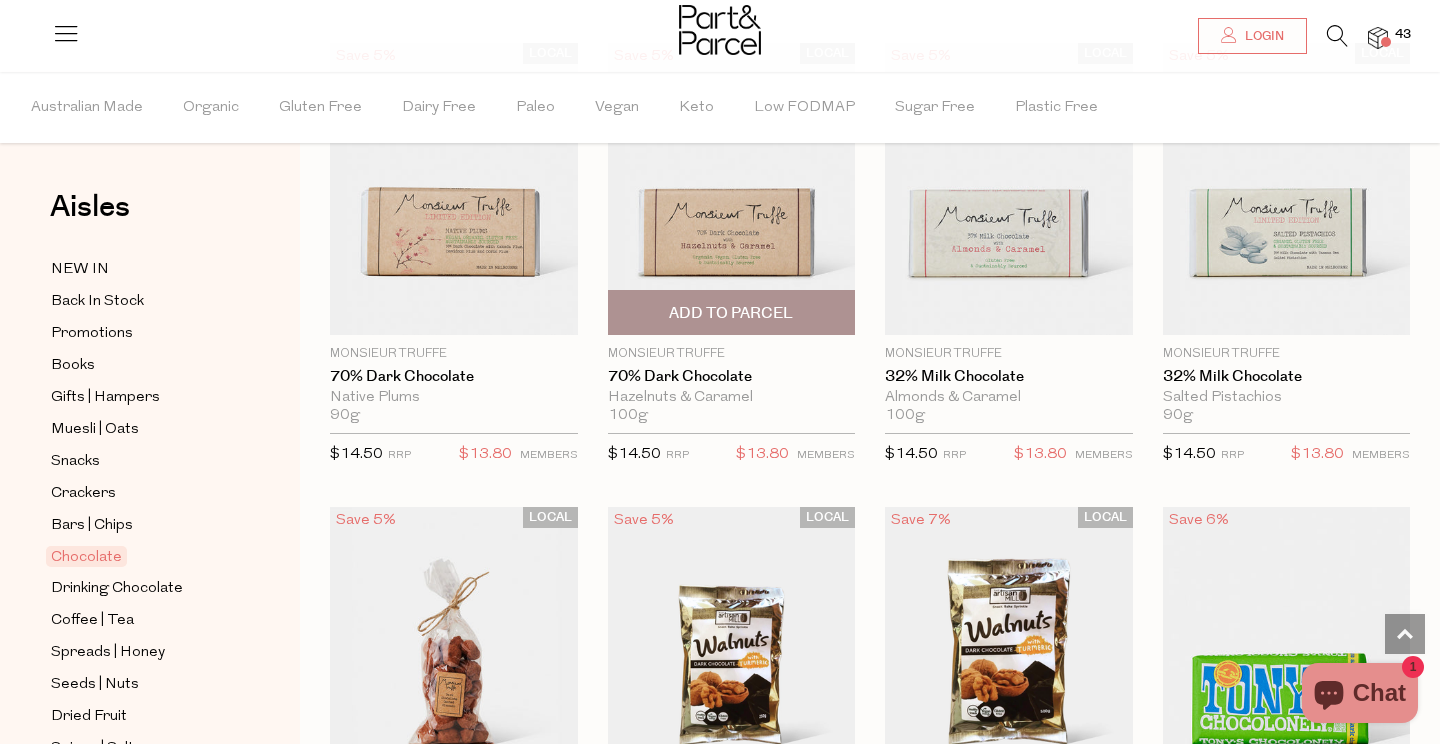 click on "Add To Parcel" at bounding box center [731, 313] 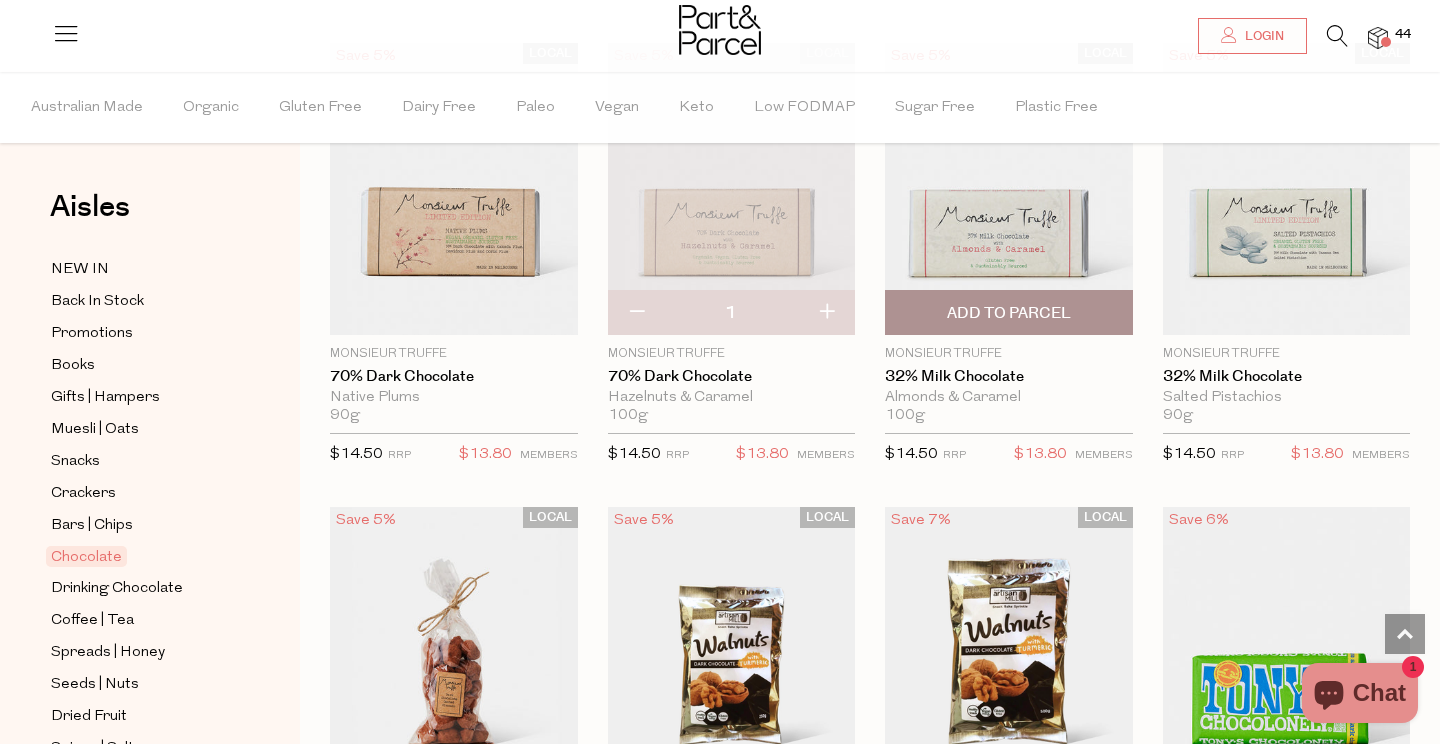 click on "Add To Parcel" at bounding box center [1009, 313] 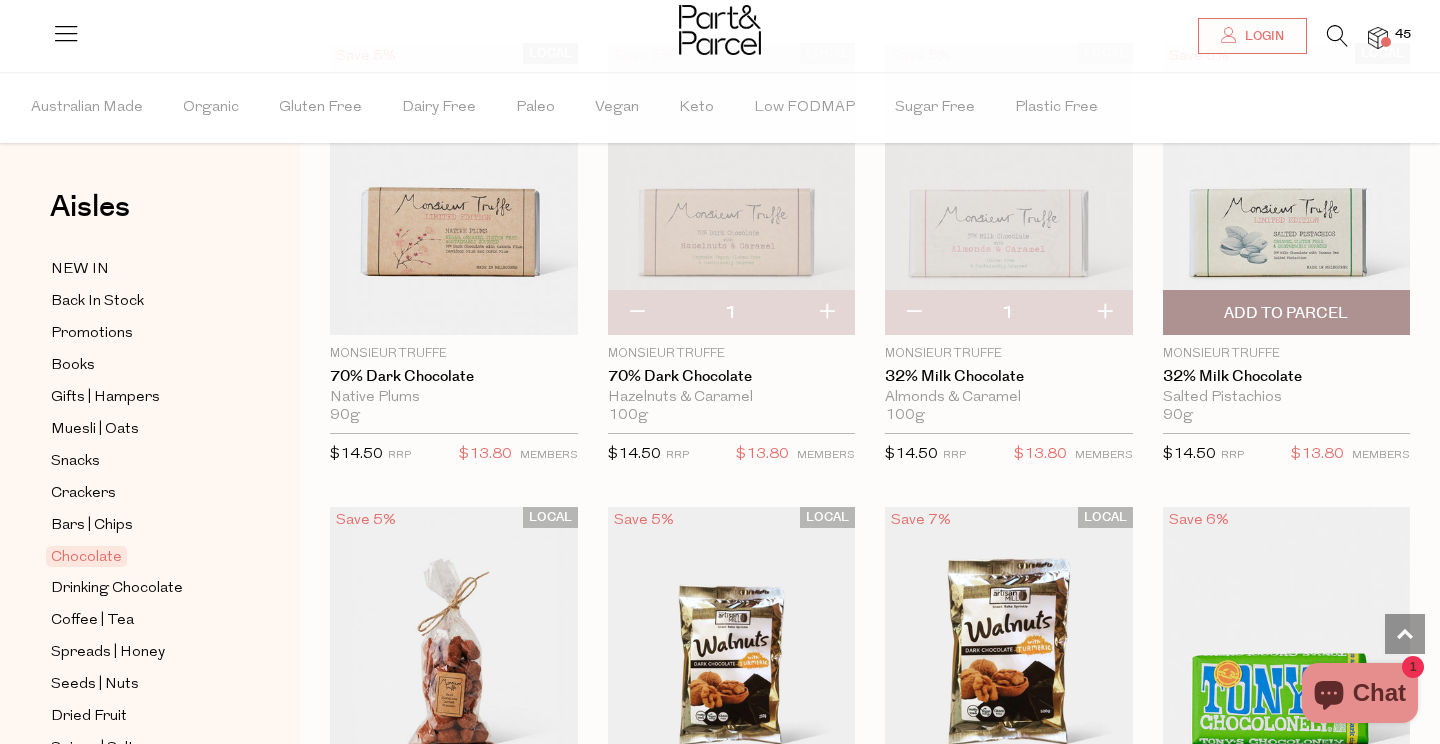 click on "Add To Parcel" at bounding box center [1287, 312] 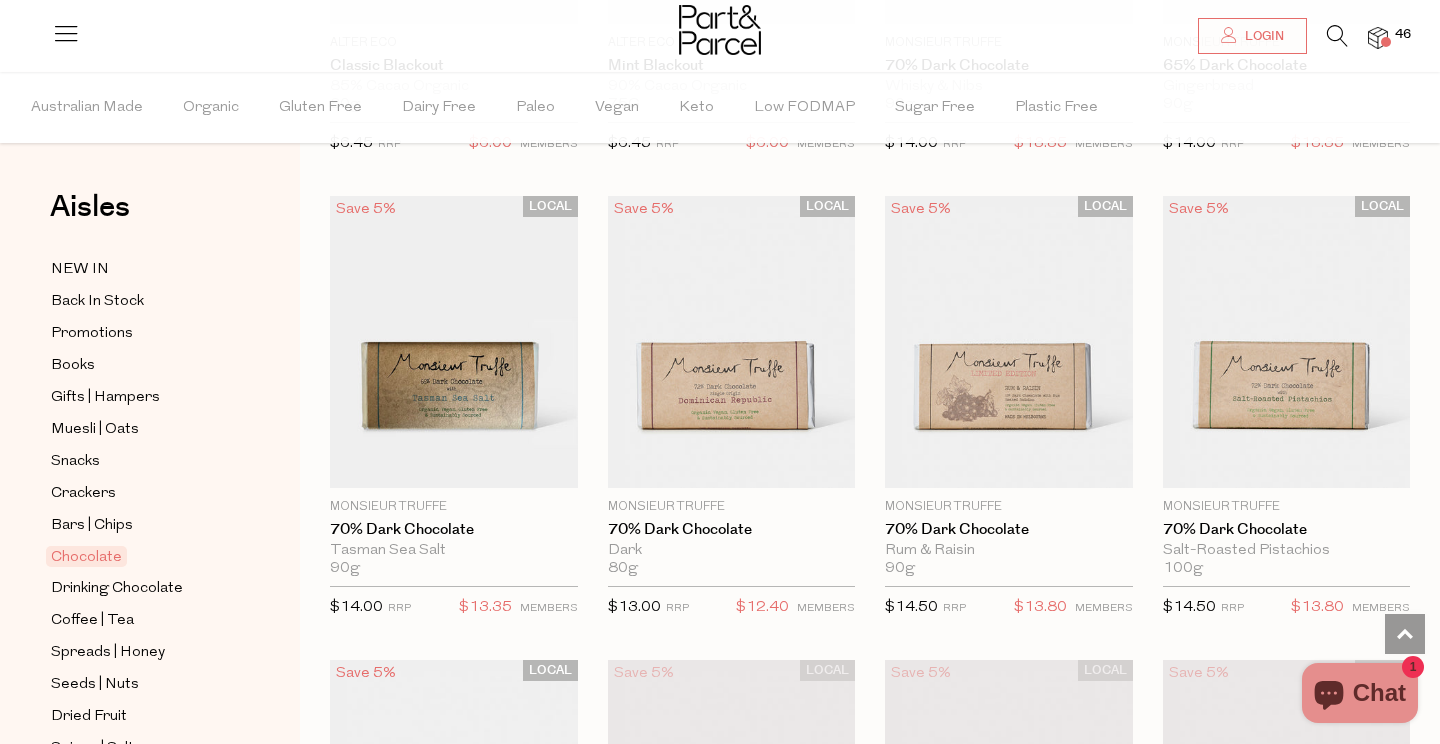 scroll, scrollTop: 3311, scrollLeft: 0, axis: vertical 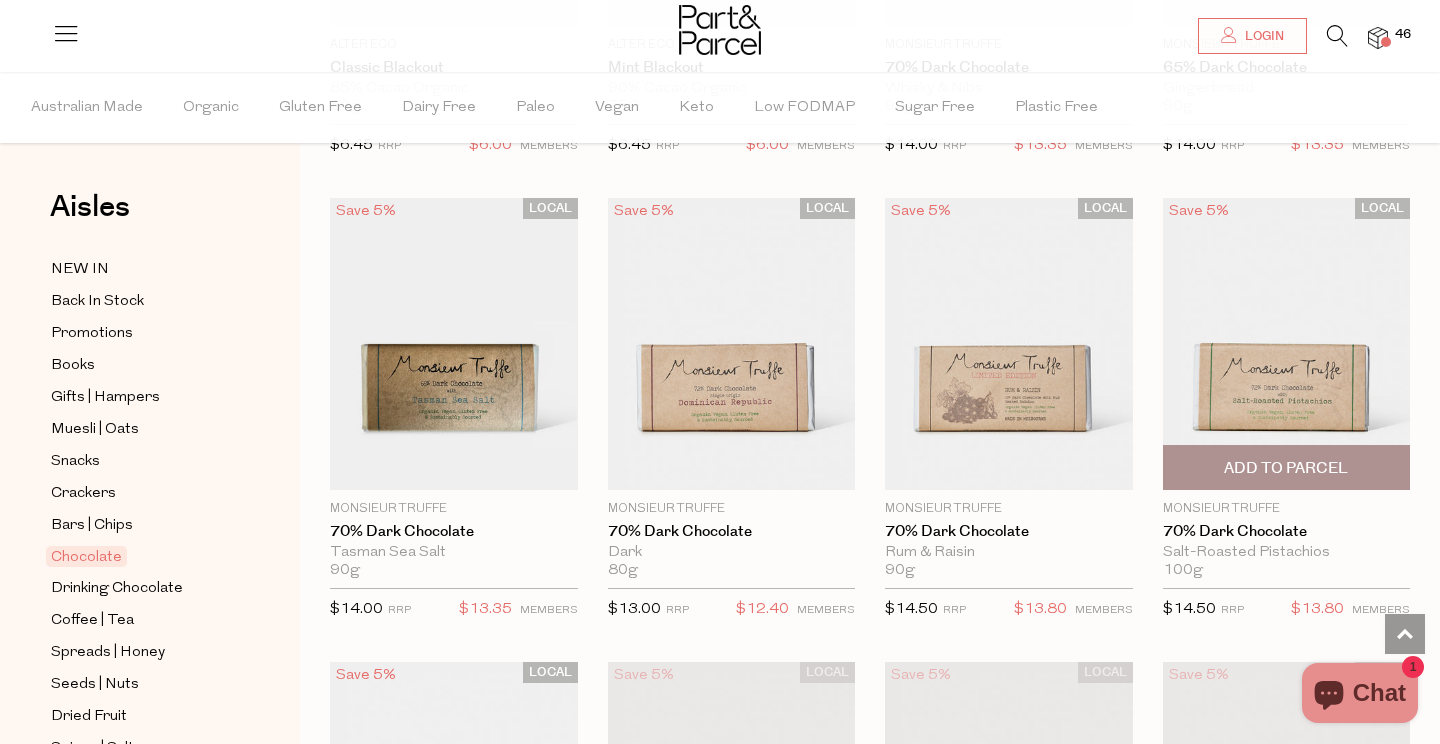 click on "Add To Parcel" at bounding box center [1286, 468] 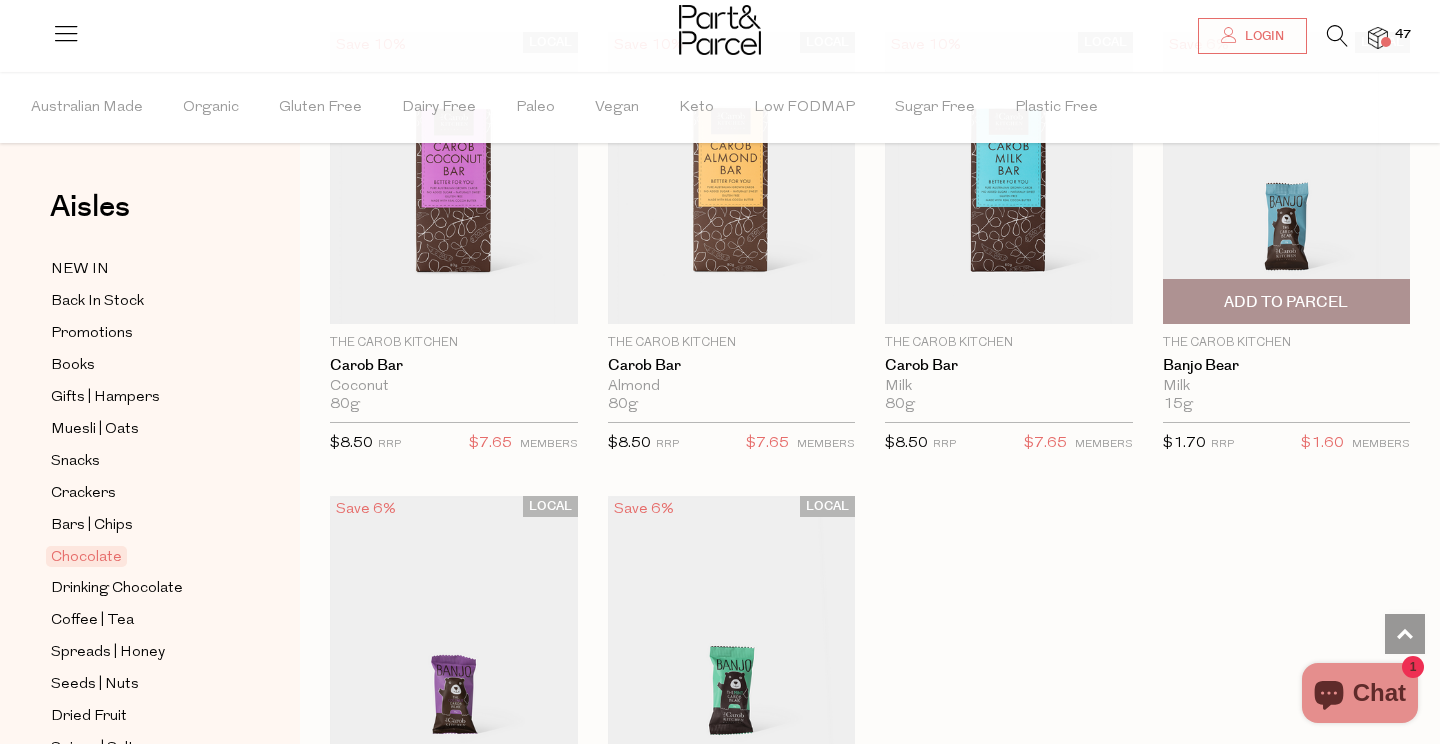 scroll, scrollTop: 5323, scrollLeft: 1, axis: both 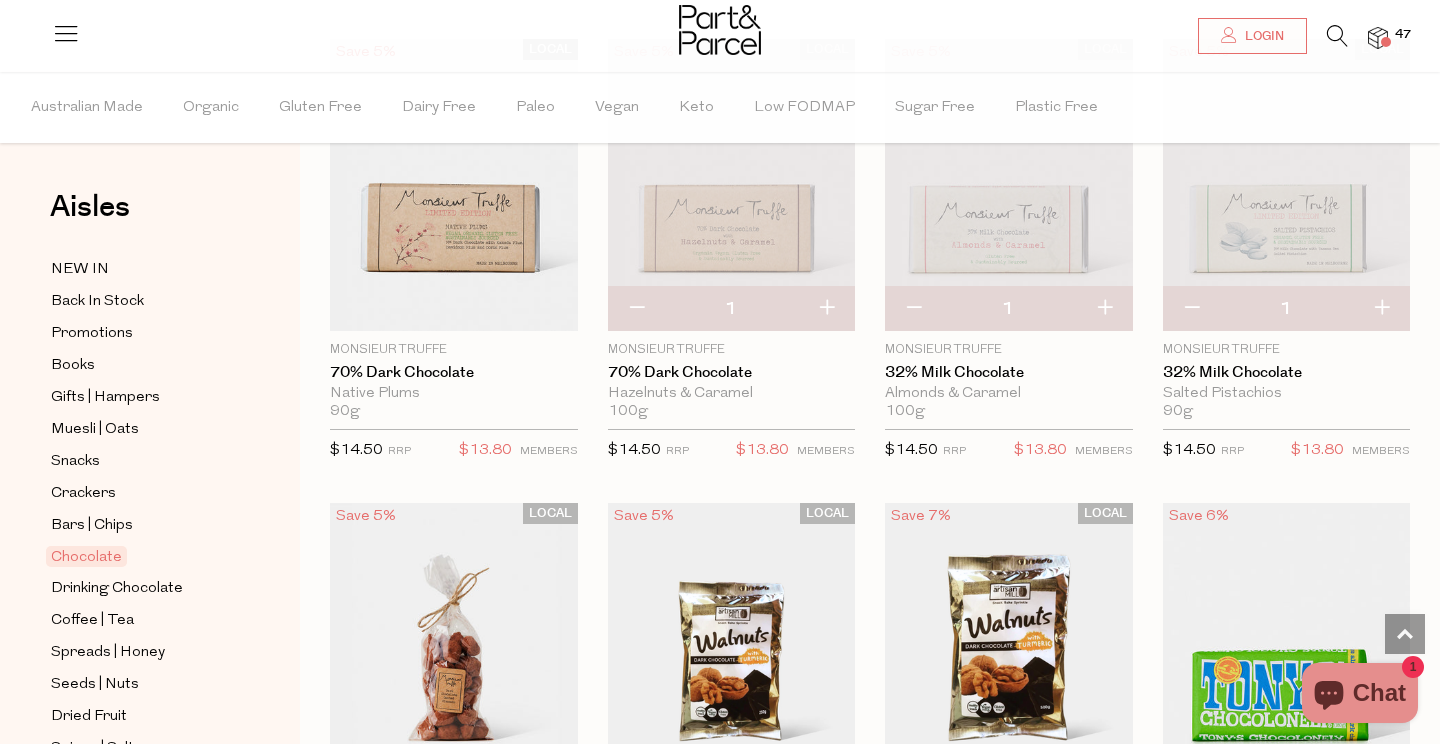 click at bounding box center [1378, 38] 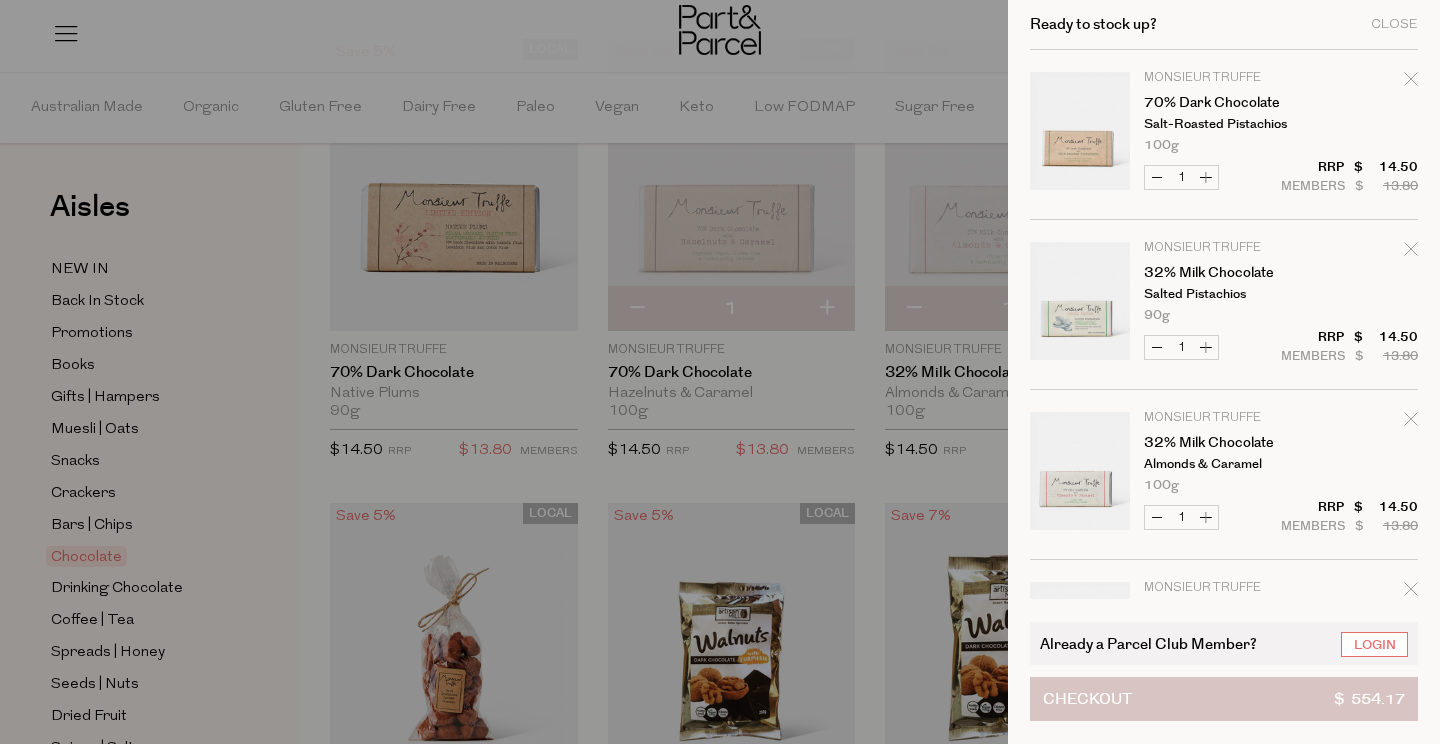 click on "Checkout $ 554.17" at bounding box center (1224, 699) 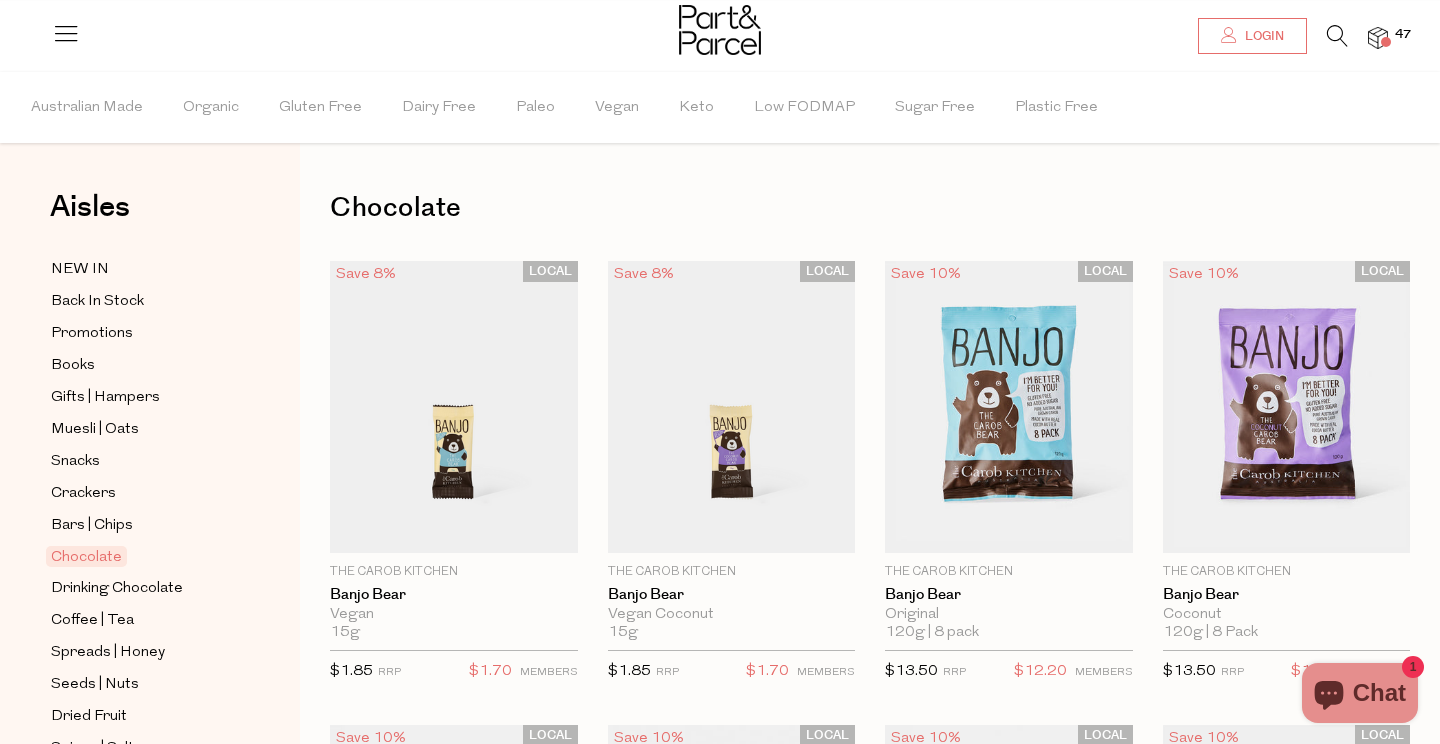 scroll, scrollTop: 0, scrollLeft: 0, axis: both 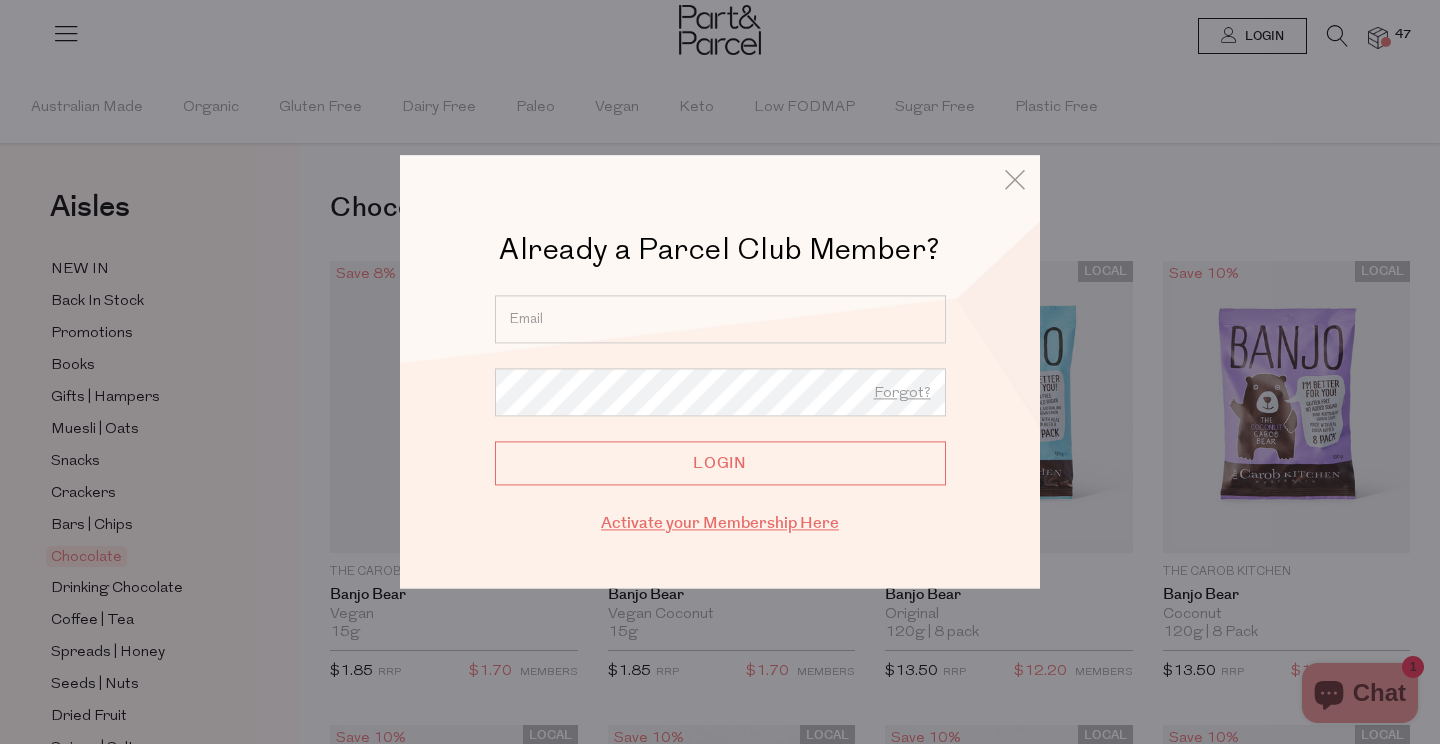 click on "Activate your Membership Here" at bounding box center (720, 523) 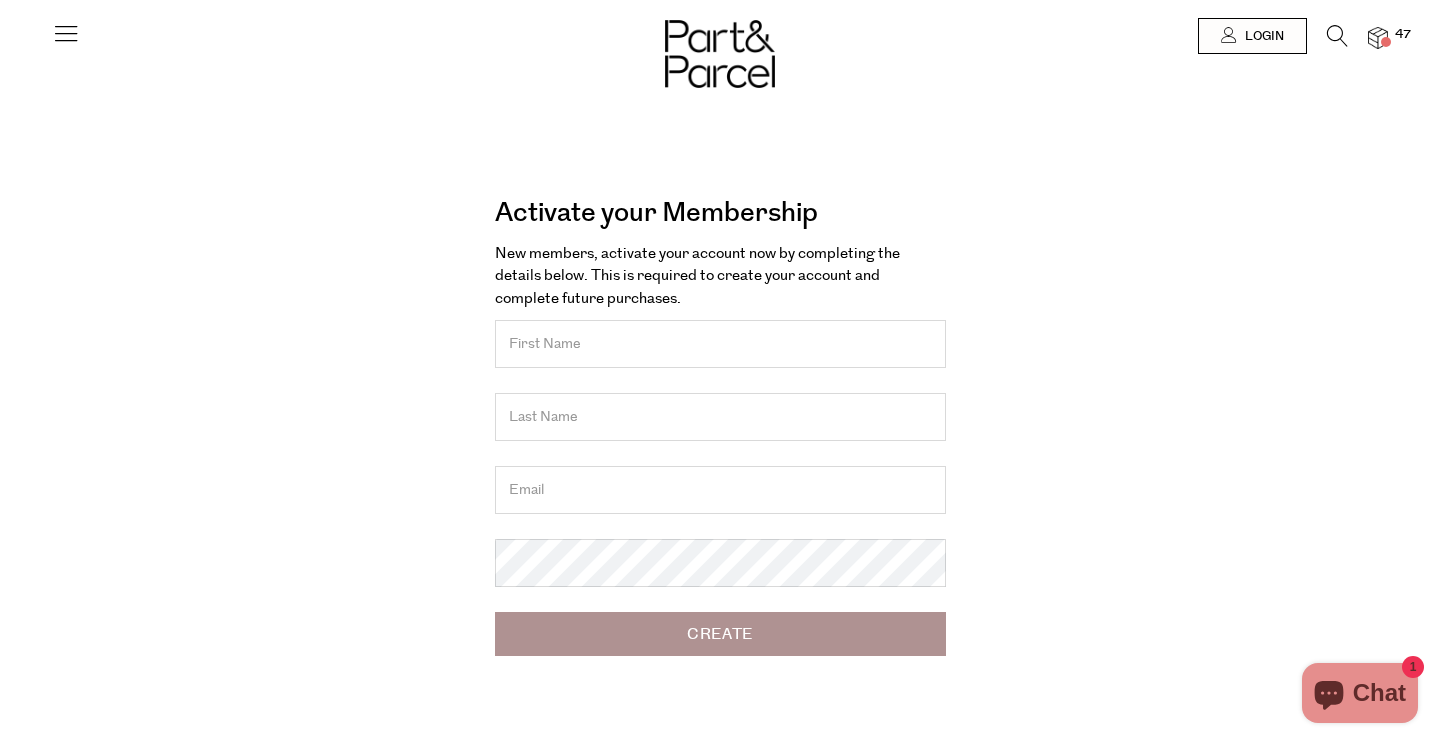 scroll, scrollTop: 0, scrollLeft: 0, axis: both 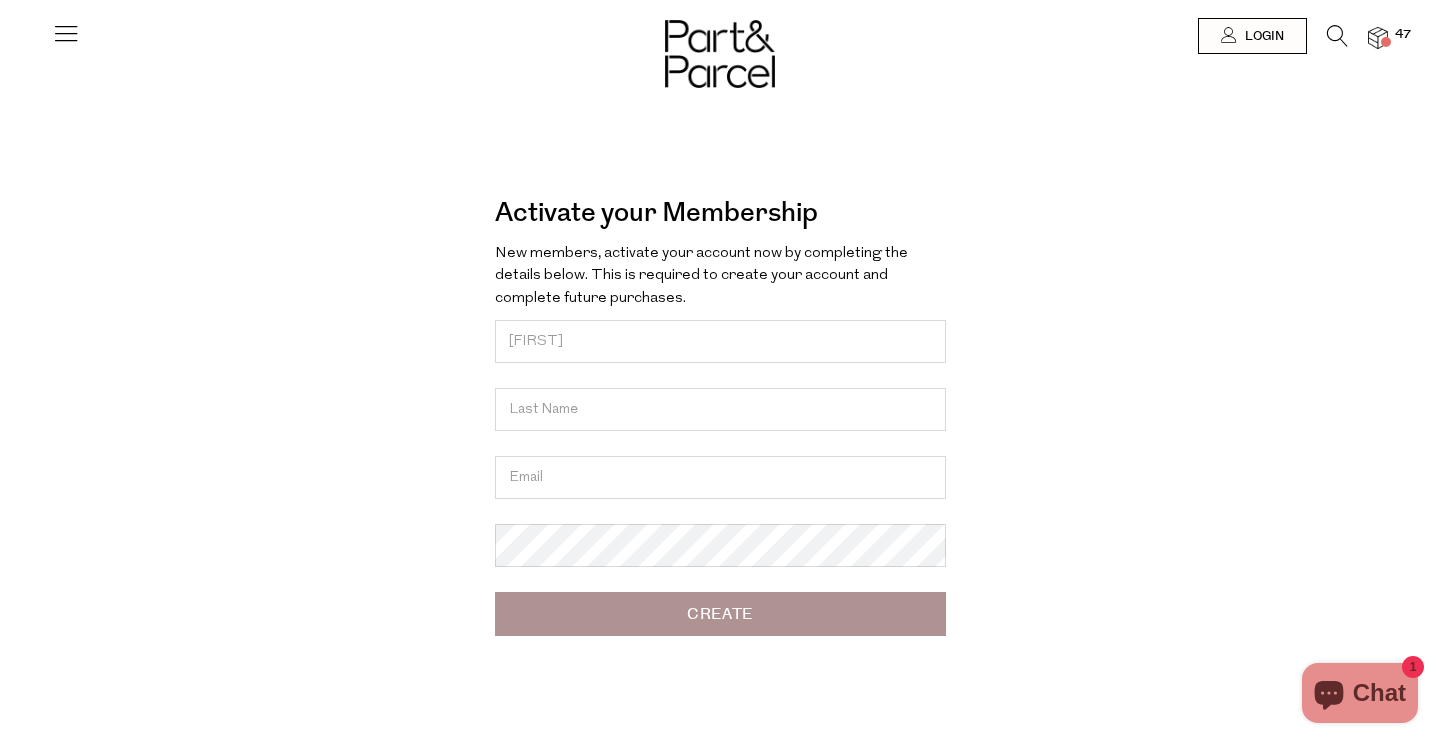 type on "[FIRST]" 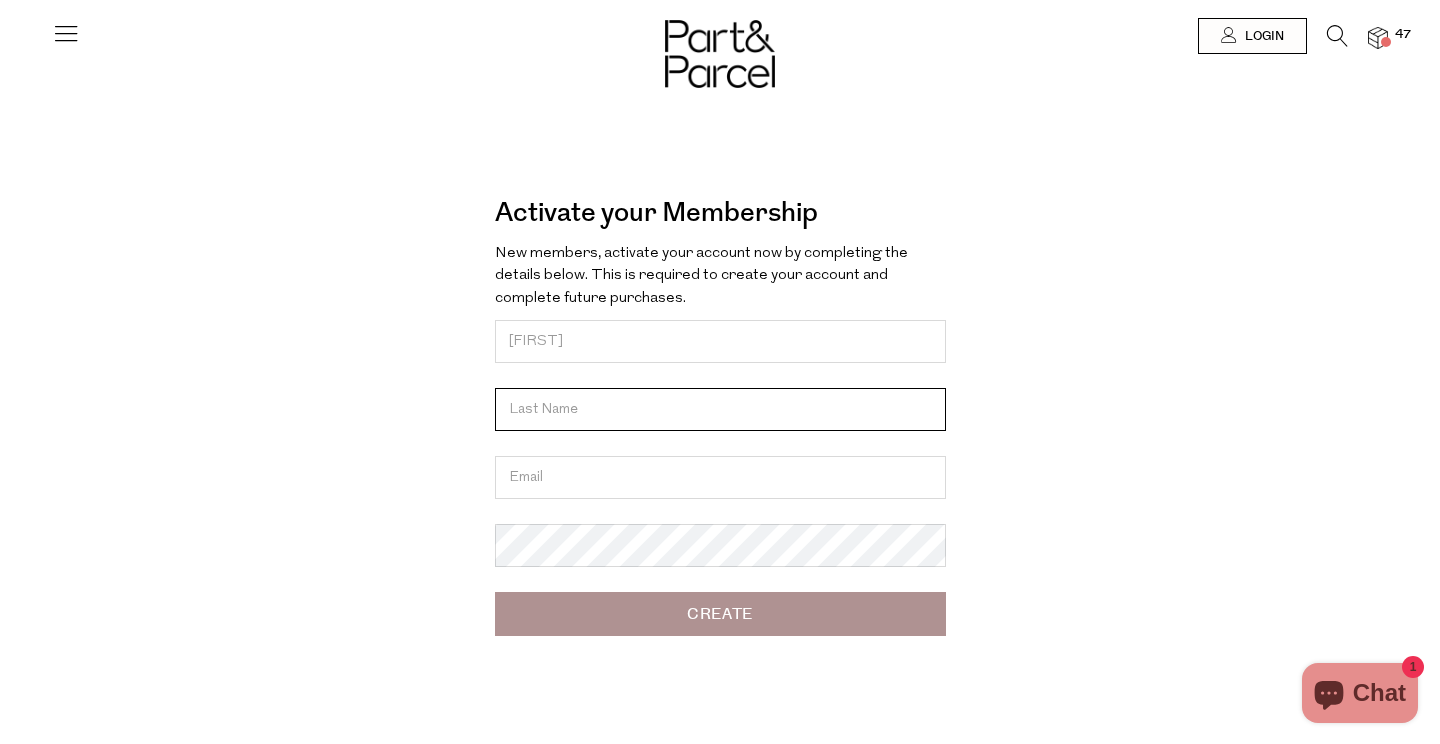 drag, startPoint x: 648, startPoint y: 415, endPoint x: 582, endPoint y: 407, distance: 66.48308 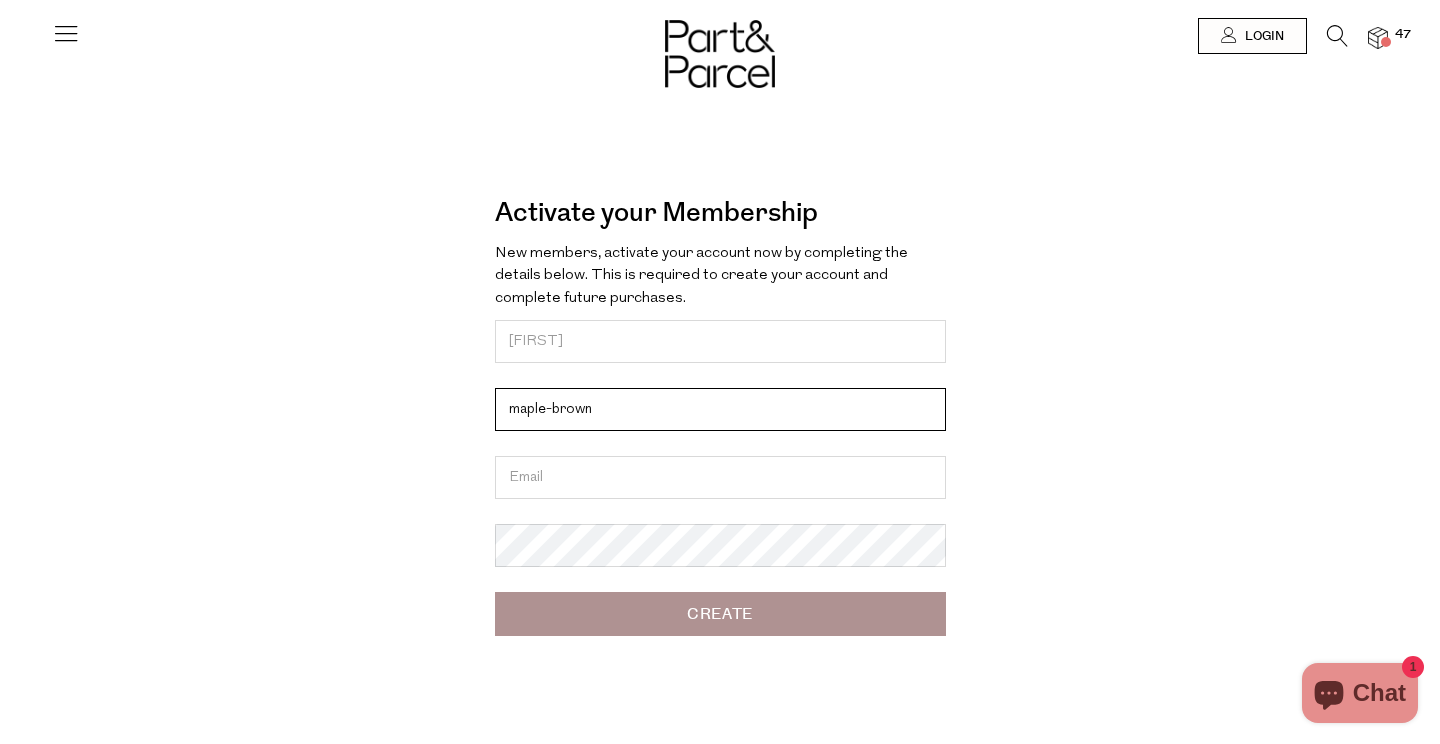 type on "maple-brown" 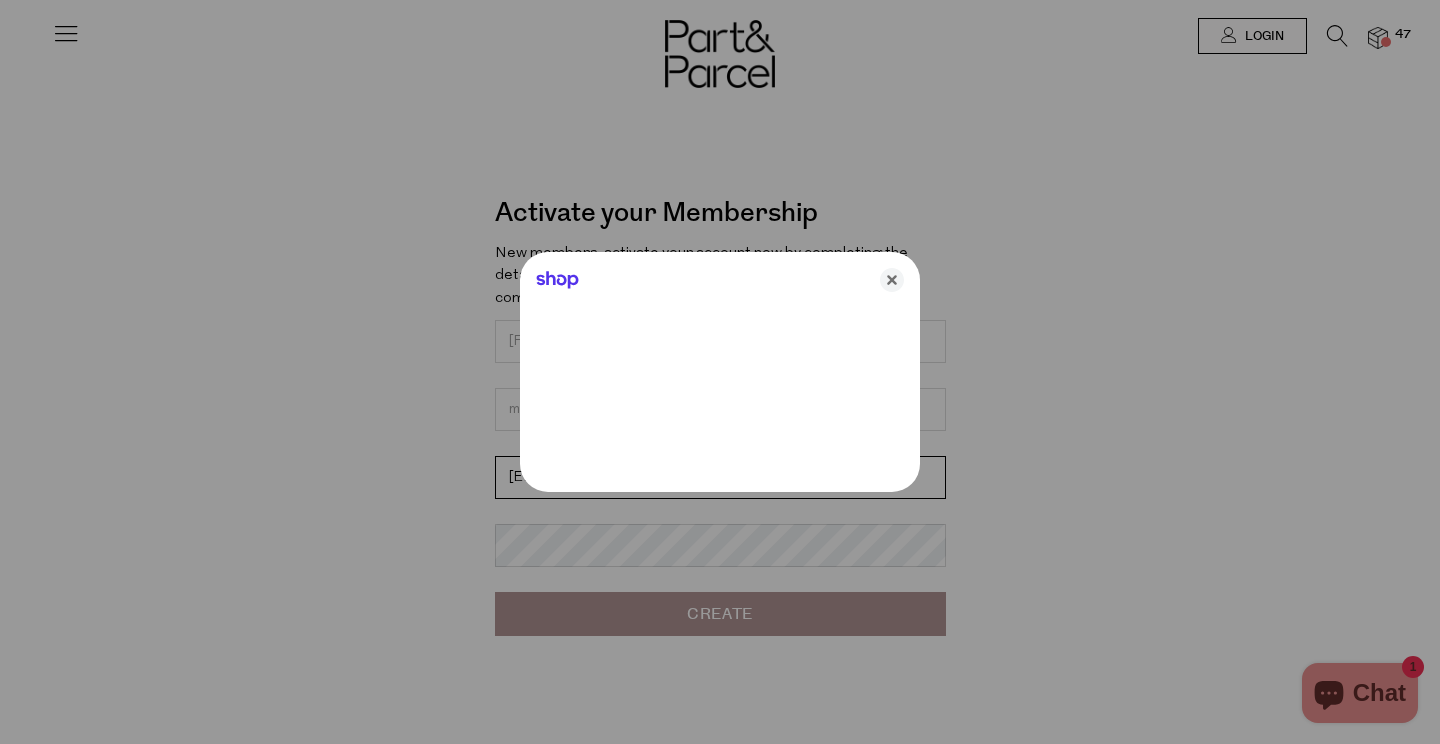 type on "[EMAIL]" 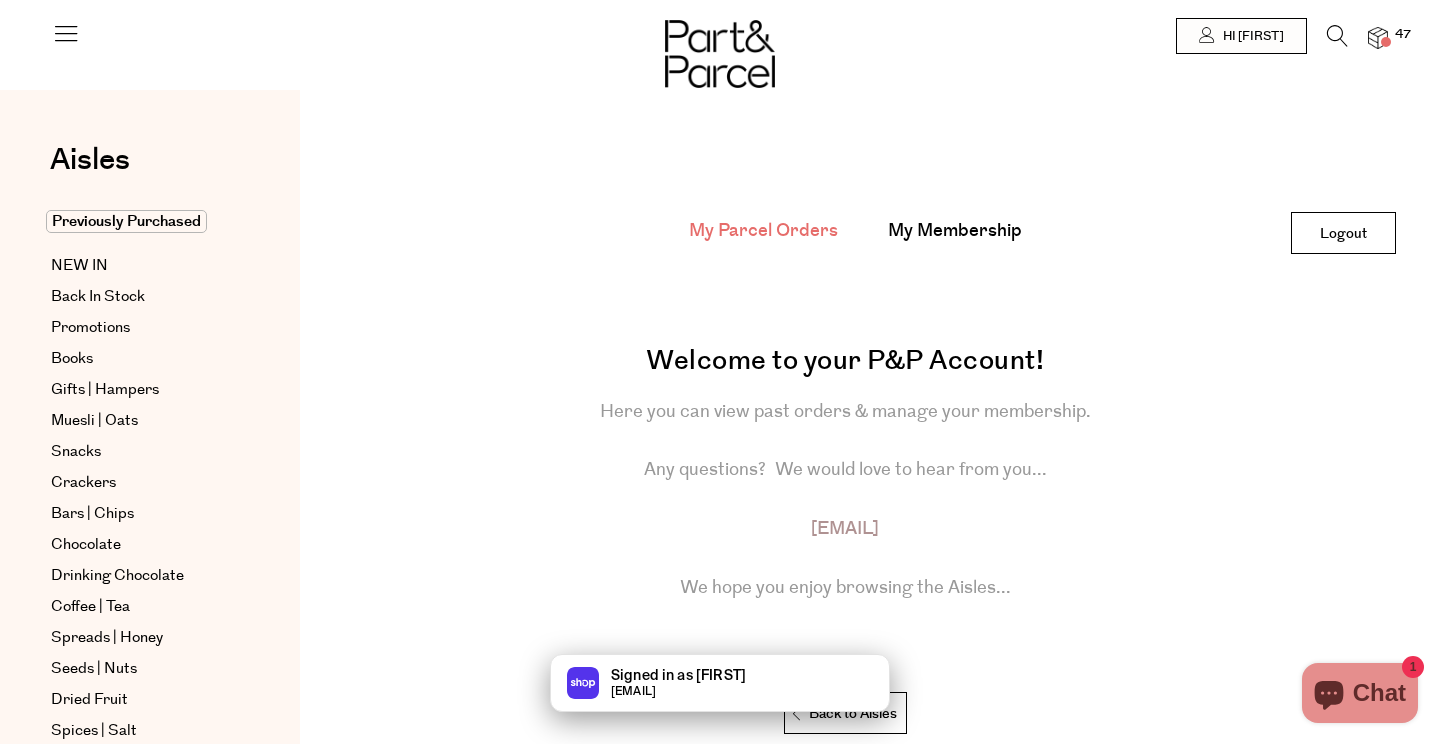 scroll, scrollTop: 0, scrollLeft: 0, axis: both 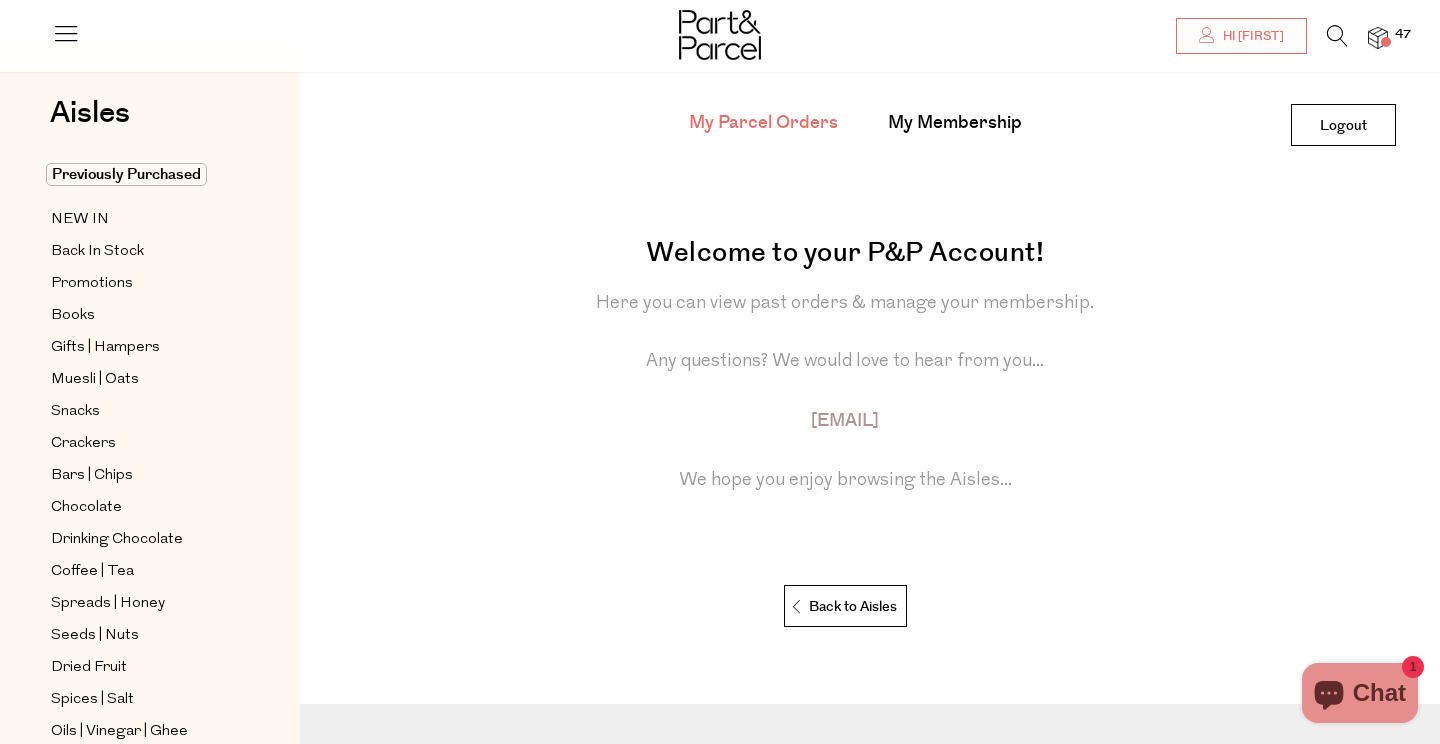 click at bounding box center [1378, 38] 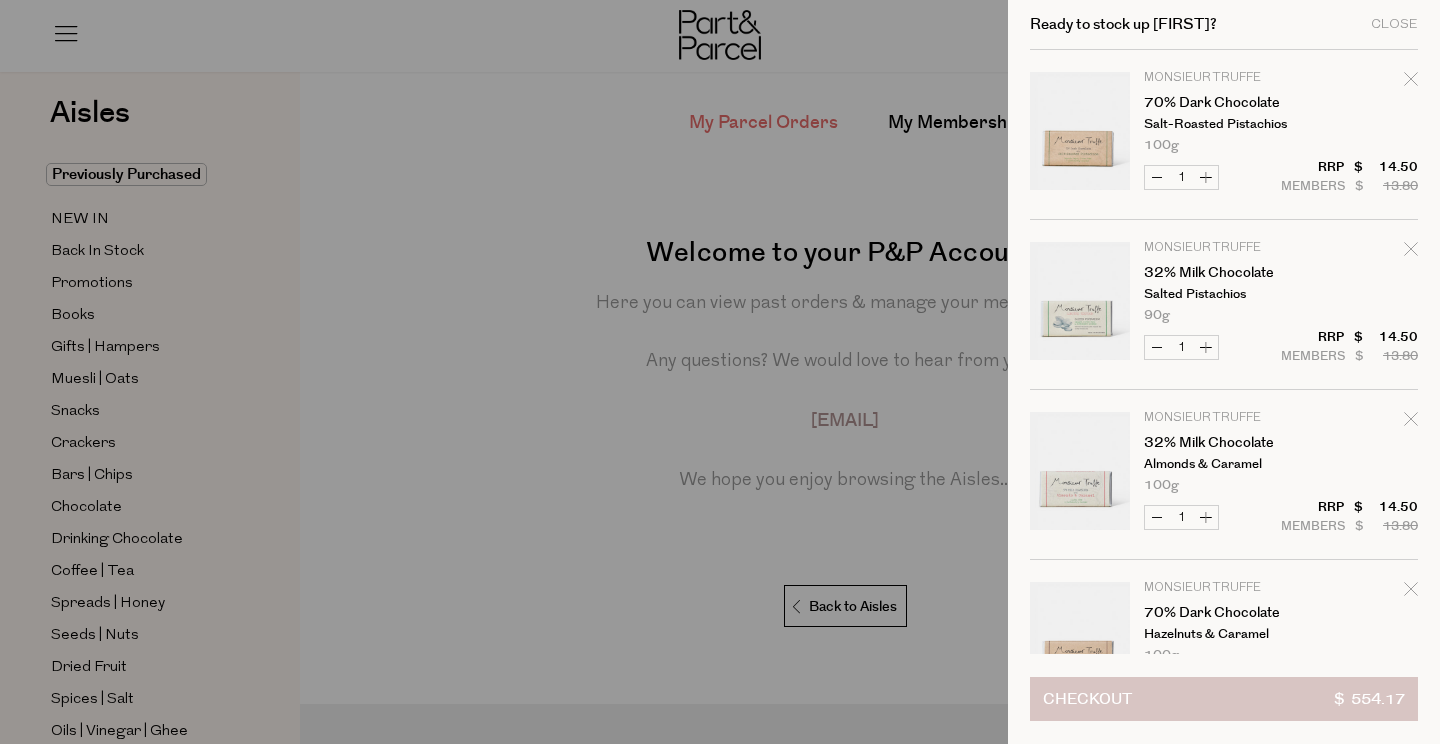 click on "Checkout $ 554.17" at bounding box center [1224, 699] 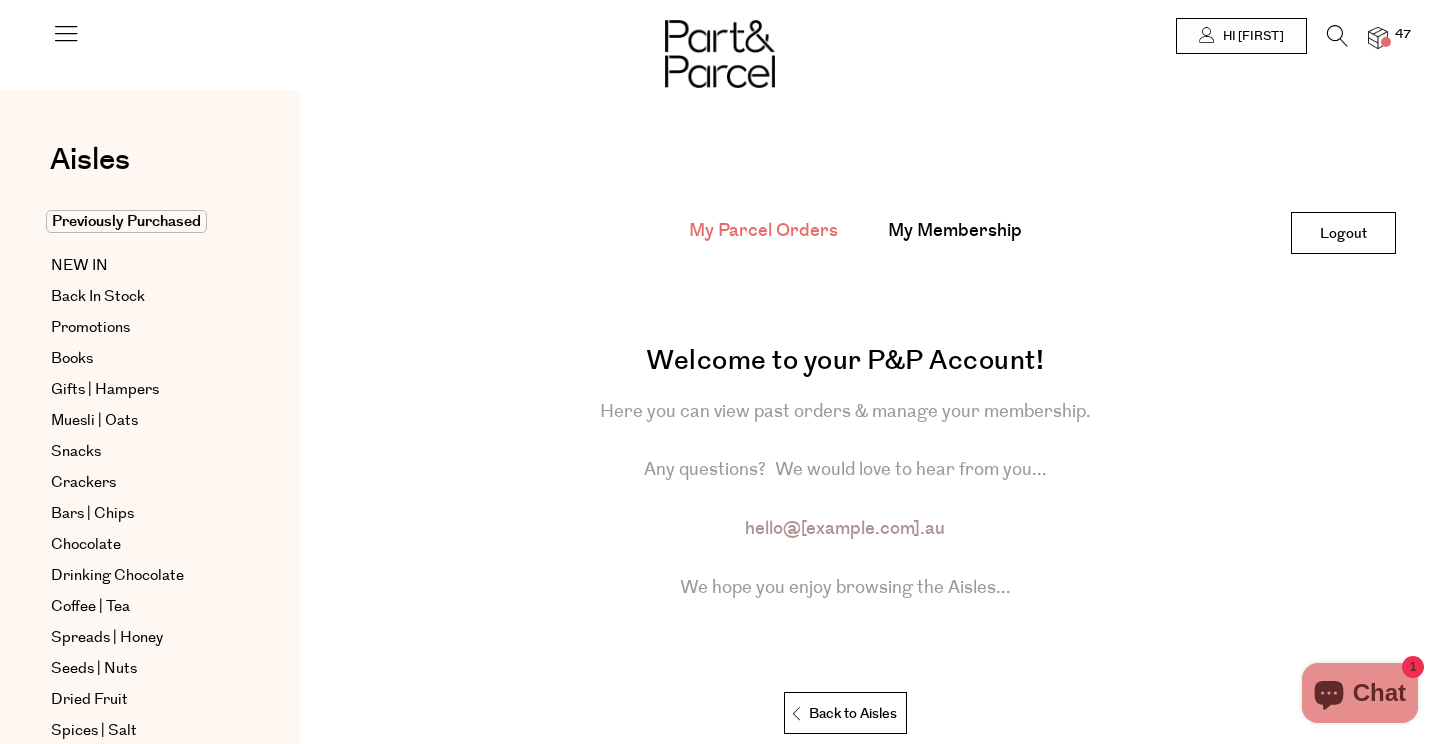 scroll, scrollTop: 0, scrollLeft: 0, axis: both 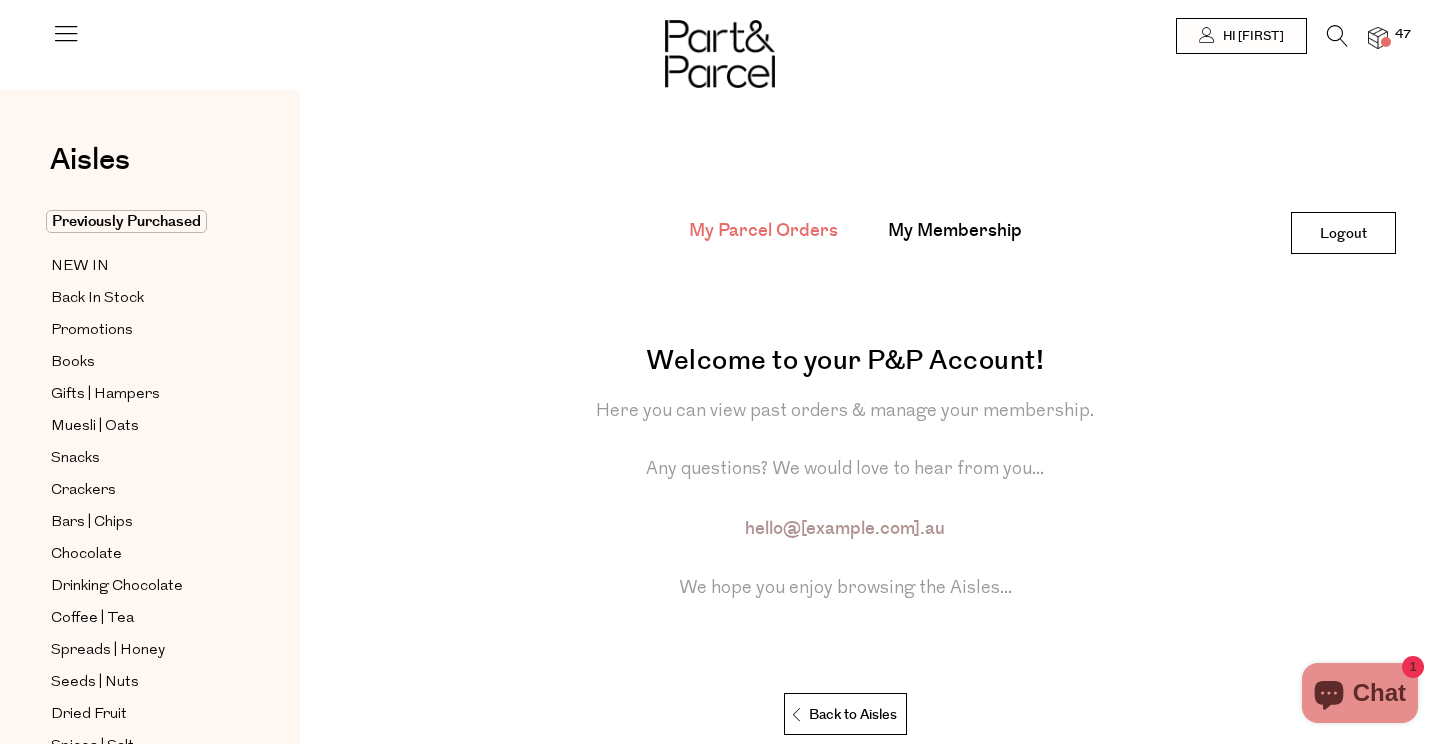 click at bounding box center [1378, 38] 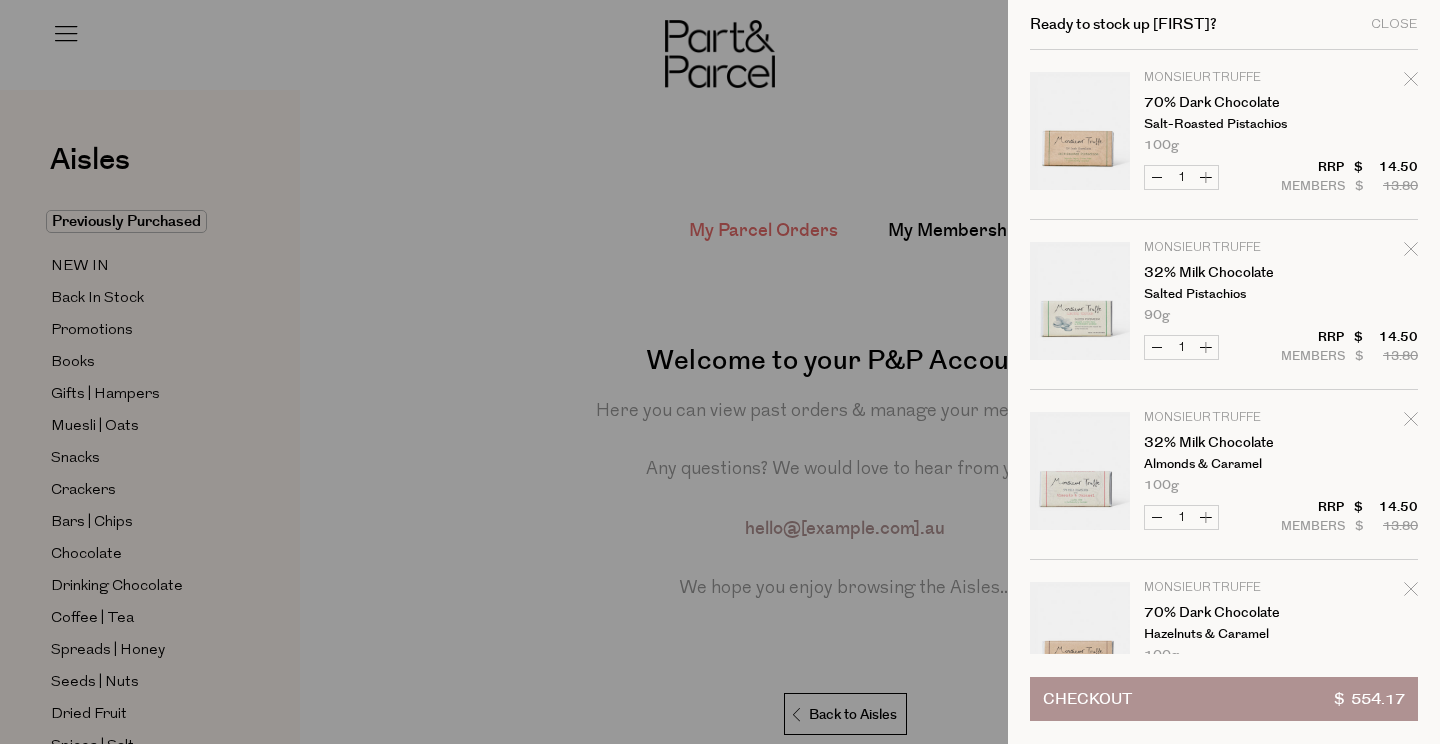 click 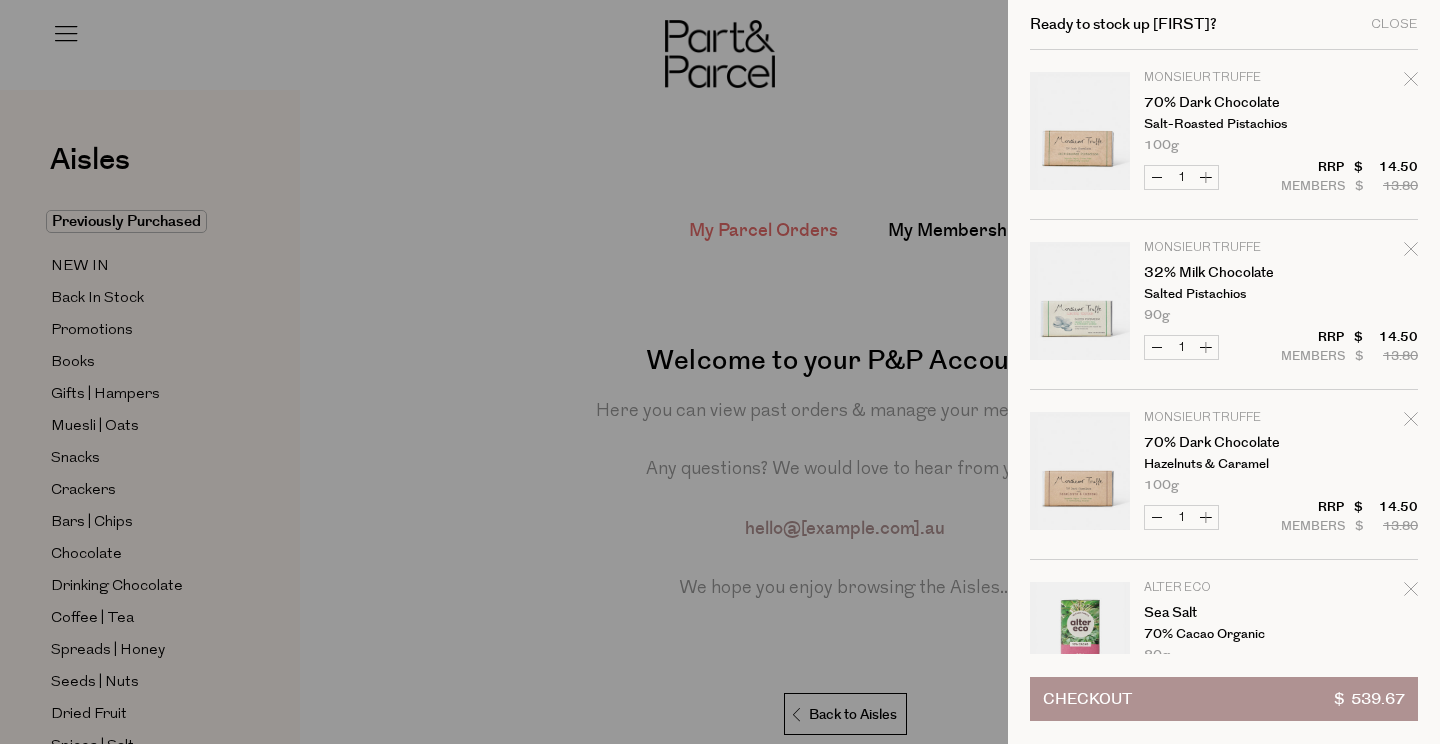 click 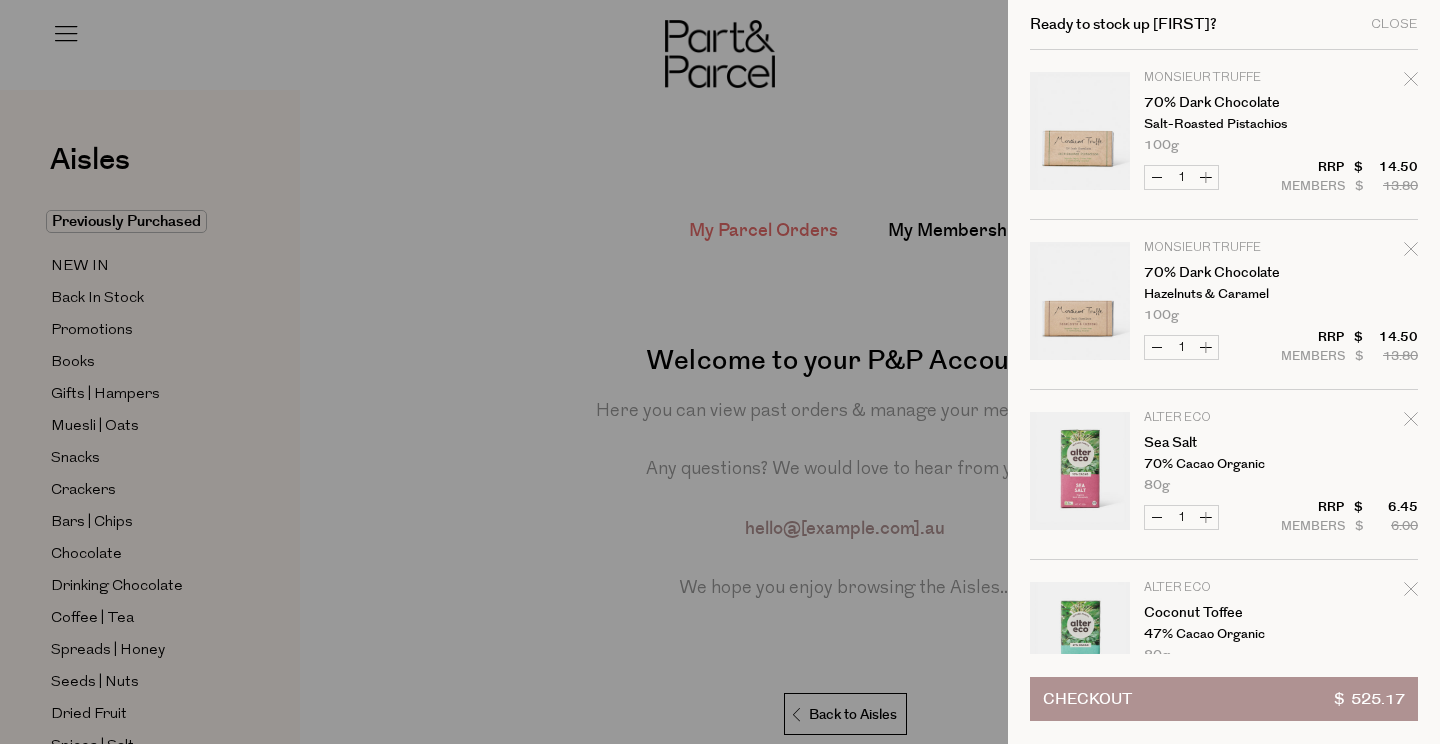 click 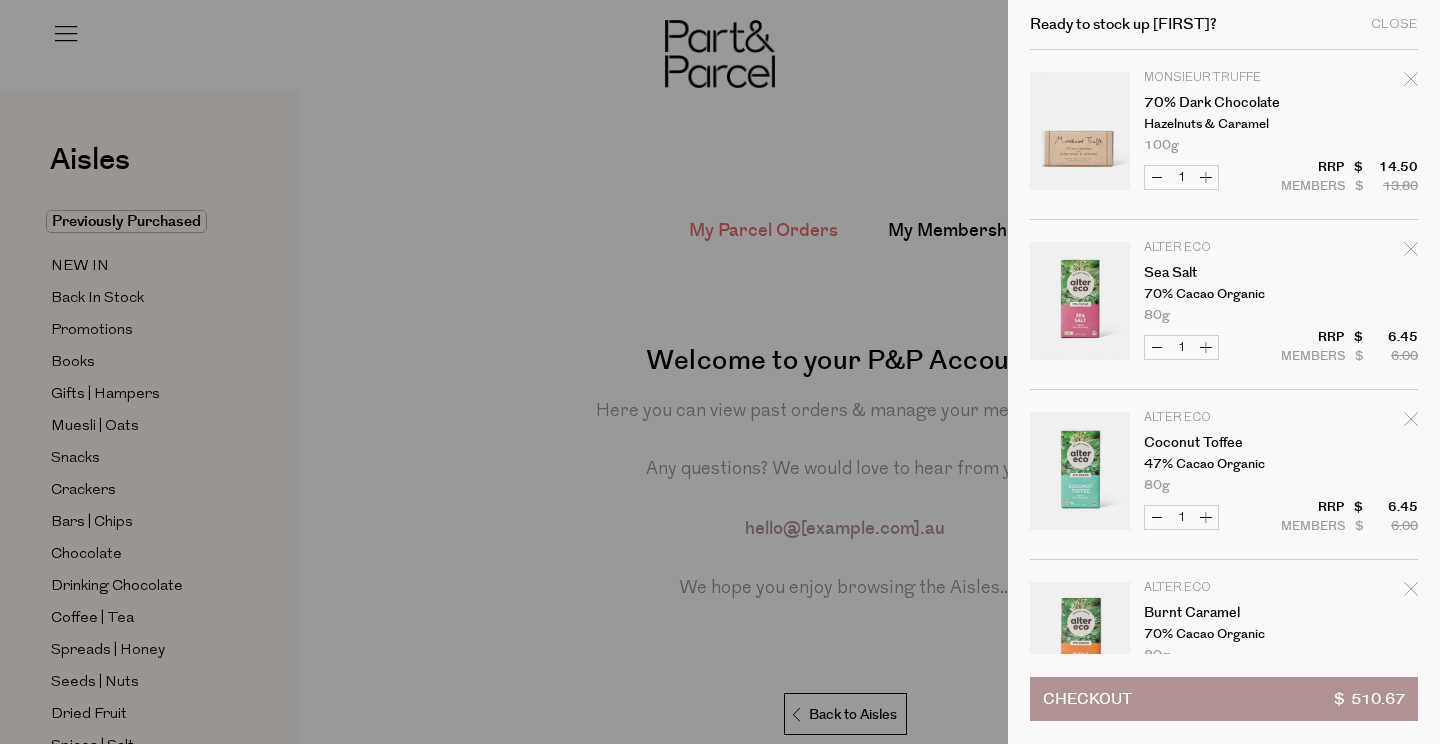 click 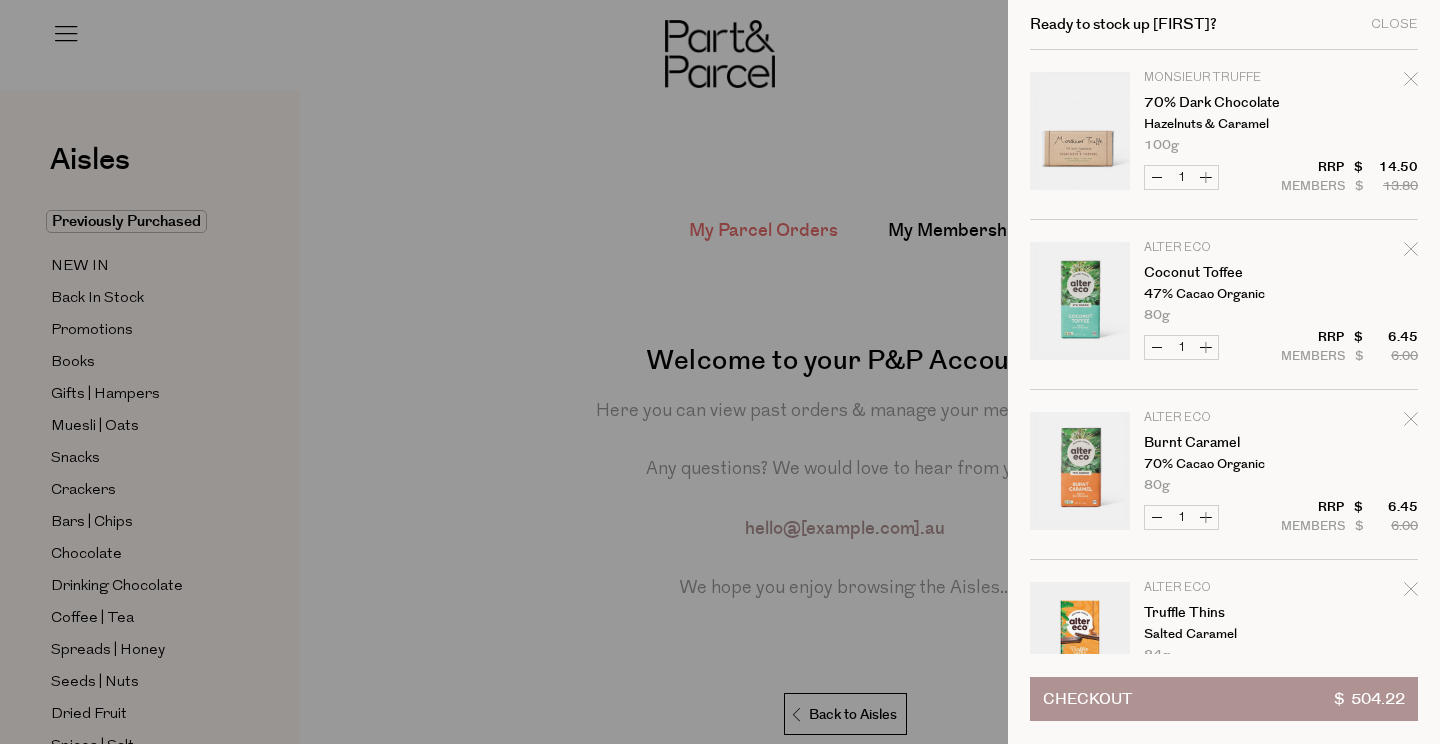 click 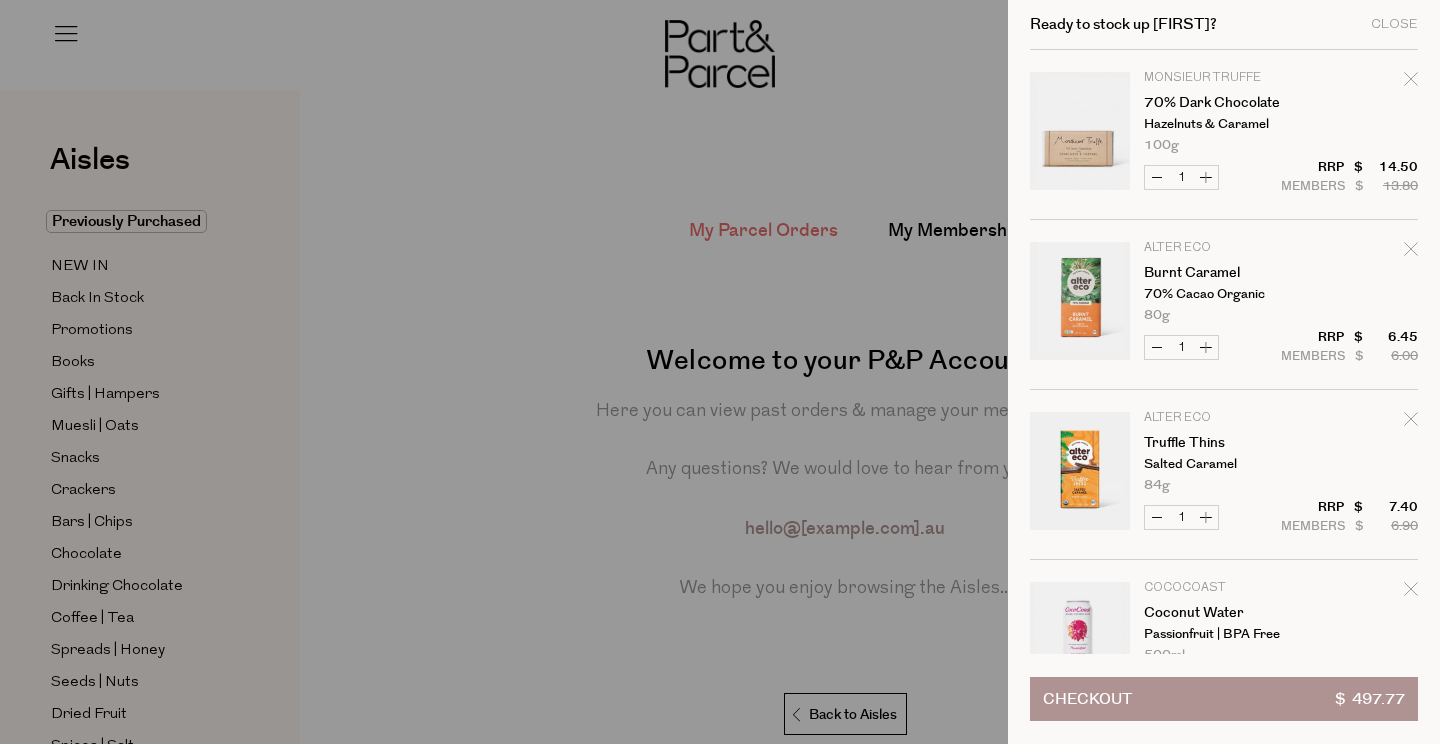 click 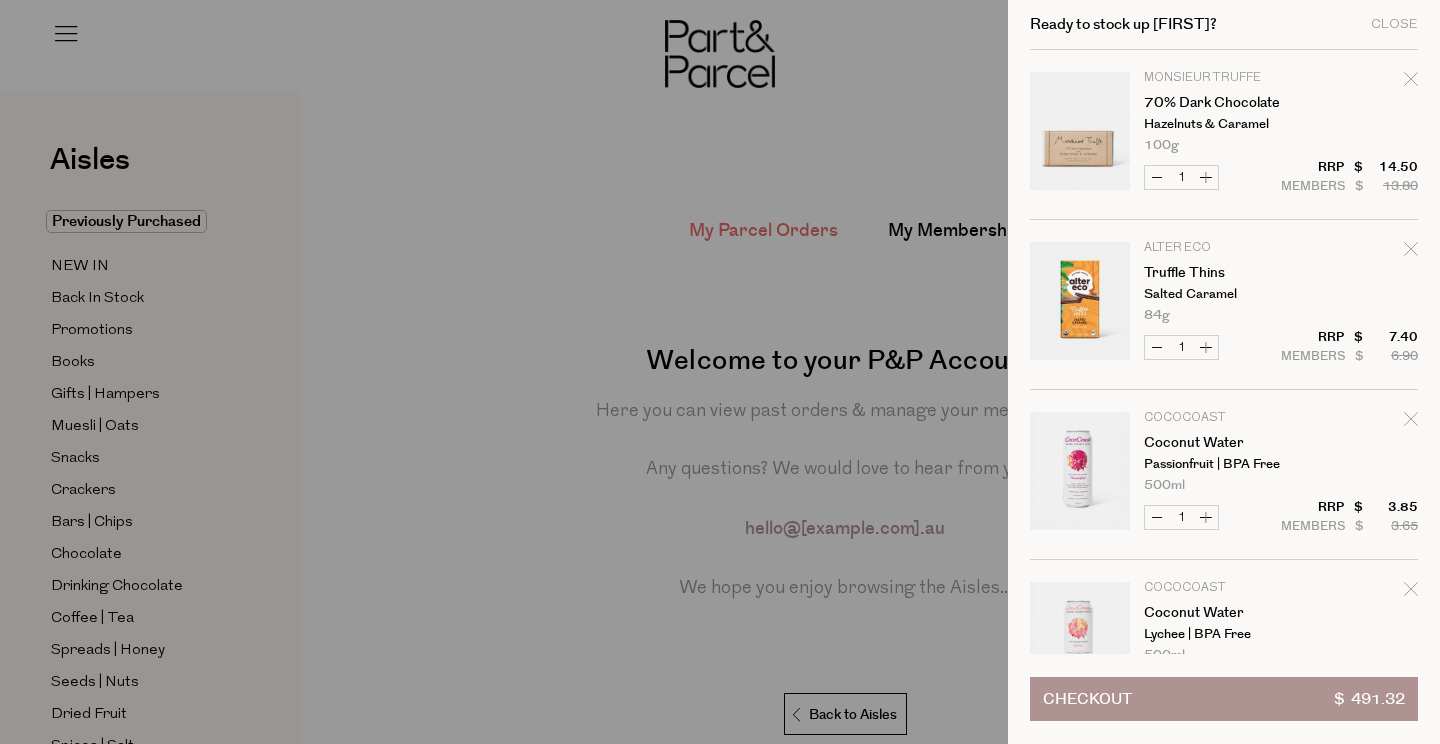 click 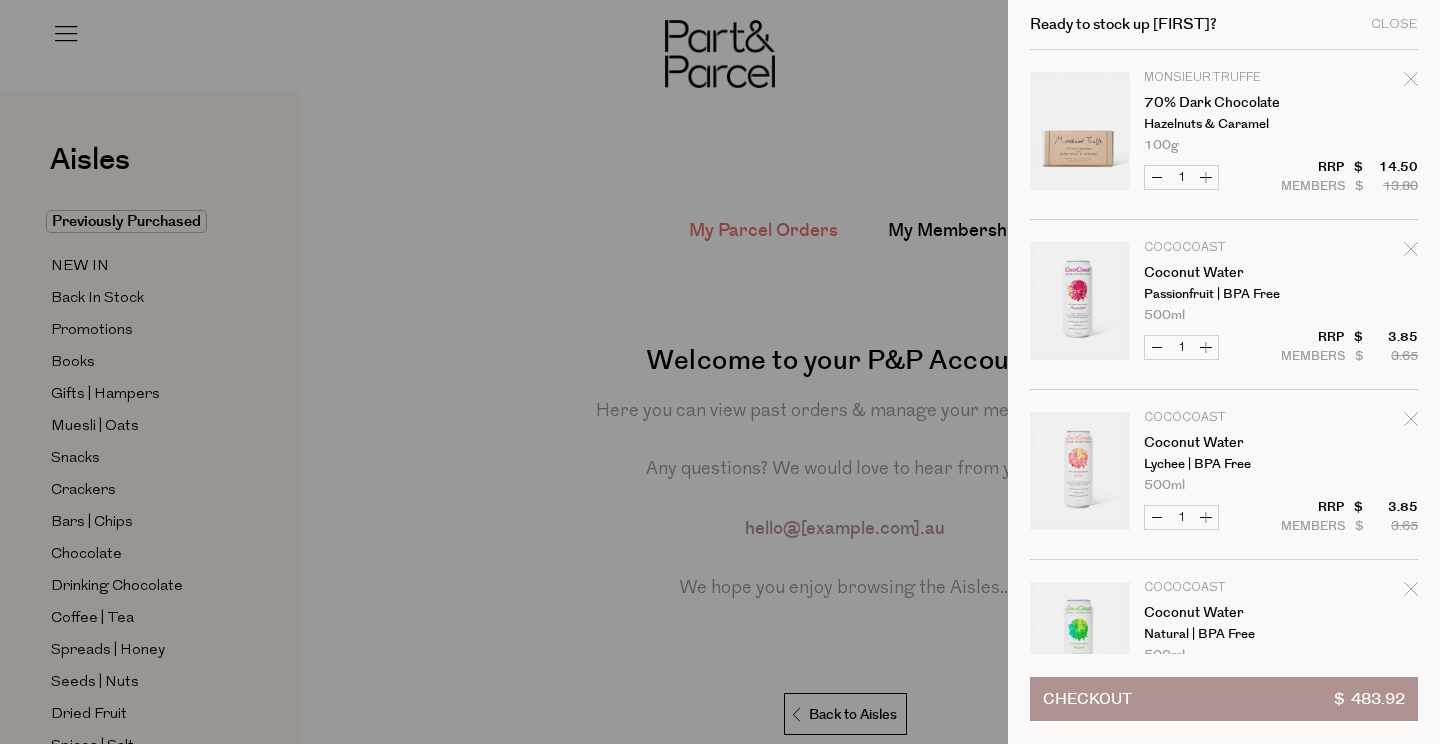 scroll, scrollTop: 0, scrollLeft: 0, axis: both 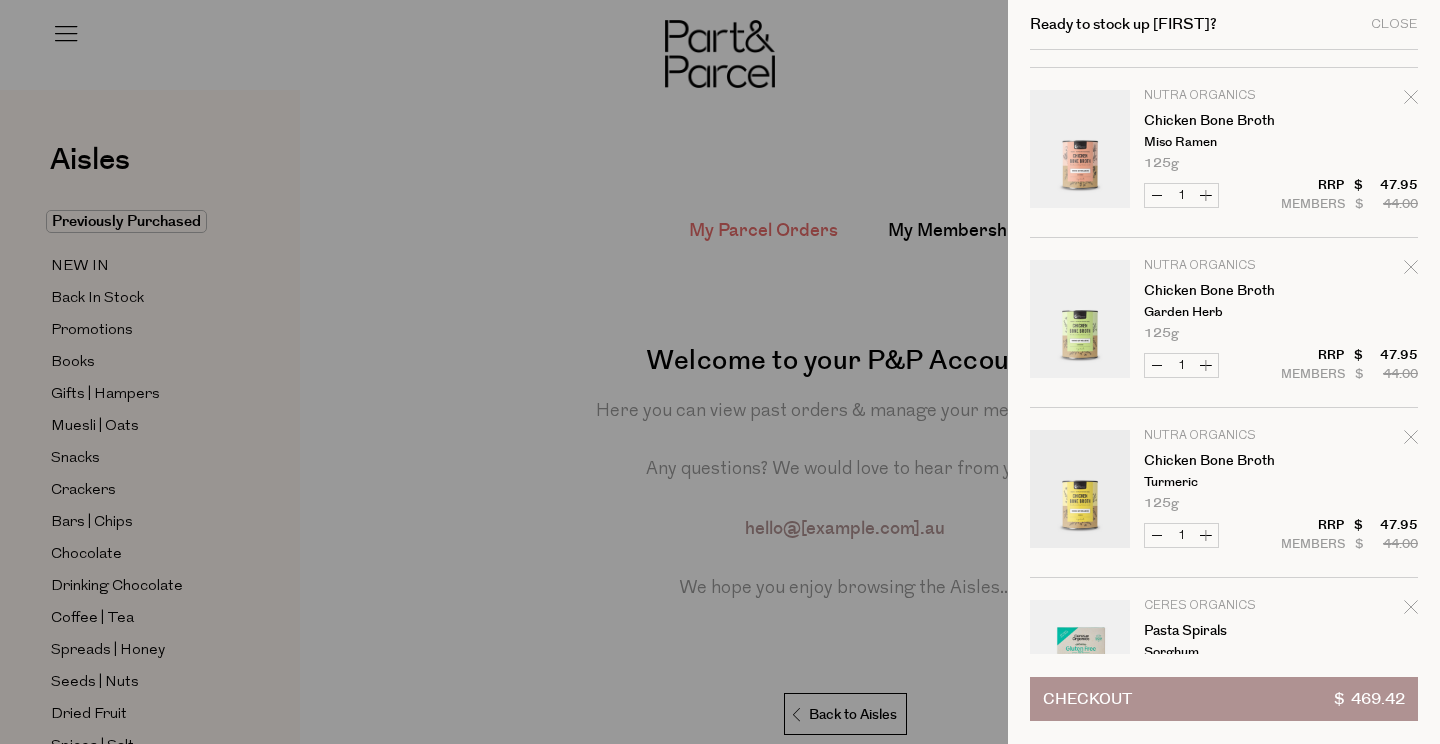 click 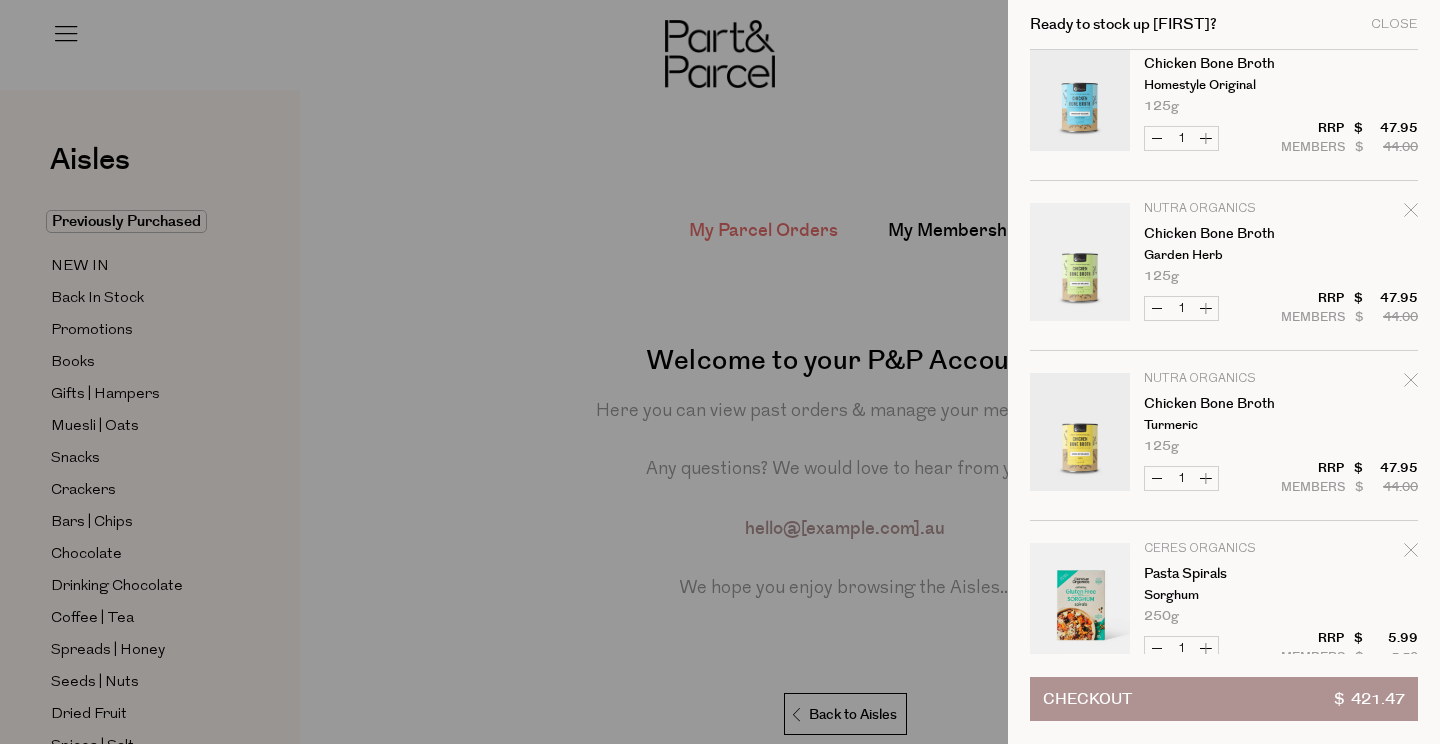scroll, scrollTop: 1040, scrollLeft: 0, axis: vertical 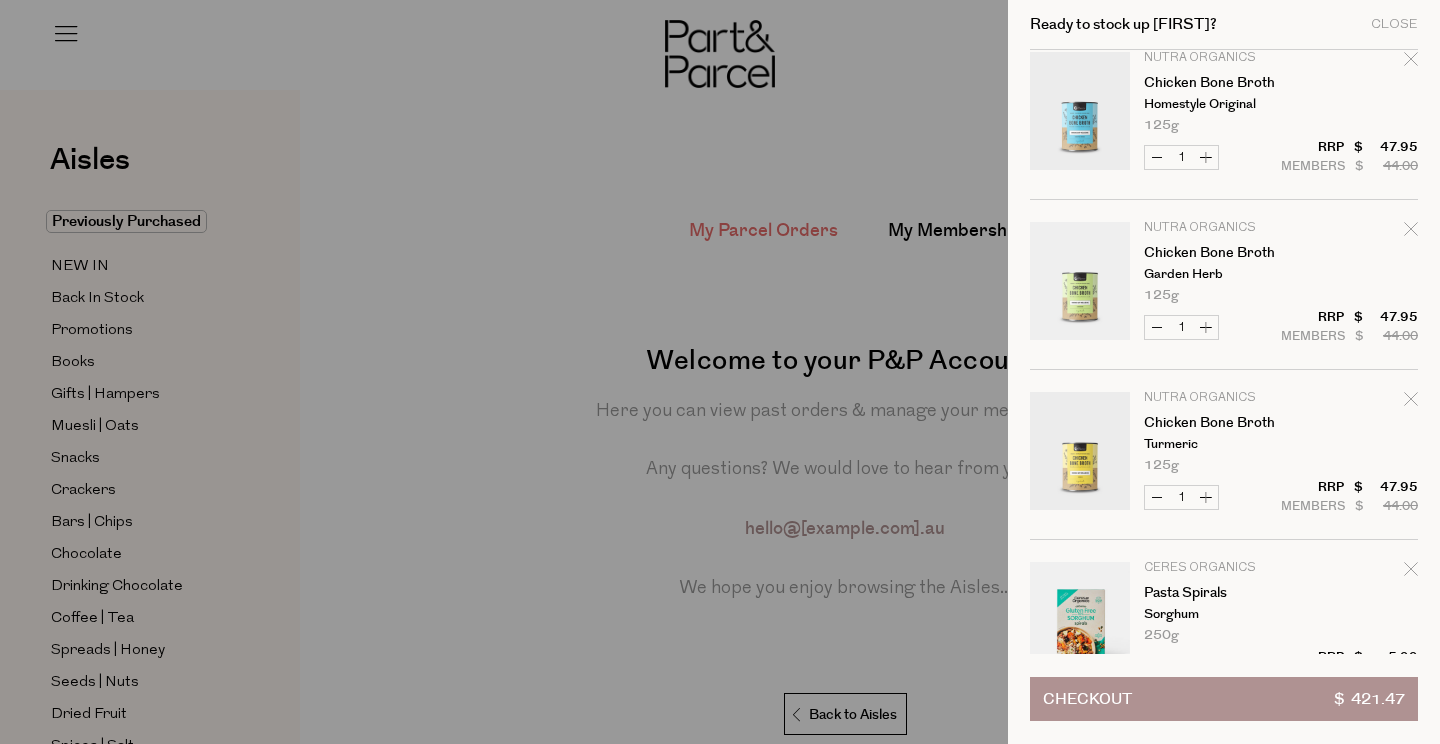 click 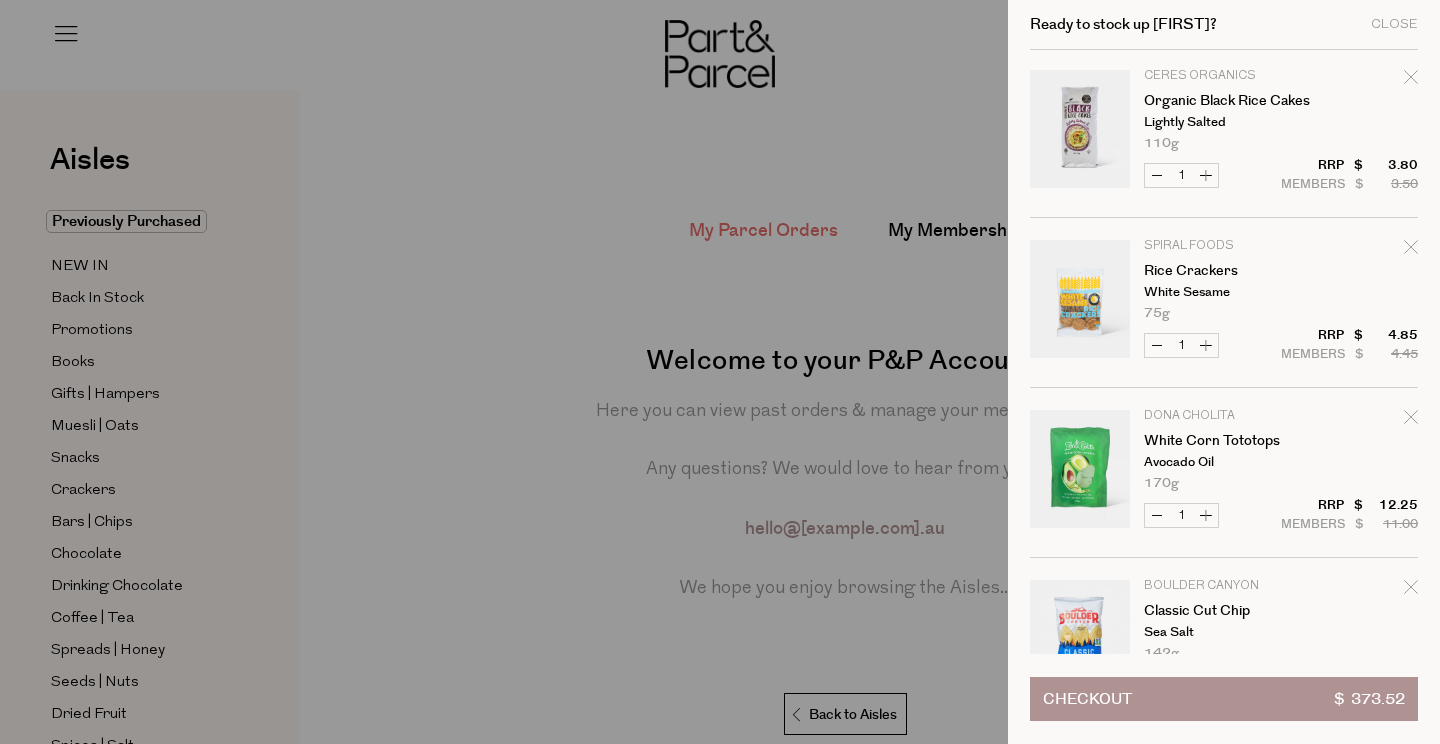 scroll, scrollTop: 2042, scrollLeft: 1, axis: both 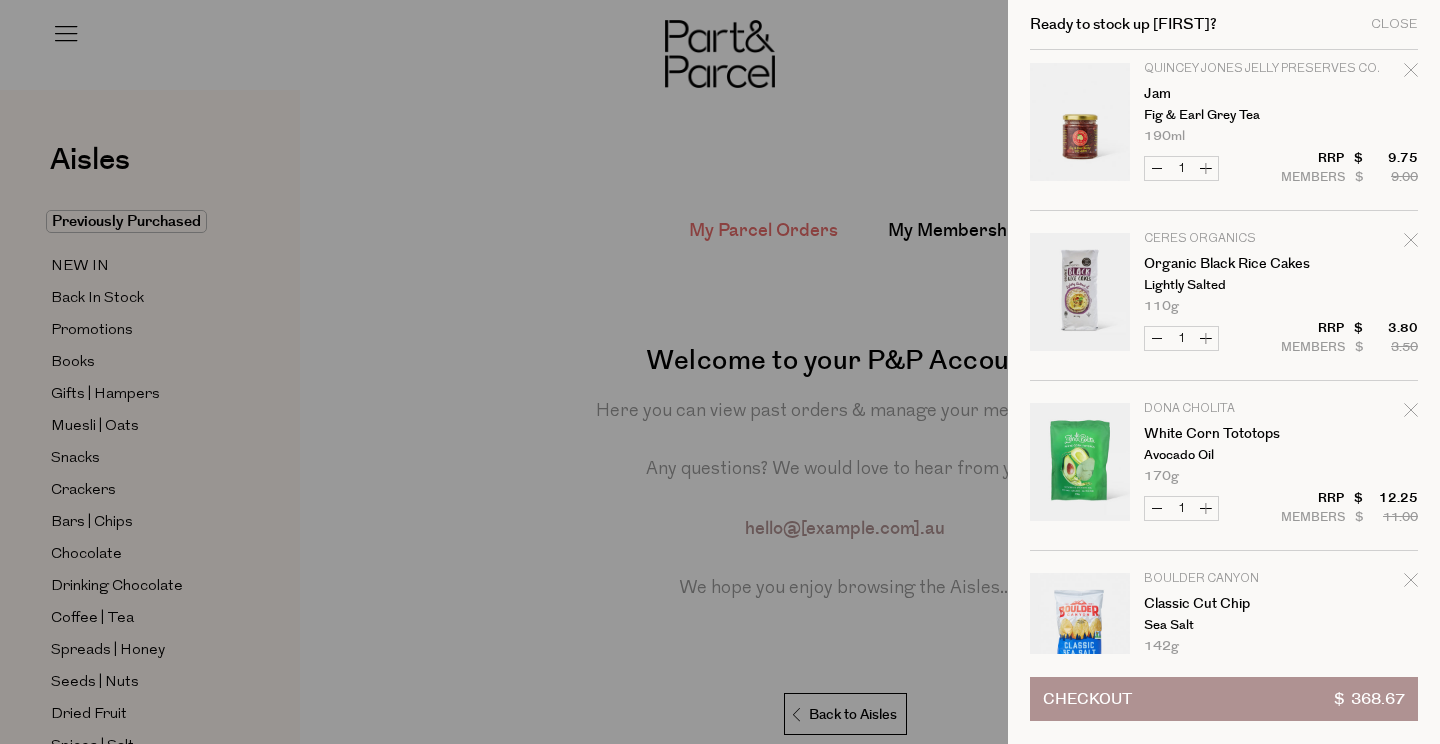 click 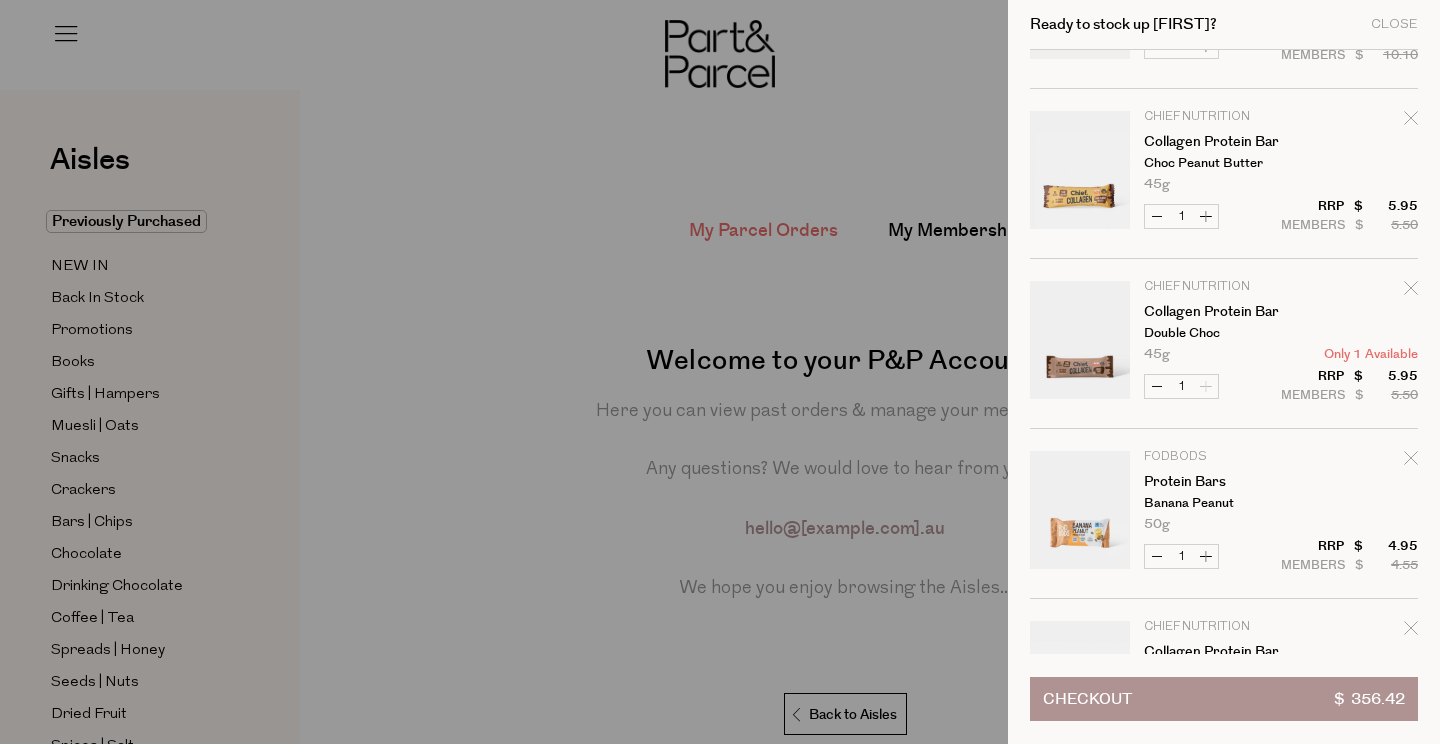 scroll, scrollTop: 3871, scrollLeft: 1, axis: both 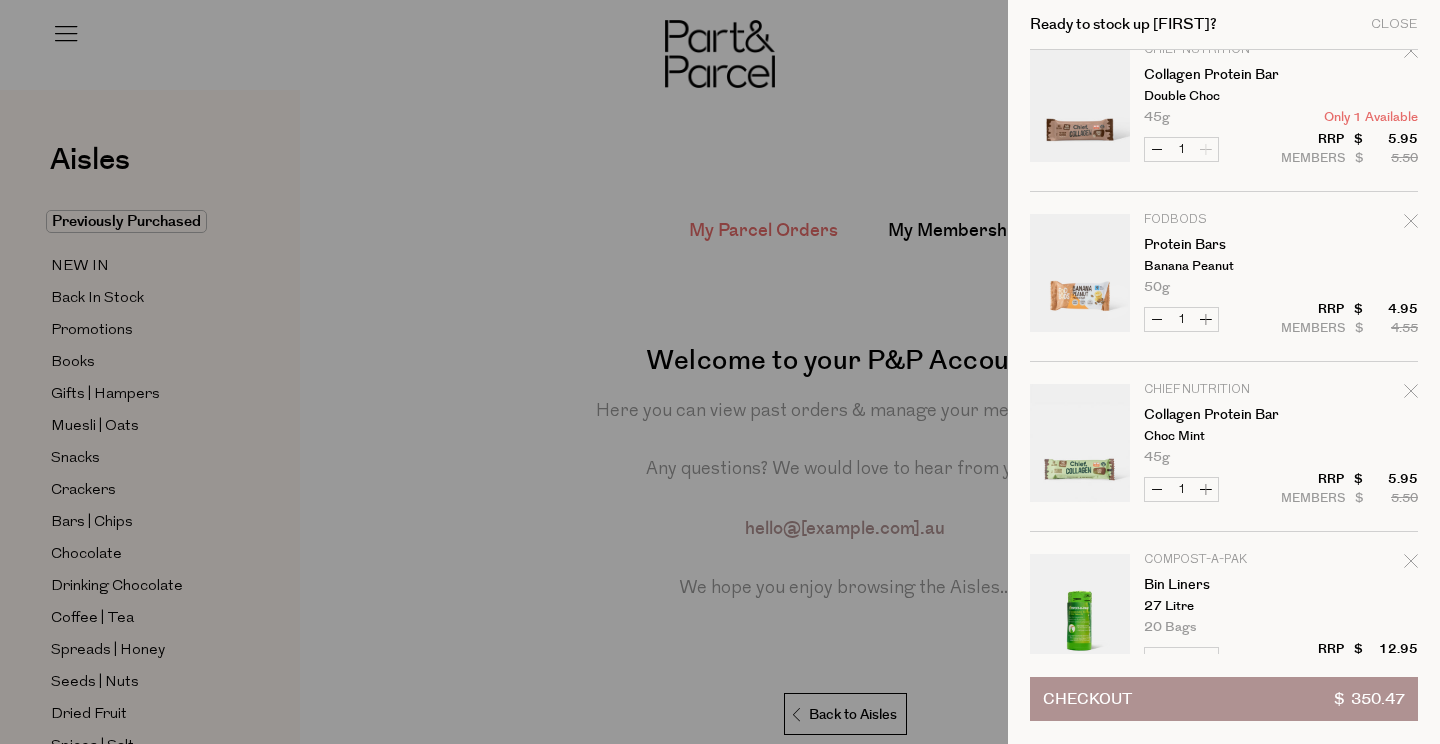 click 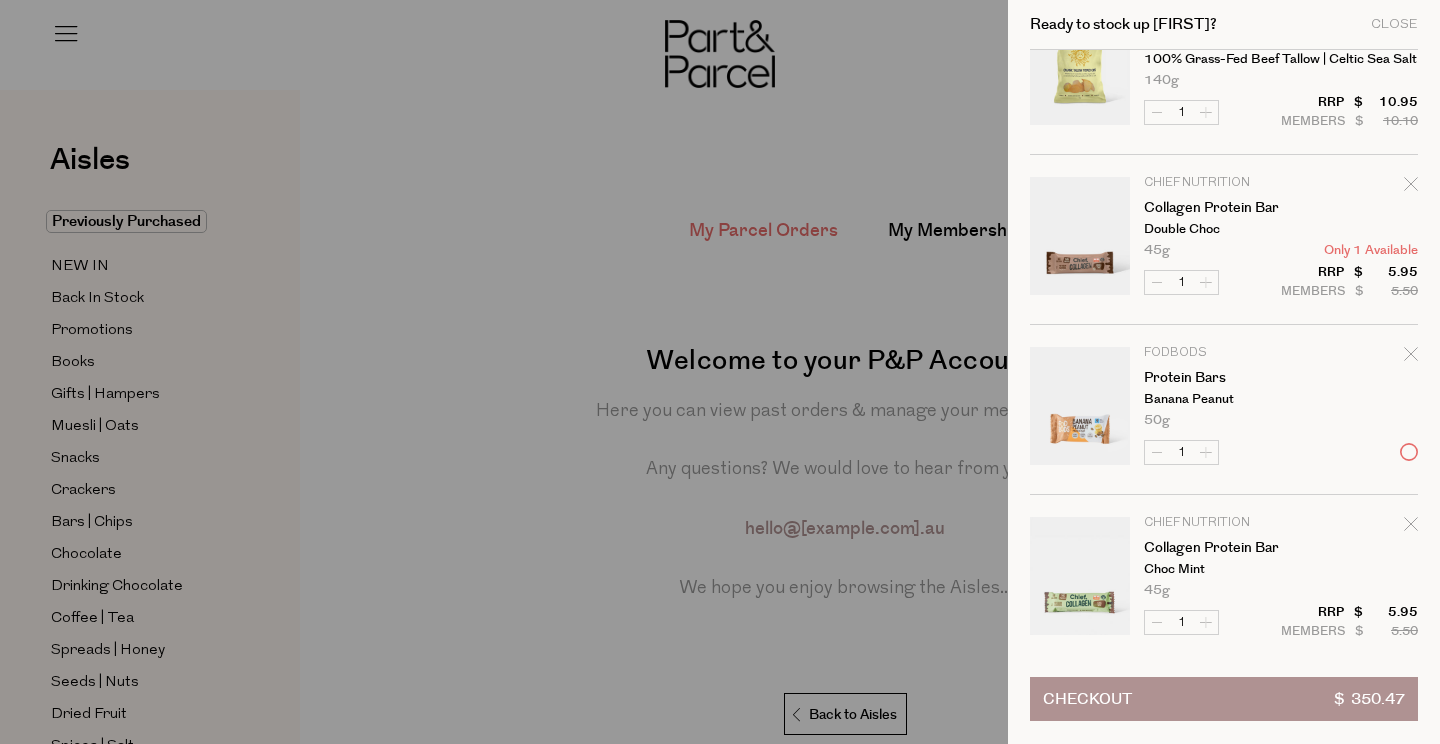 scroll, scrollTop: 3806, scrollLeft: 1, axis: both 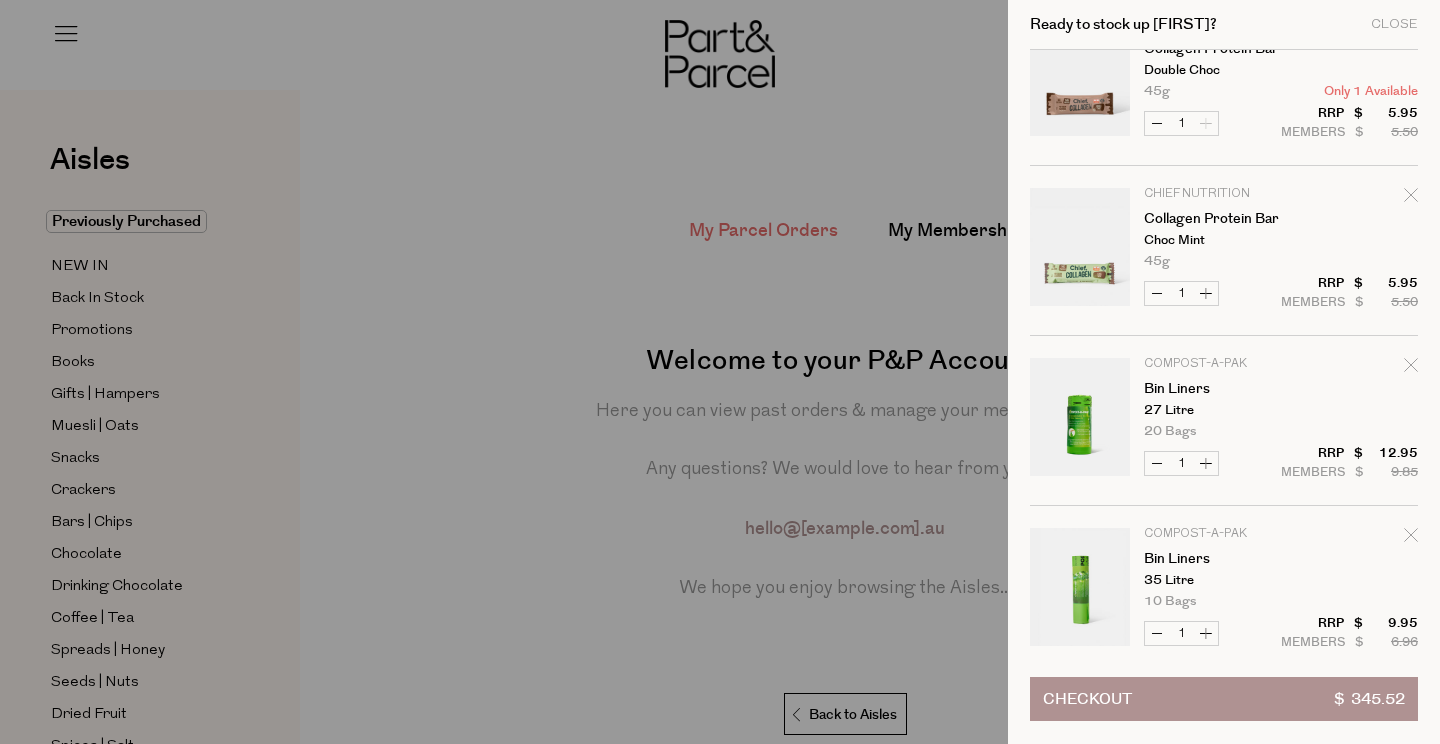 click 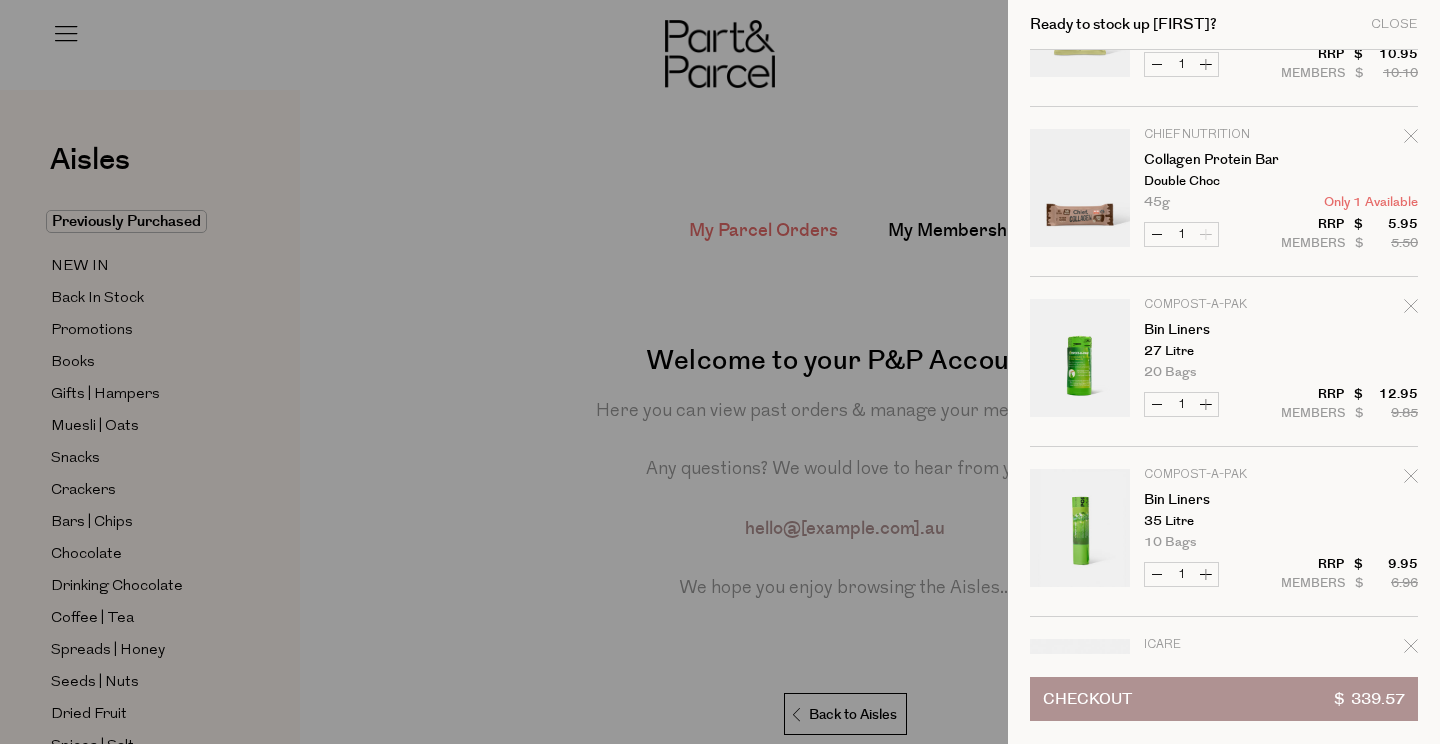 scroll, scrollTop: 3853, scrollLeft: 1, axis: both 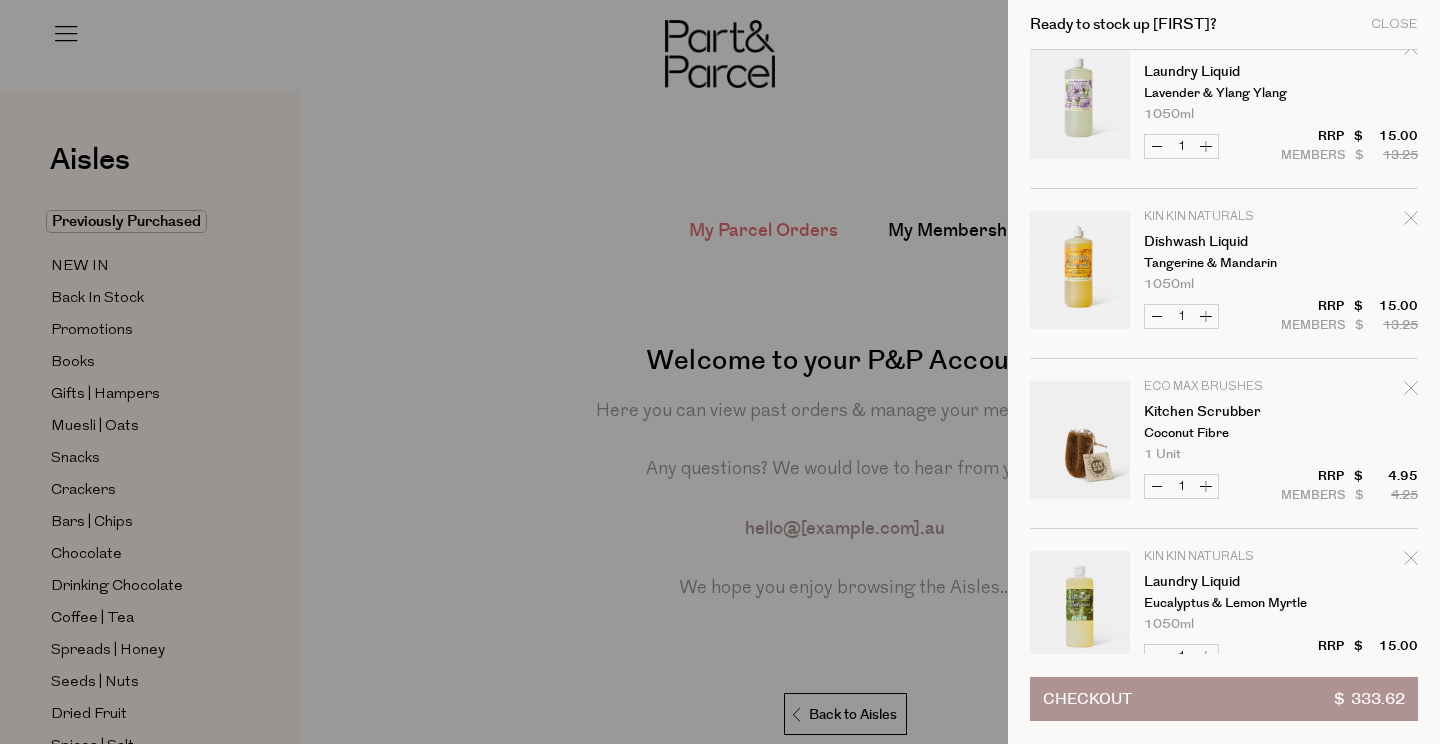 click at bounding box center [720, 372] 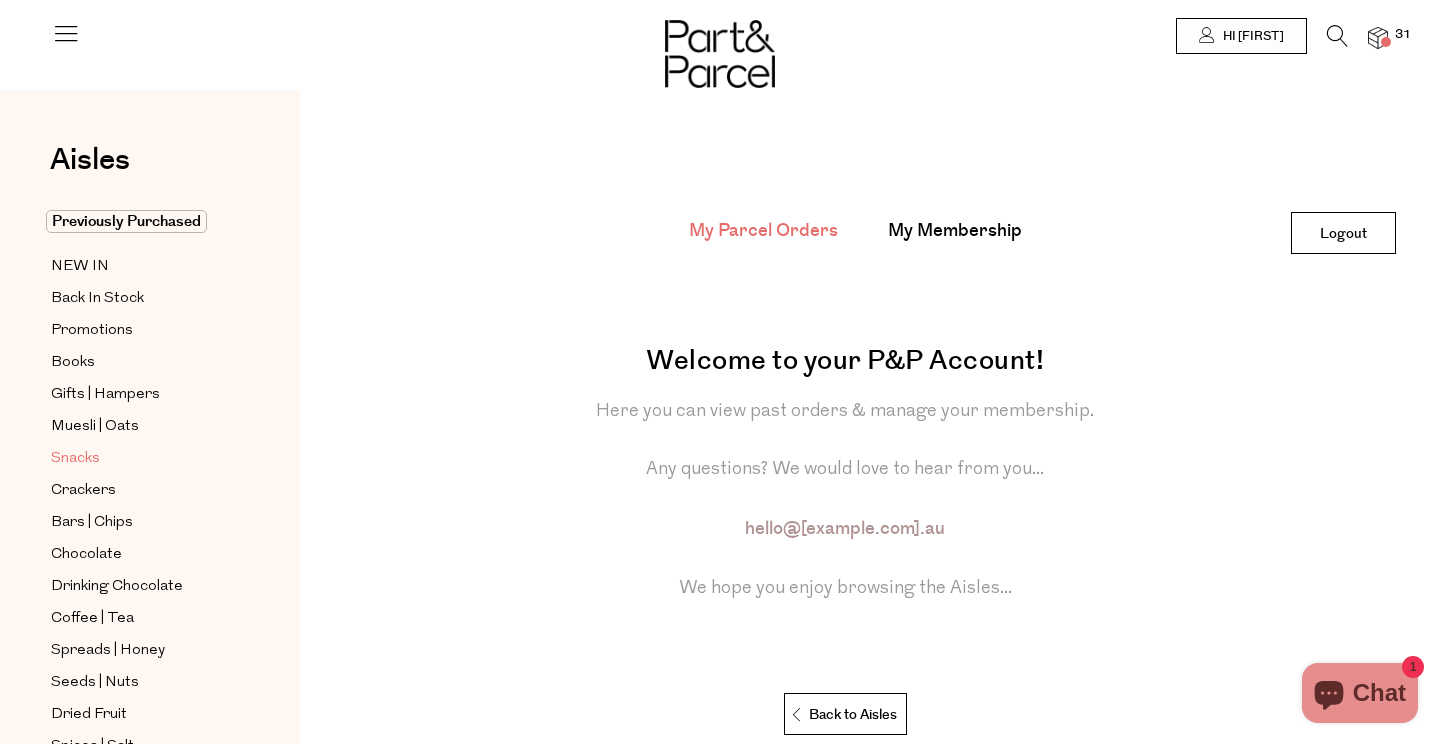 click on "Snacks" at bounding box center (75, 459) 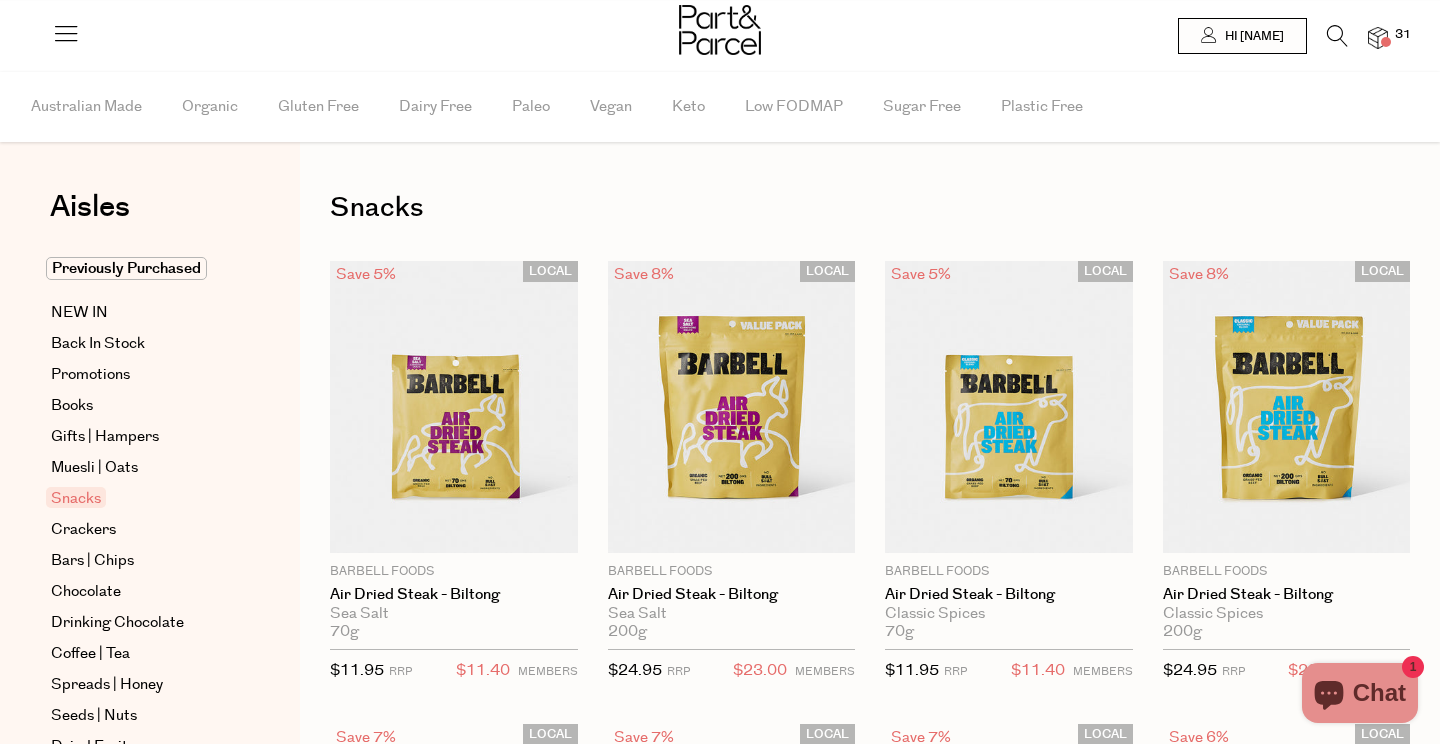 scroll, scrollTop: 0, scrollLeft: 0, axis: both 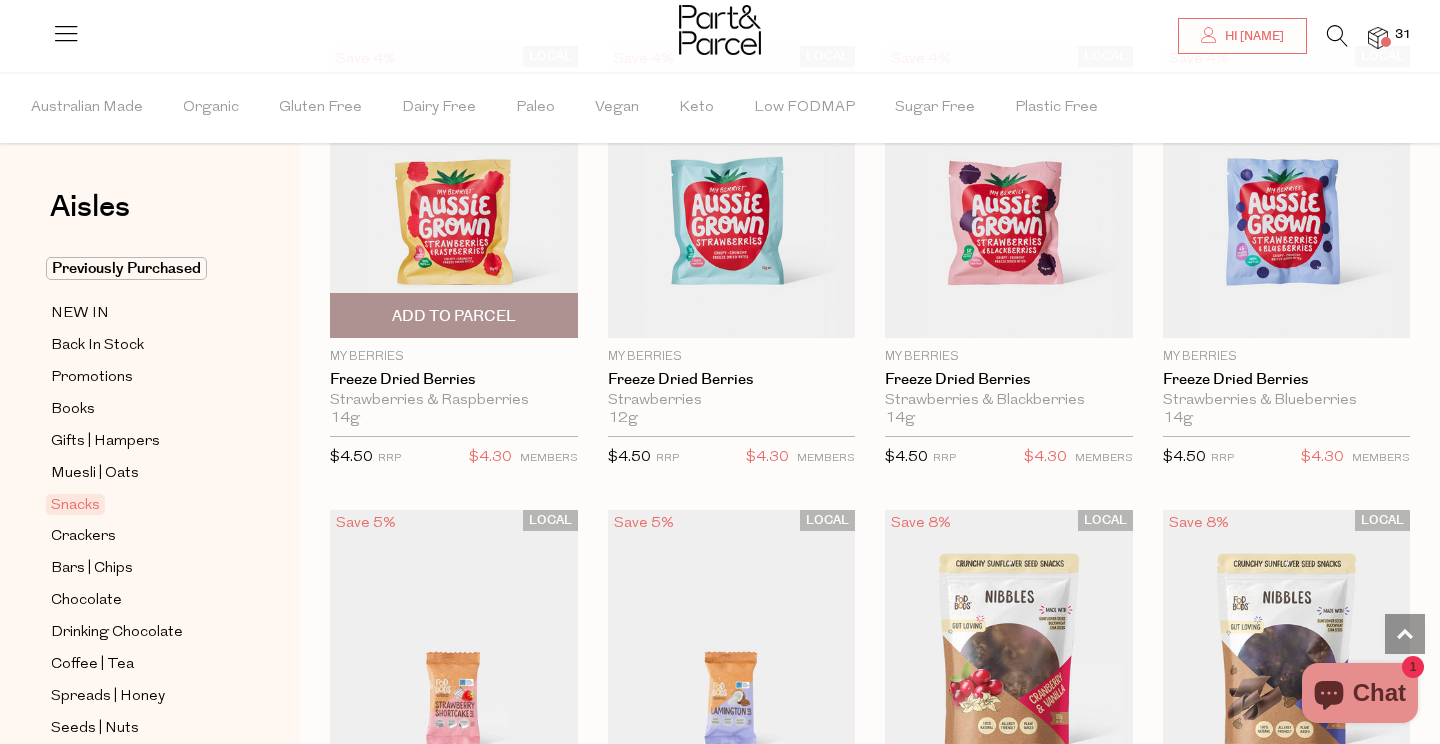 click on "Add To Parcel" at bounding box center [454, 316] 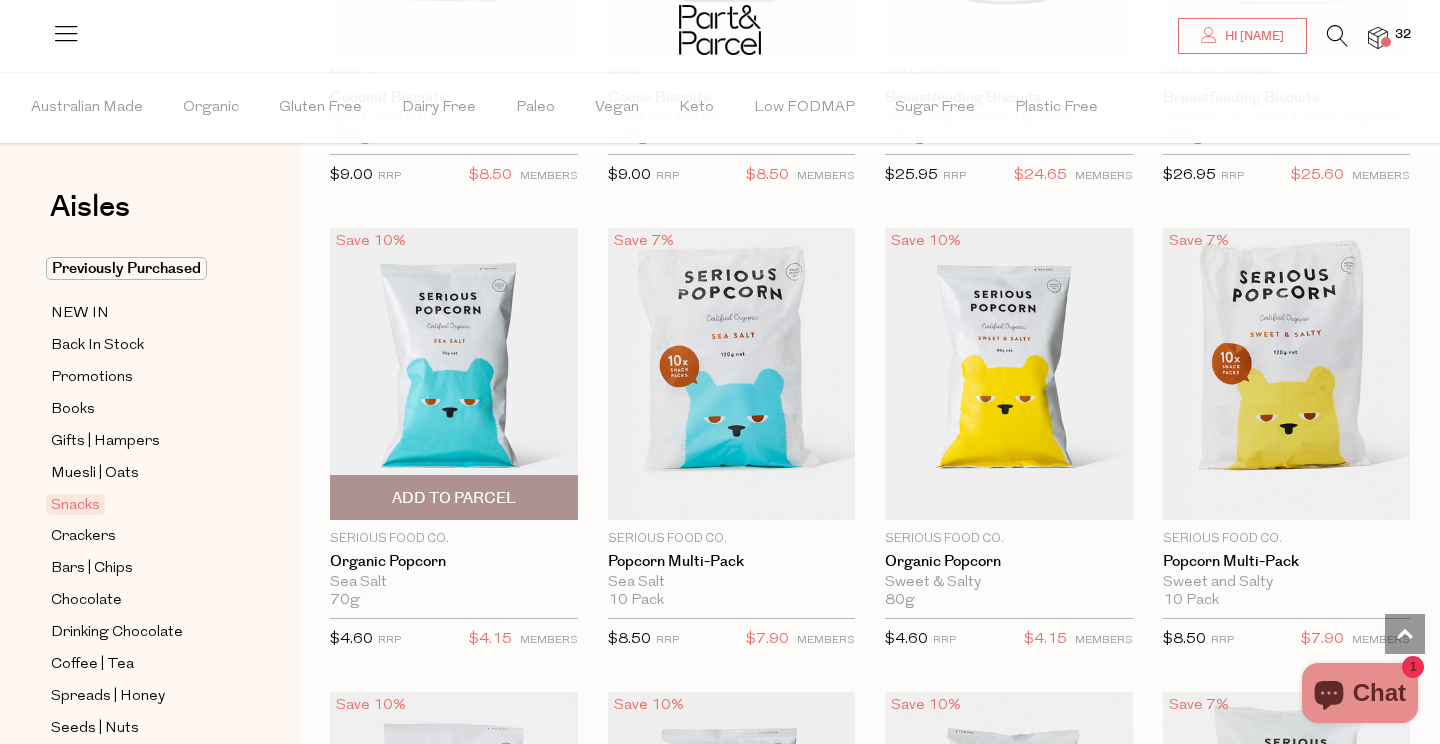 scroll, scrollTop: 4673, scrollLeft: 0, axis: vertical 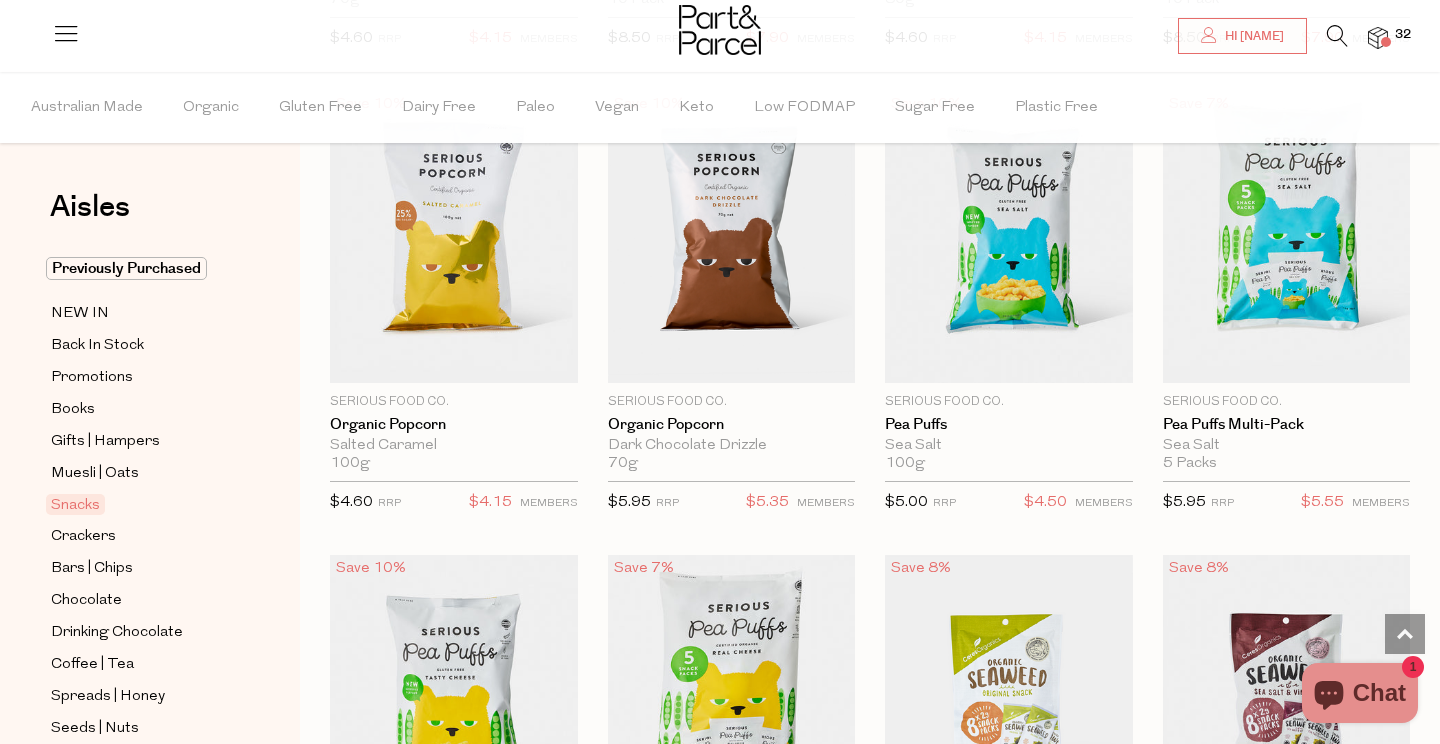 click at bounding box center (1386, 42) 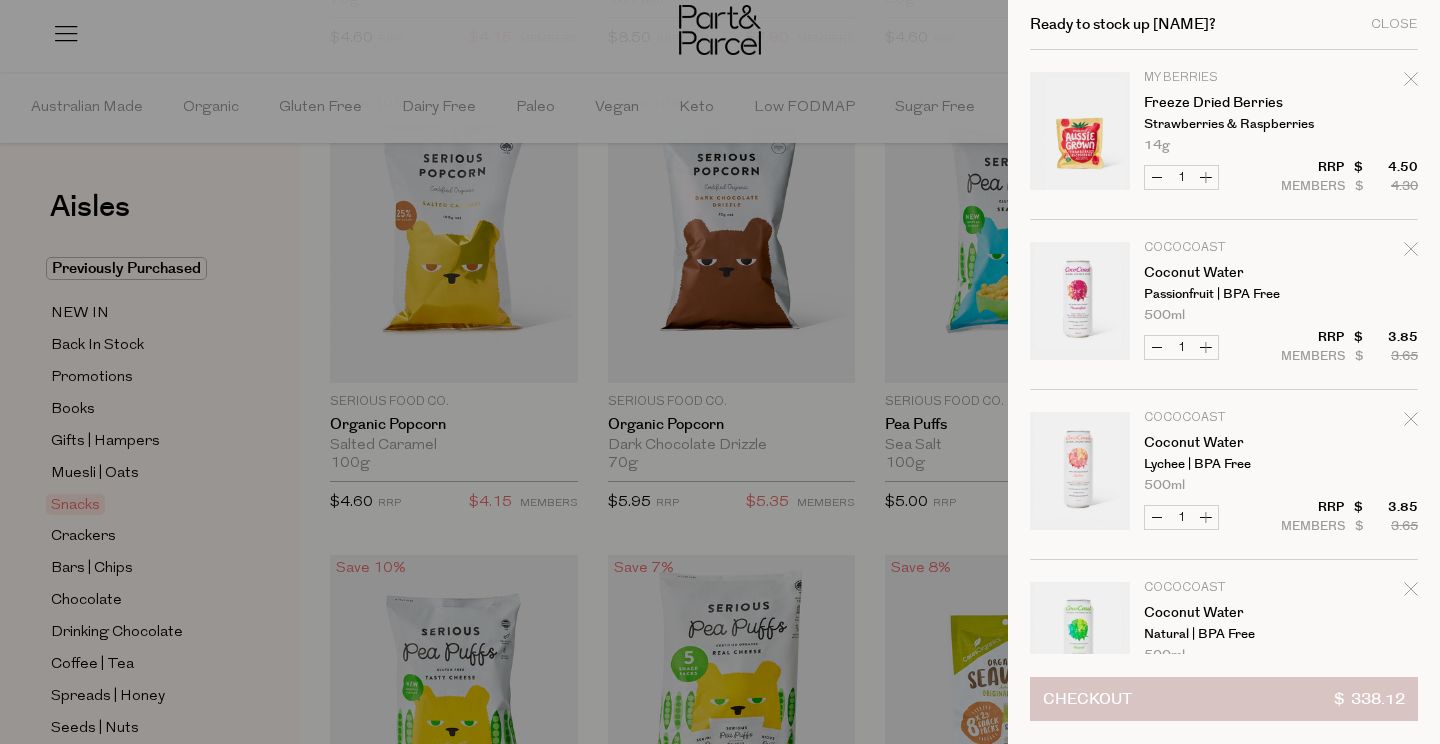 click on "Checkout $ 338.12" at bounding box center [1224, 699] 